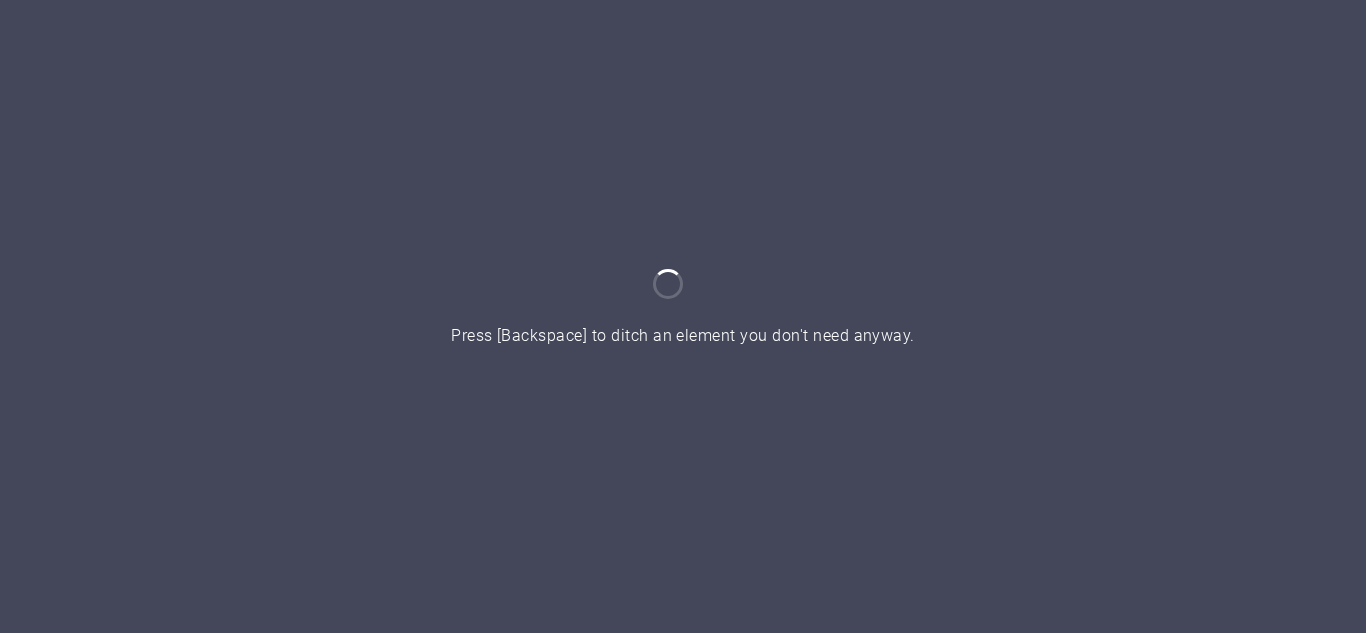 scroll, scrollTop: 0, scrollLeft: 0, axis: both 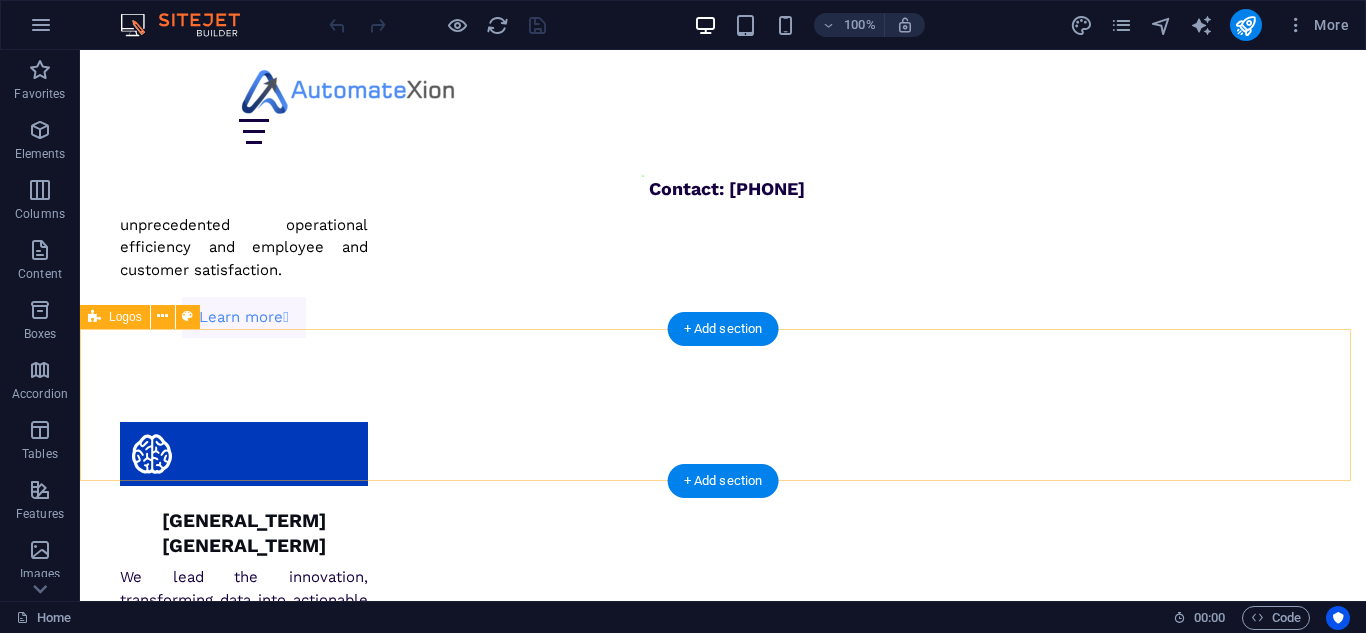 click at bounding box center [723, 8551] 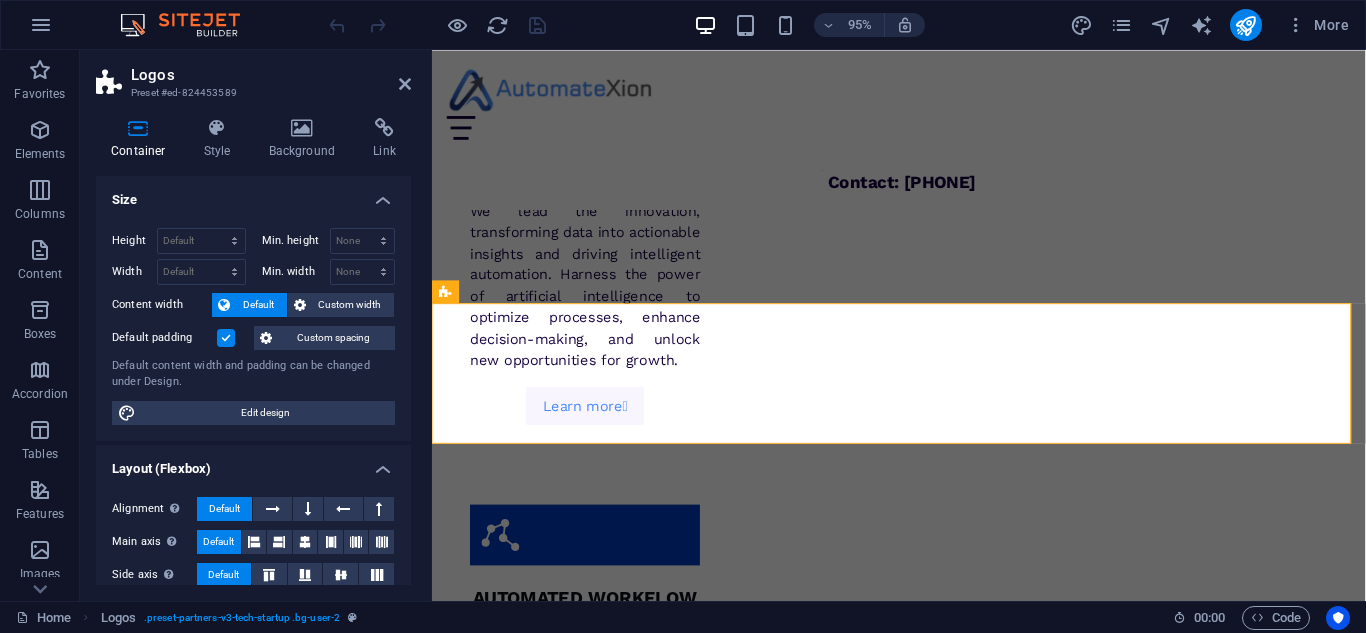scroll, scrollTop: 5522, scrollLeft: 0, axis: vertical 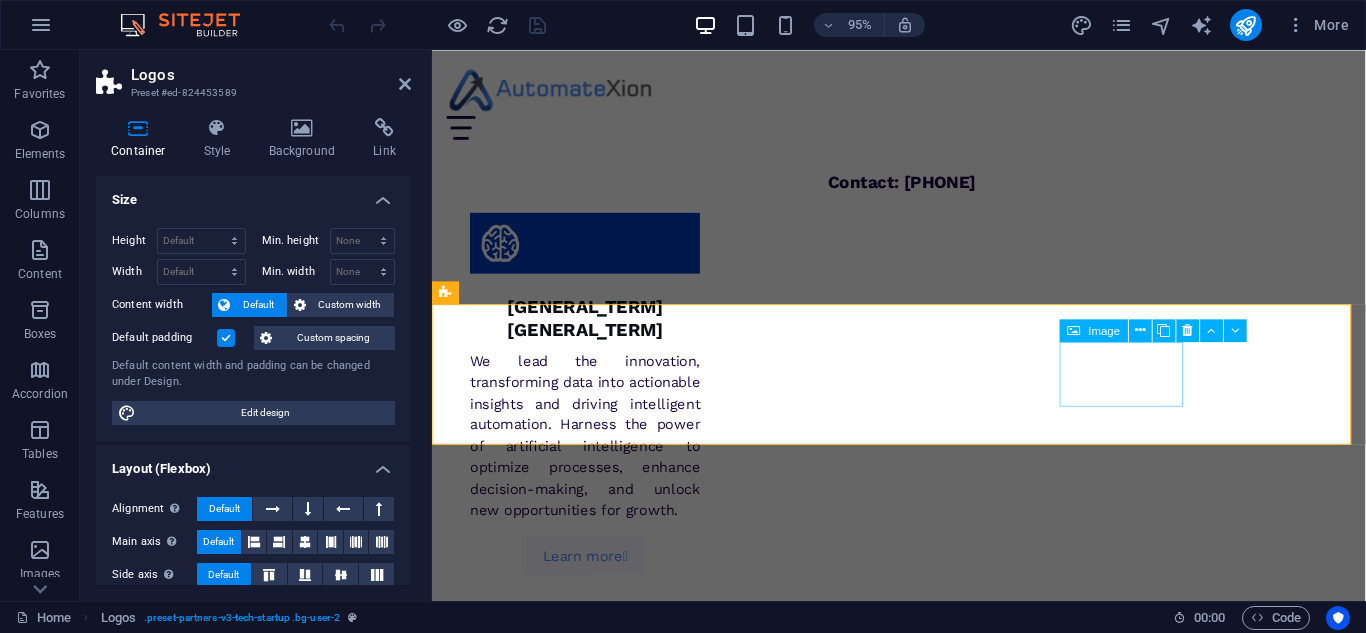 click at bounding box center (514, 8690) 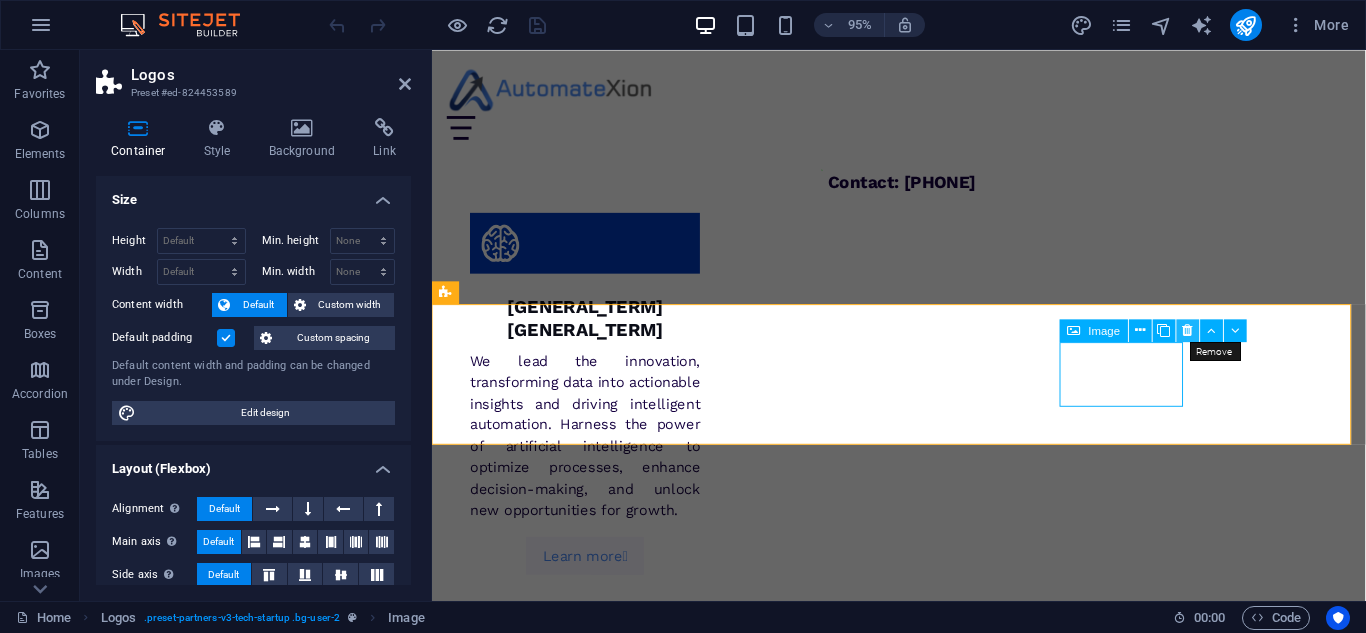 click at bounding box center [1188, 330] 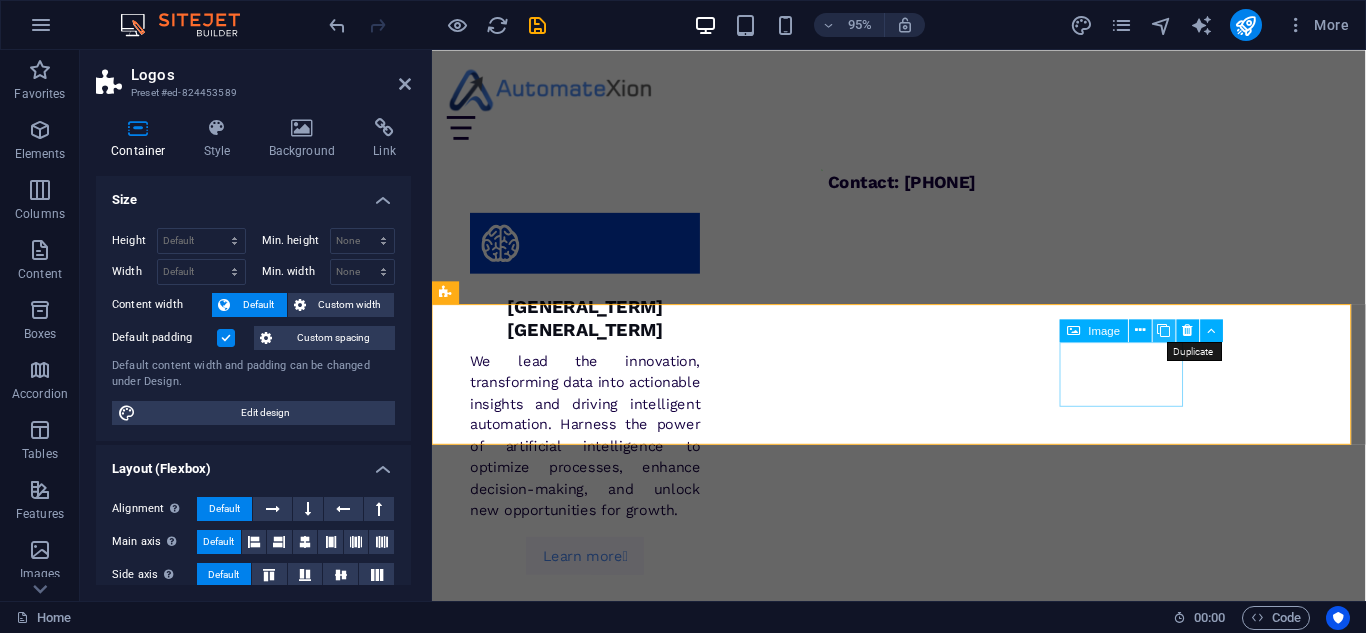 click at bounding box center (1163, 330) 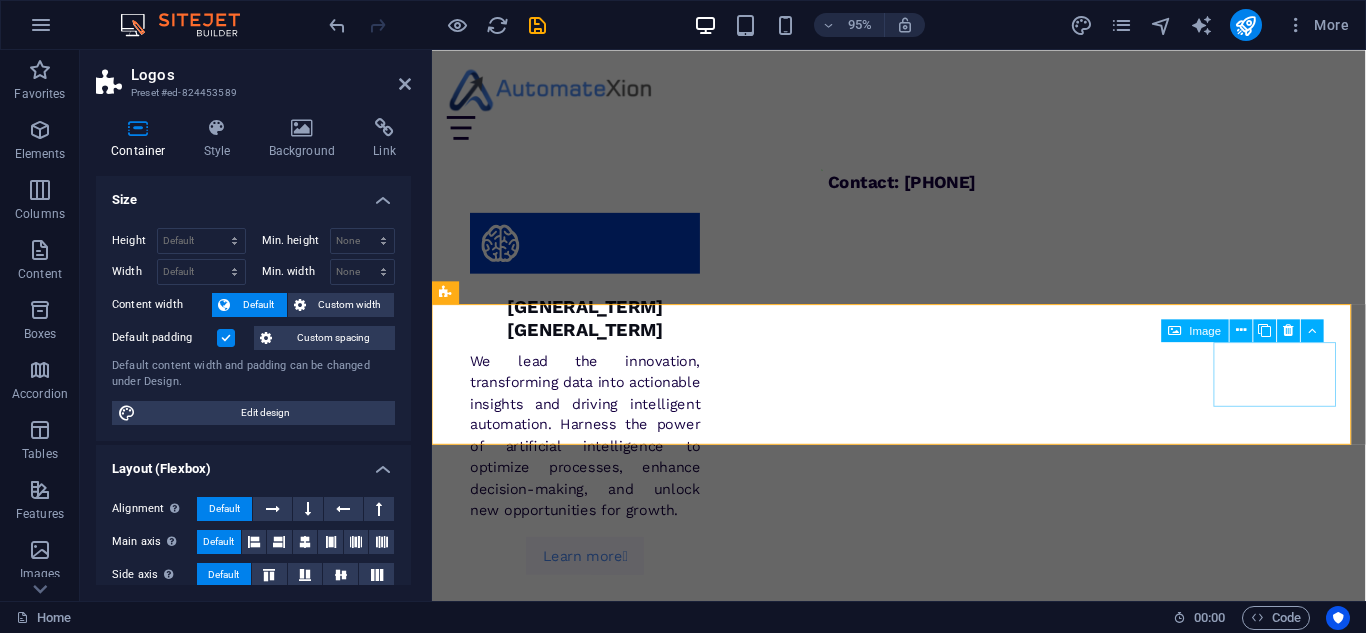 click at bounding box center [514, 8776] 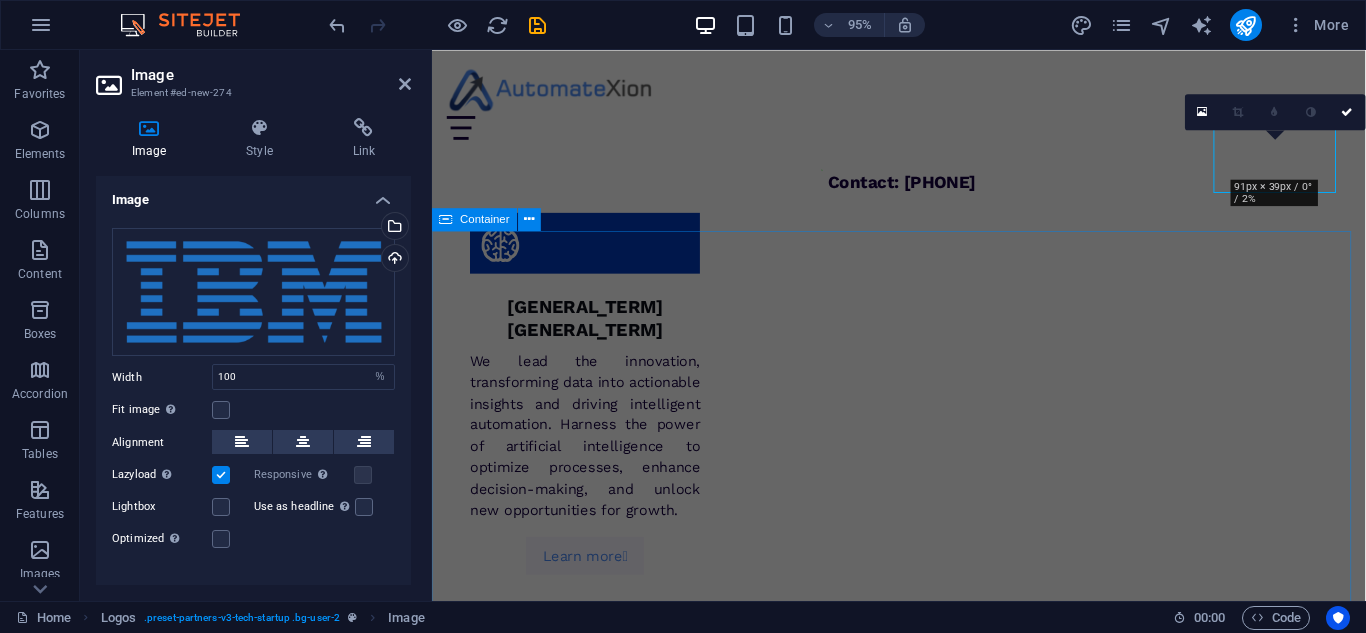 scroll, scrollTop: 5497, scrollLeft: 0, axis: vertical 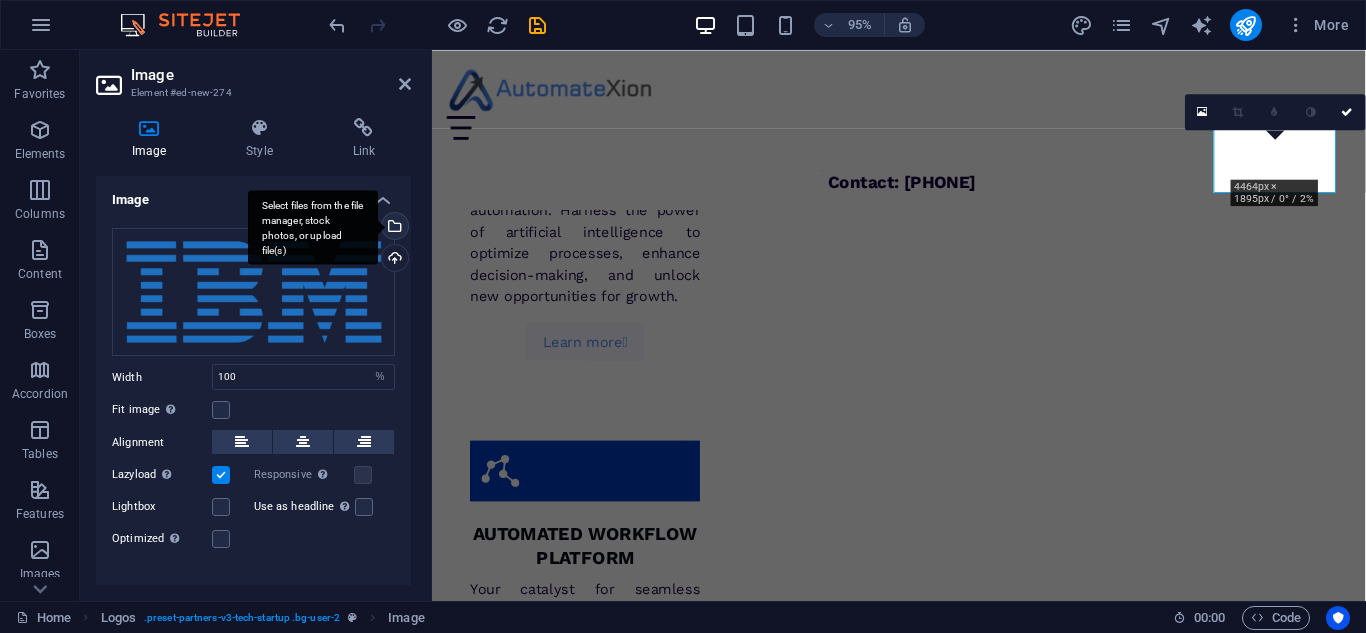 click on "Select files from the file manager, stock photos, or upload file(s)" at bounding box center [393, 228] 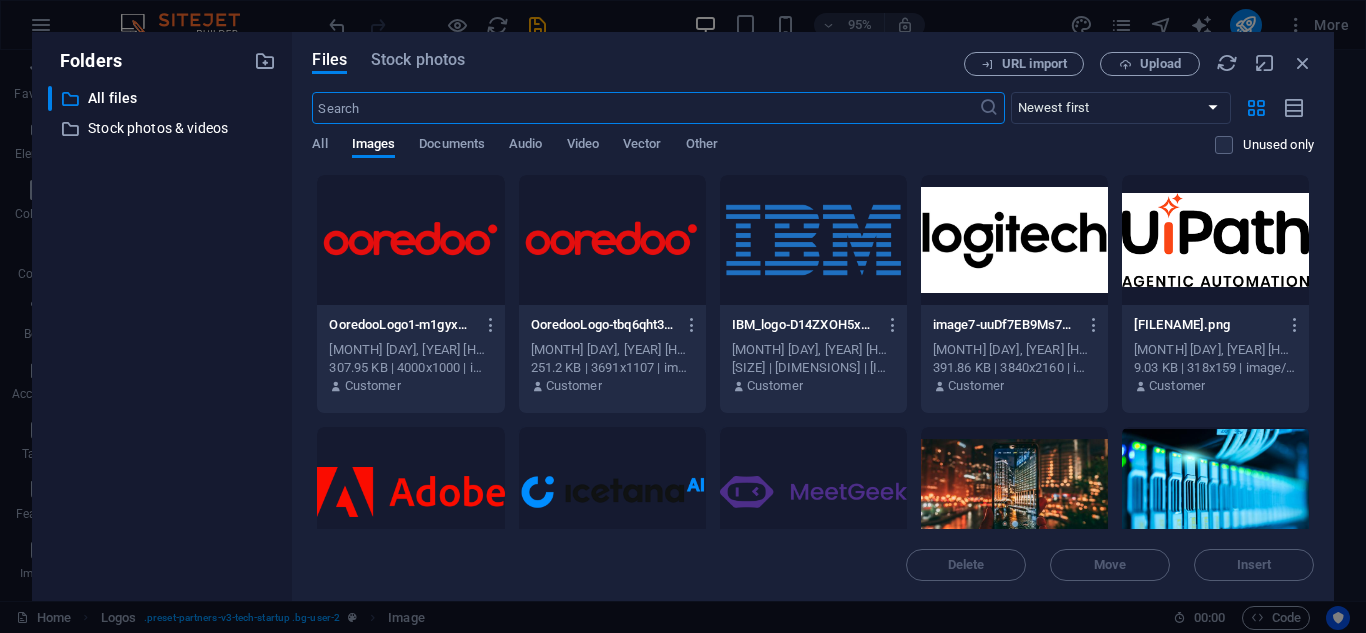 scroll, scrollTop: 5892, scrollLeft: 0, axis: vertical 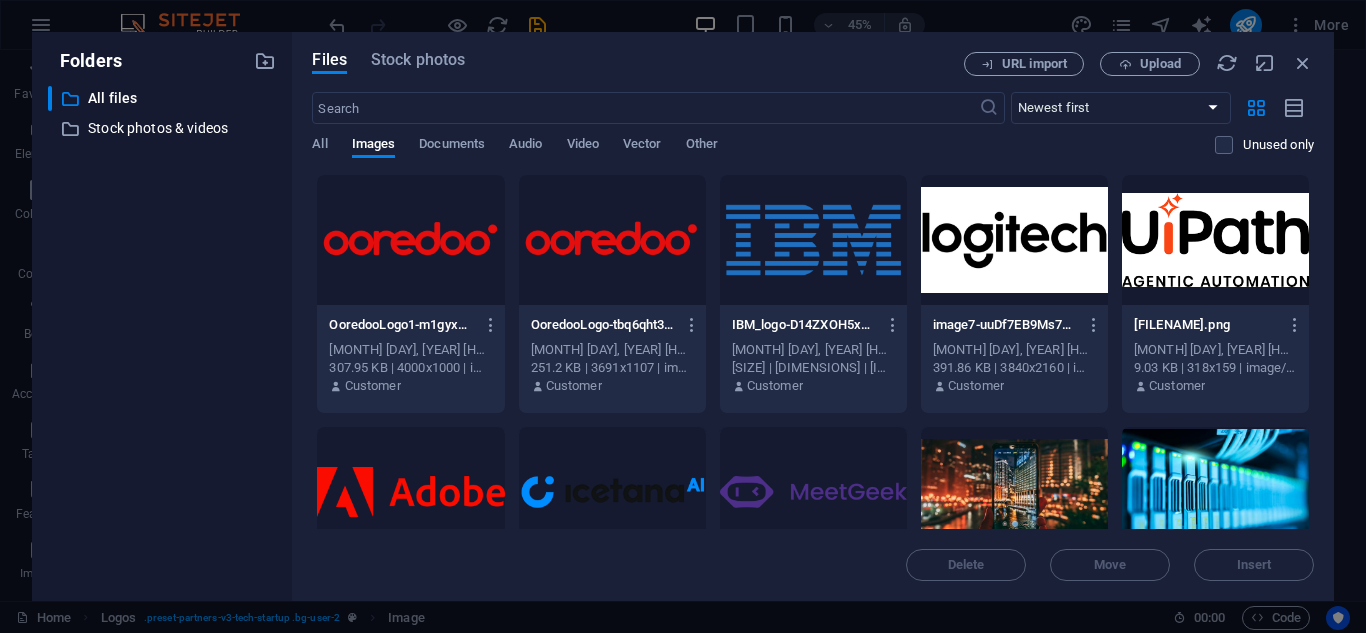 click at bounding box center (410, 240) 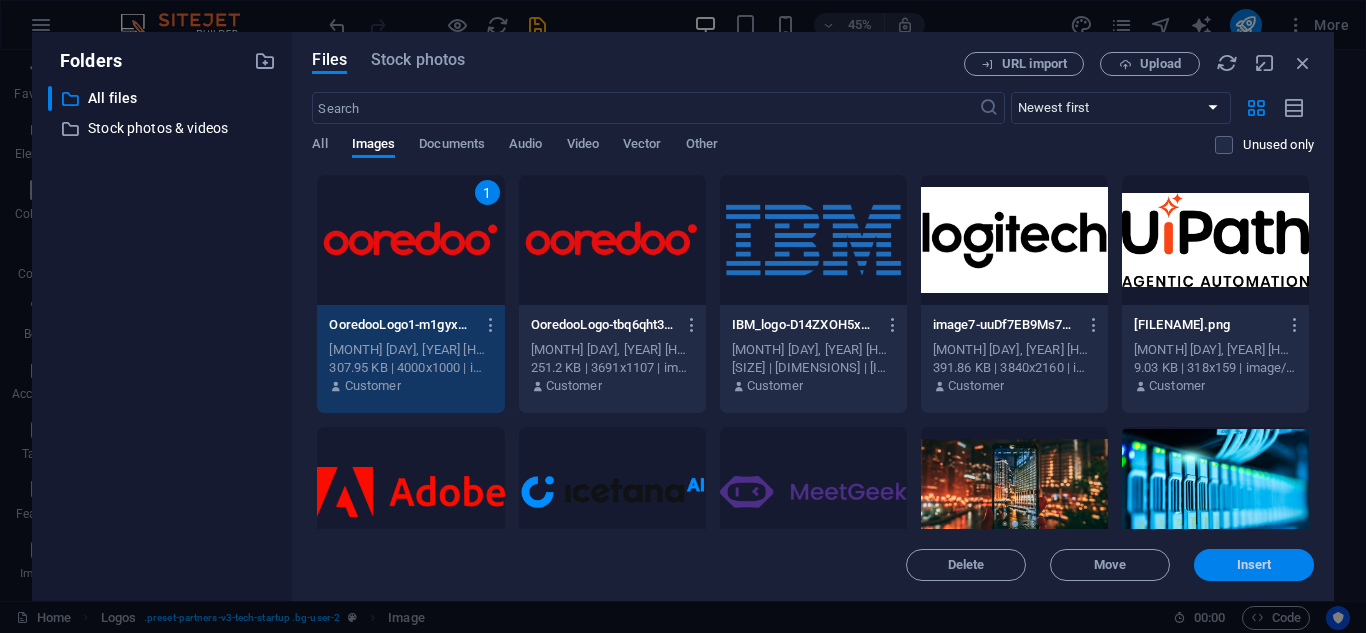 click on "Insert" at bounding box center (1254, 565) 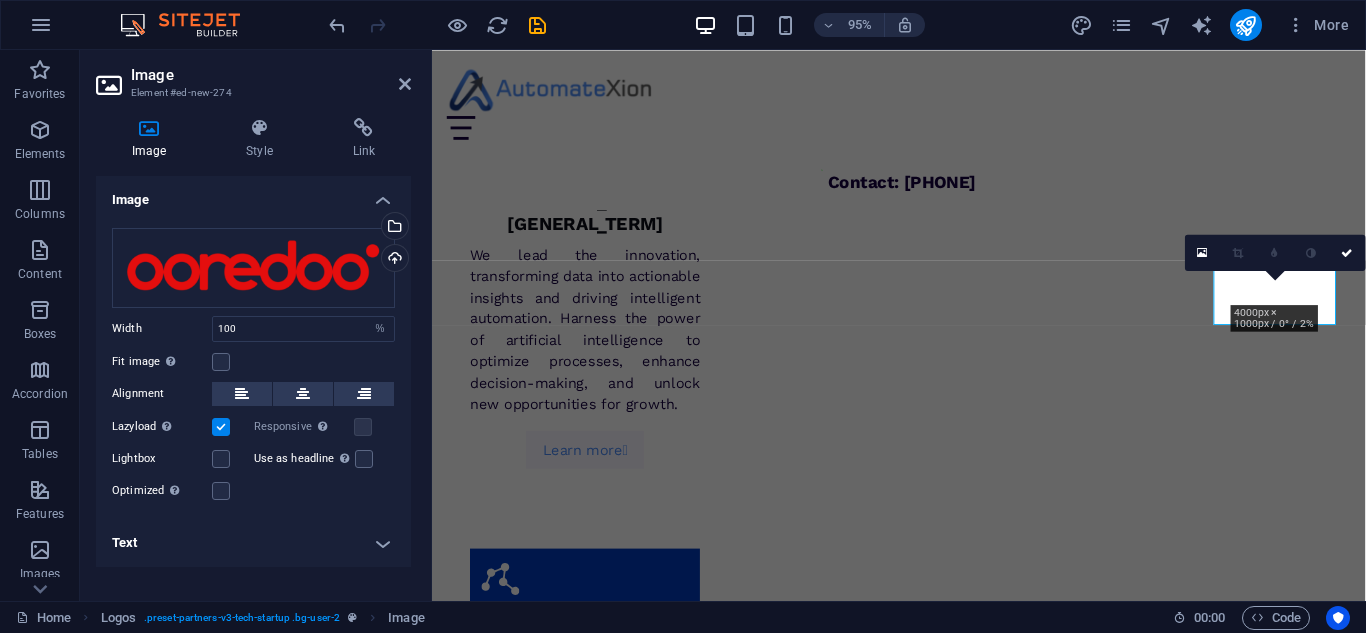 scroll, scrollTop: 5358, scrollLeft: 0, axis: vertical 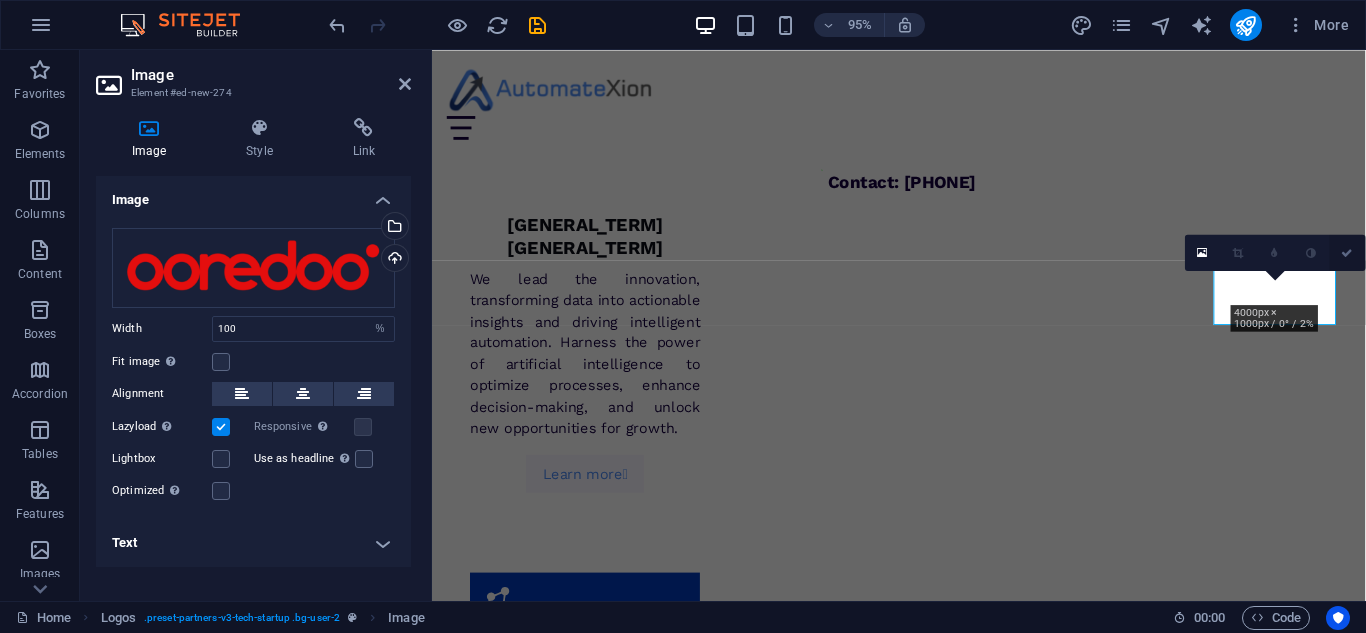 click at bounding box center [1348, 251] 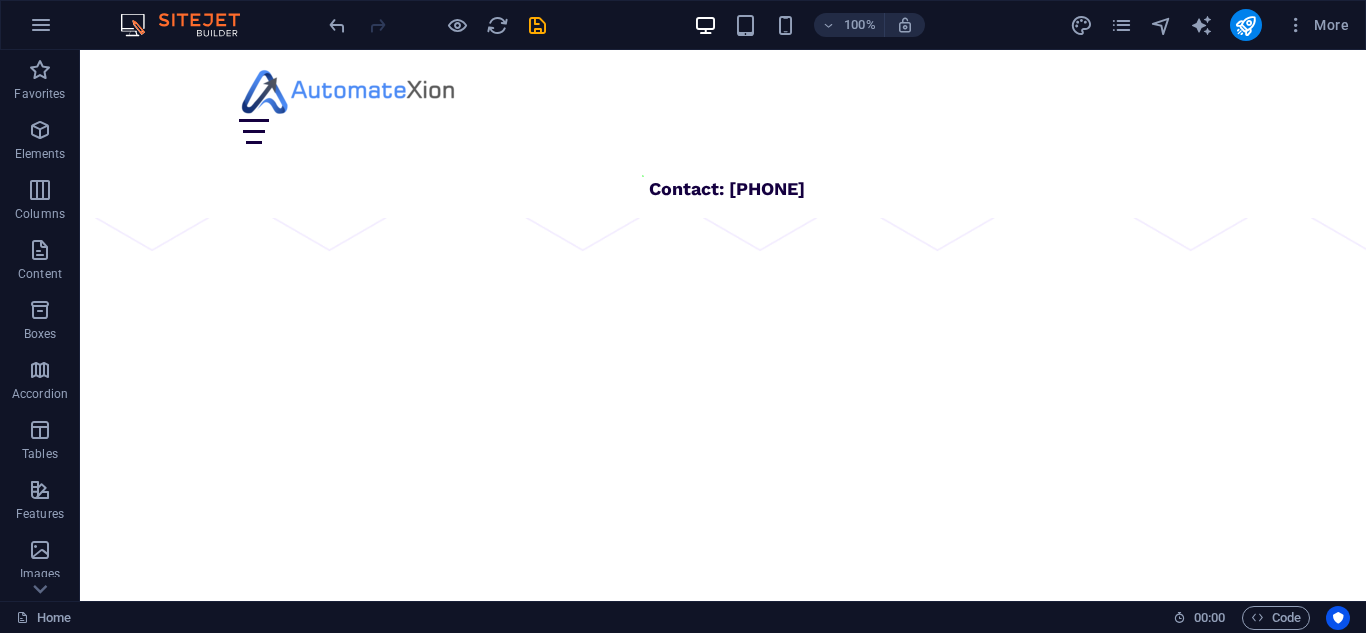 scroll, scrollTop: 619, scrollLeft: 0, axis: vertical 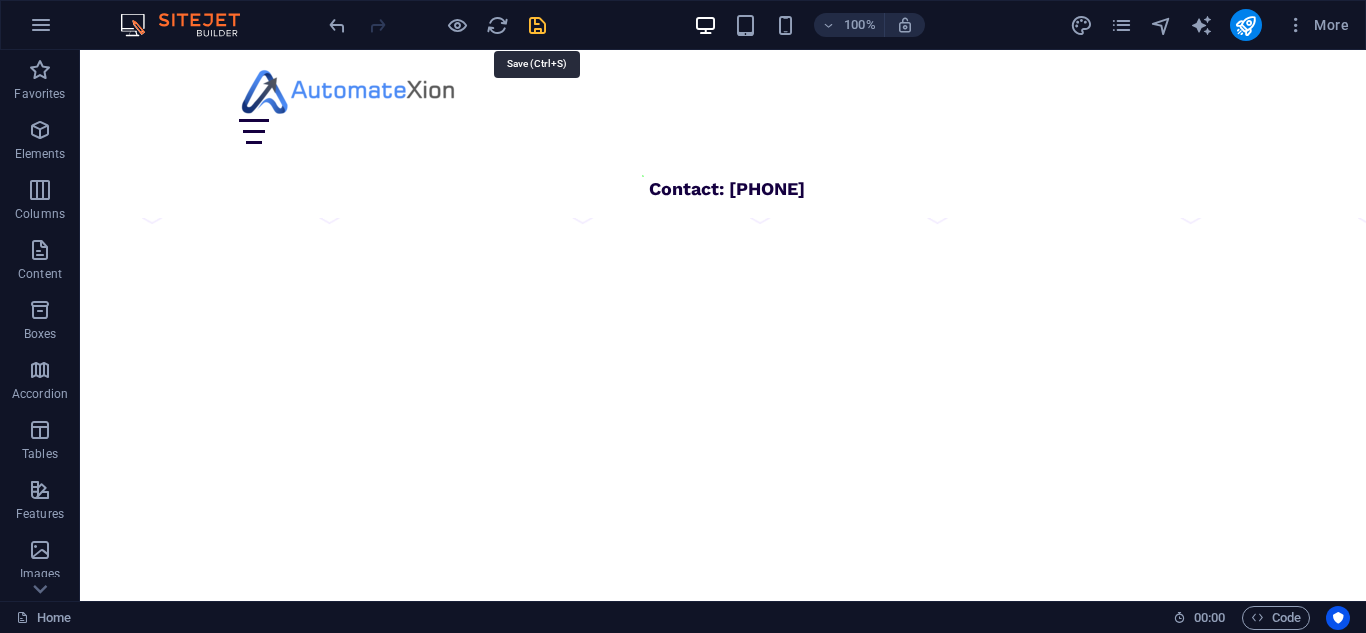 click at bounding box center [537, 25] 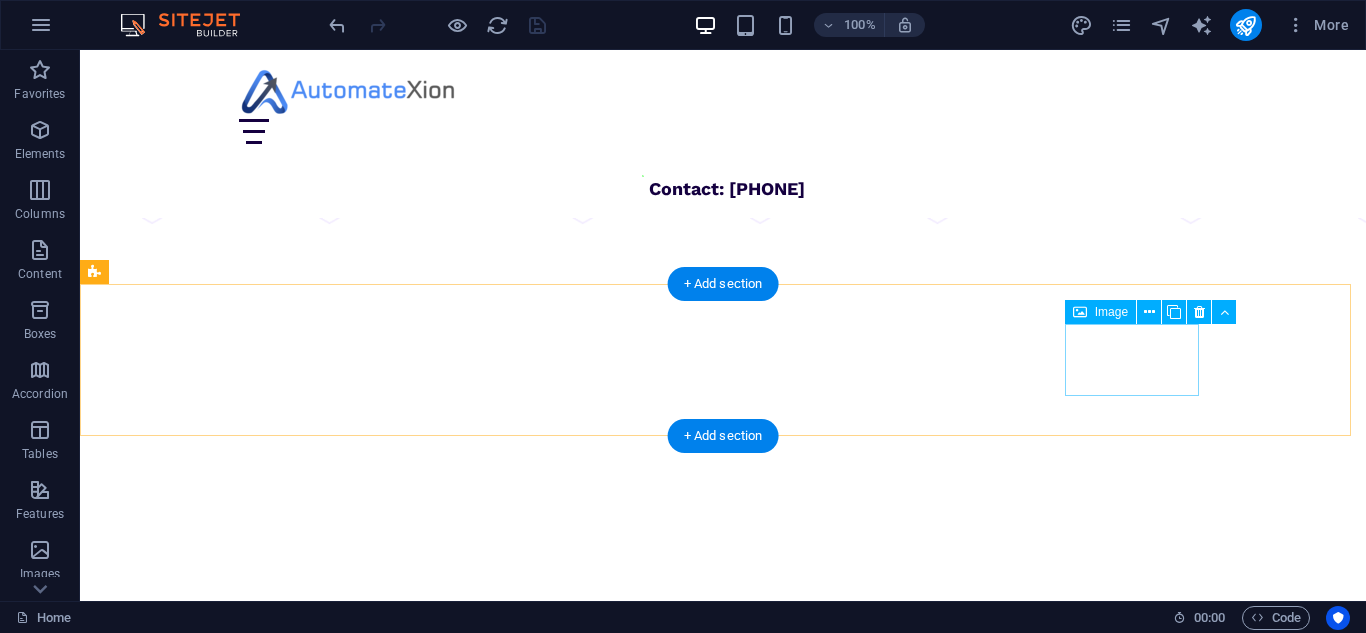 click at bounding box center (163, 1978) 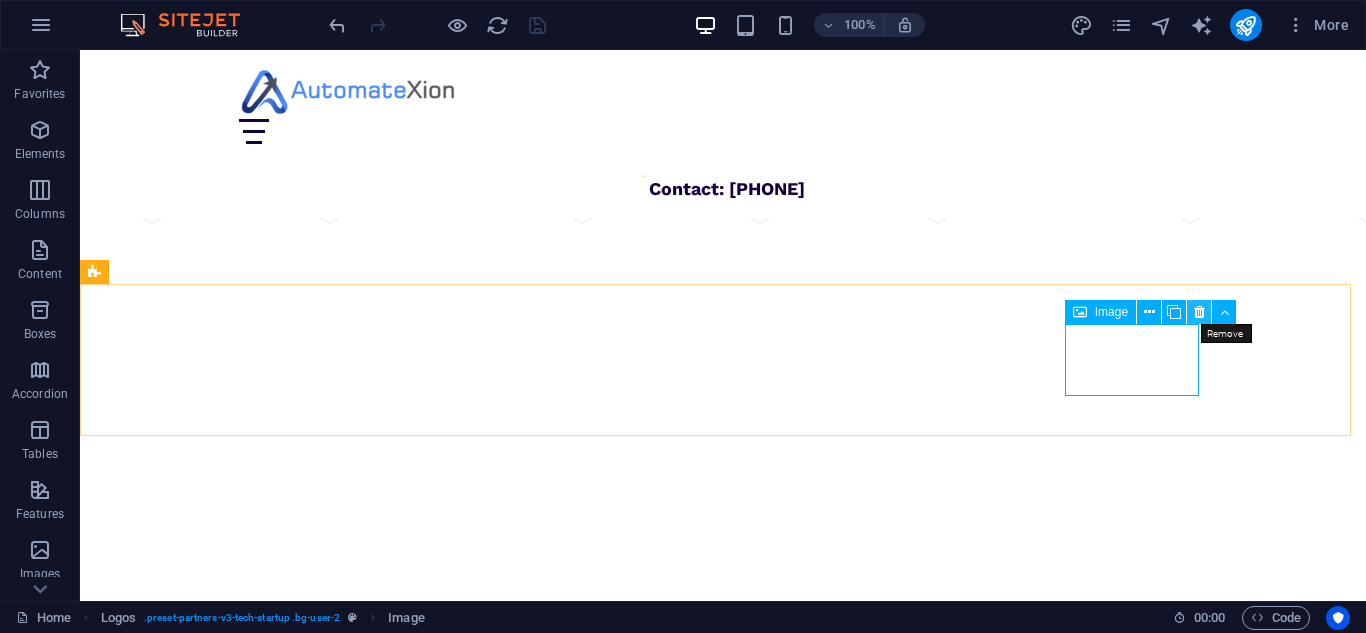 click at bounding box center [1199, 312] 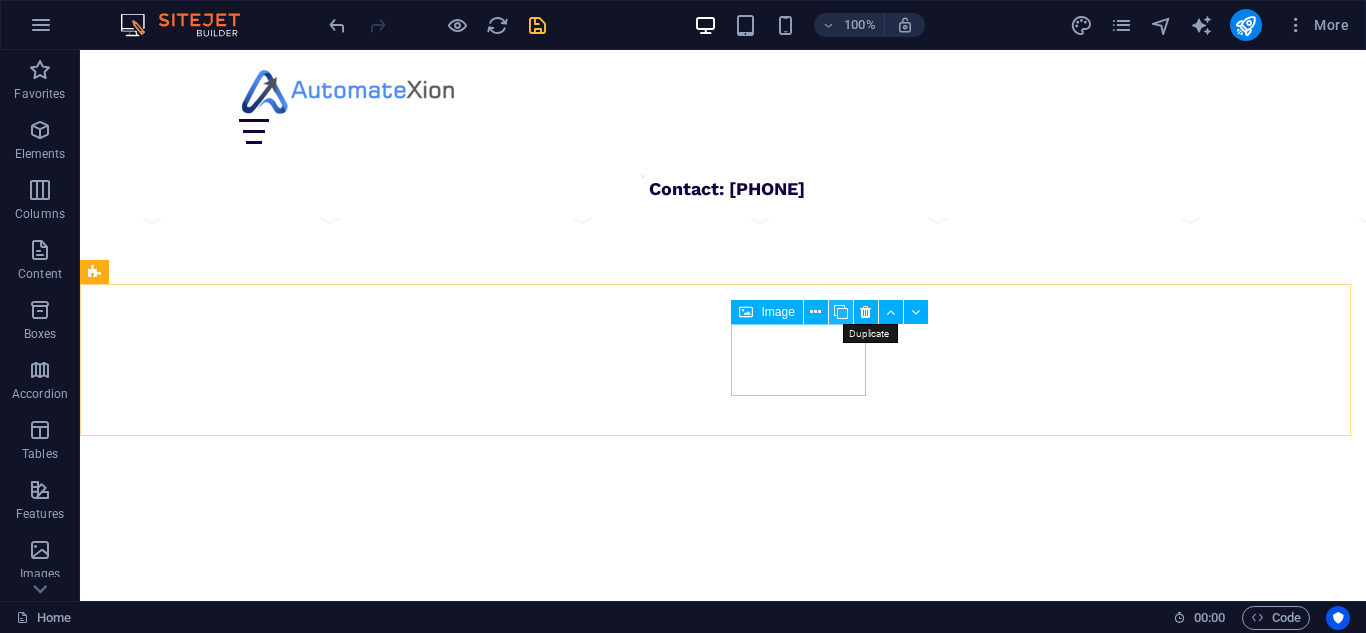 click at bounding box center [841, 312] 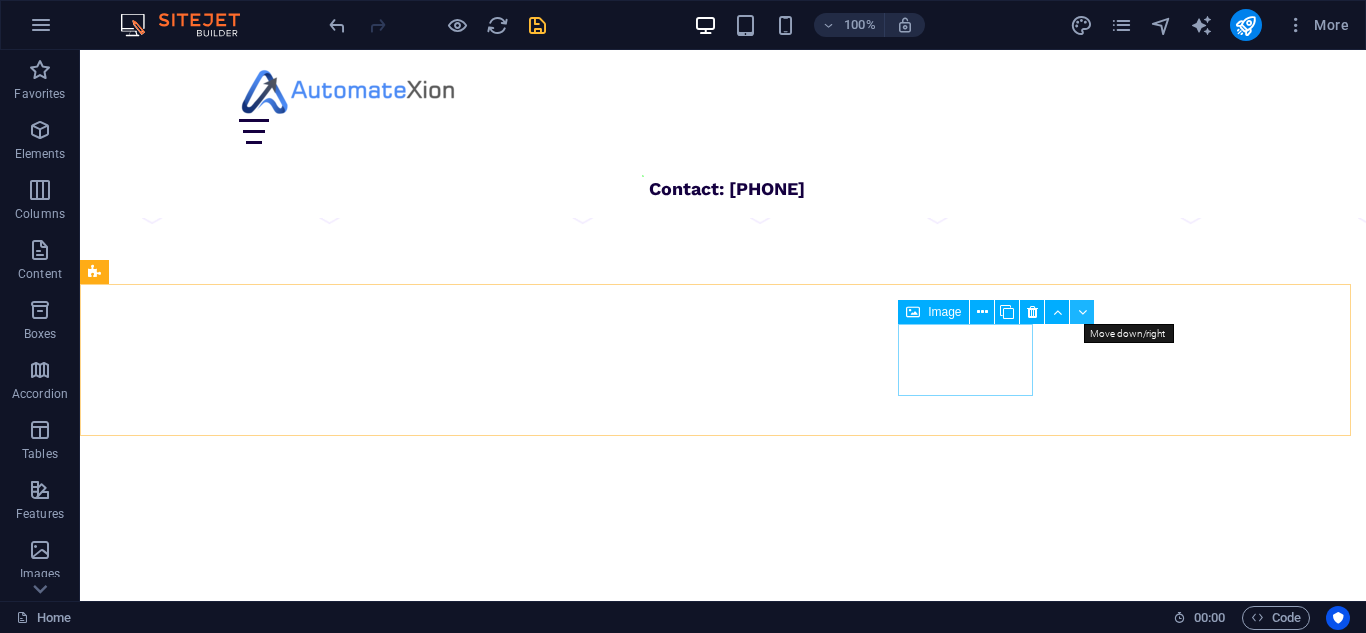 click at bounding box center (1082, 312) 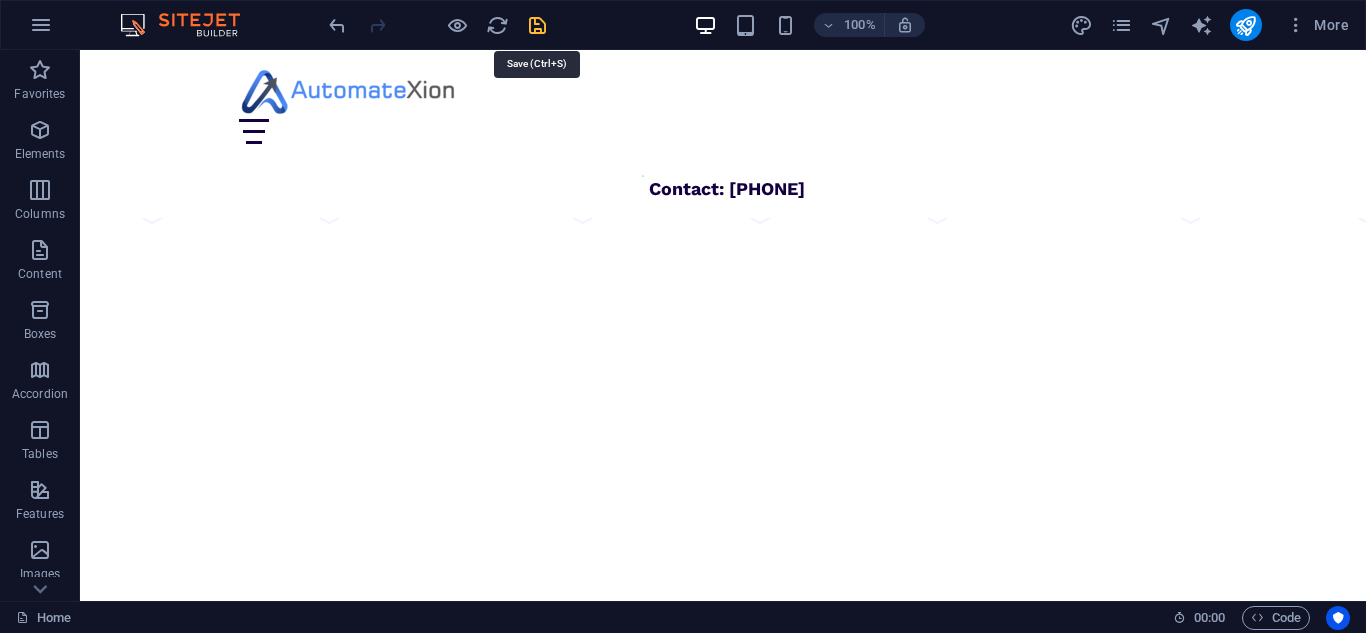 click at bounding box center [537, 25] 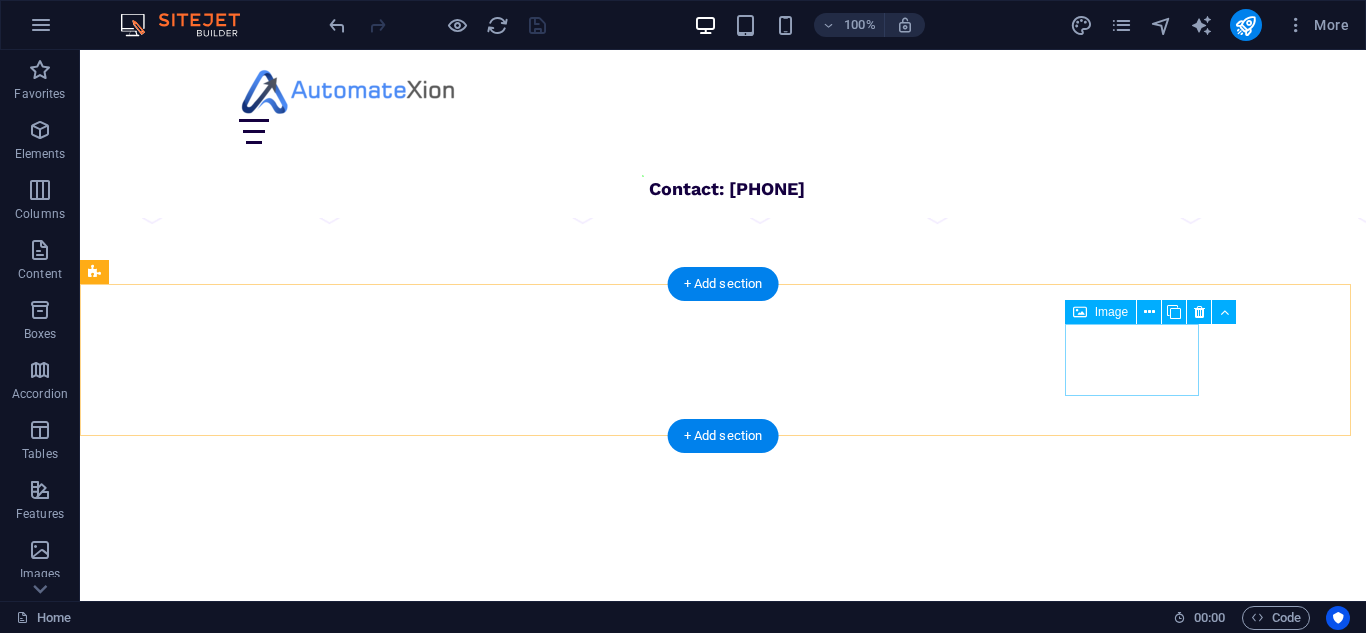 click at bounding box center (163, 1978) 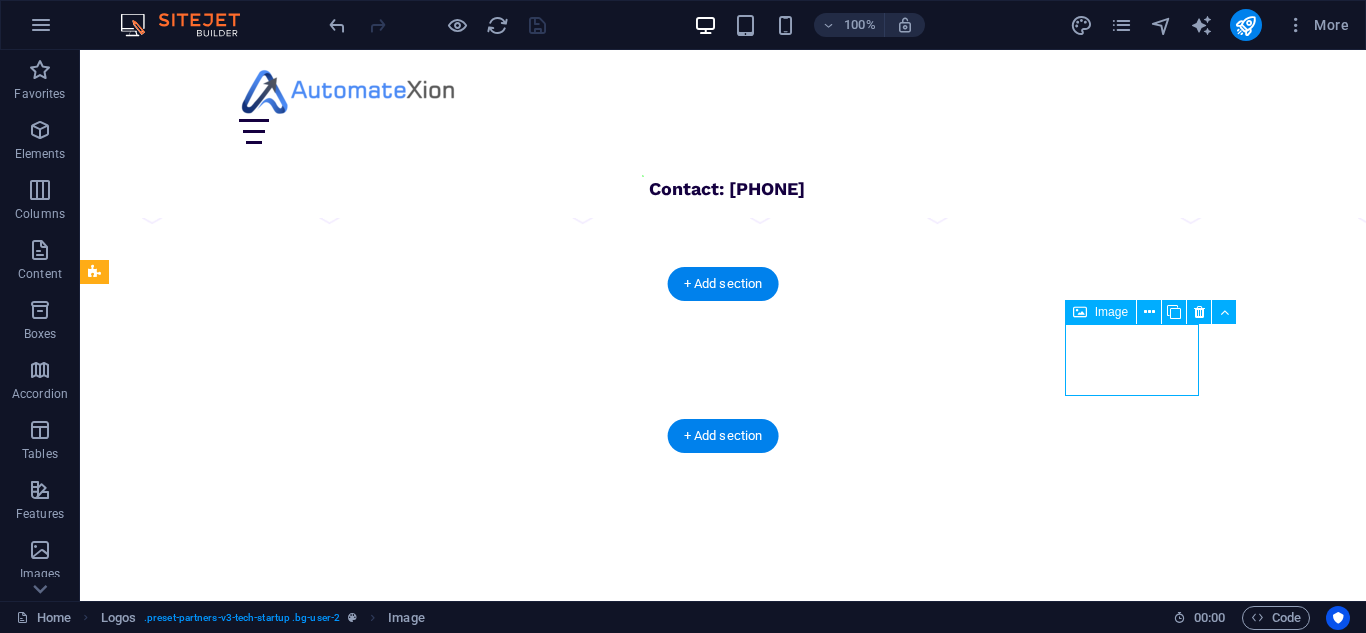 click at bounding box center (163, 1978) 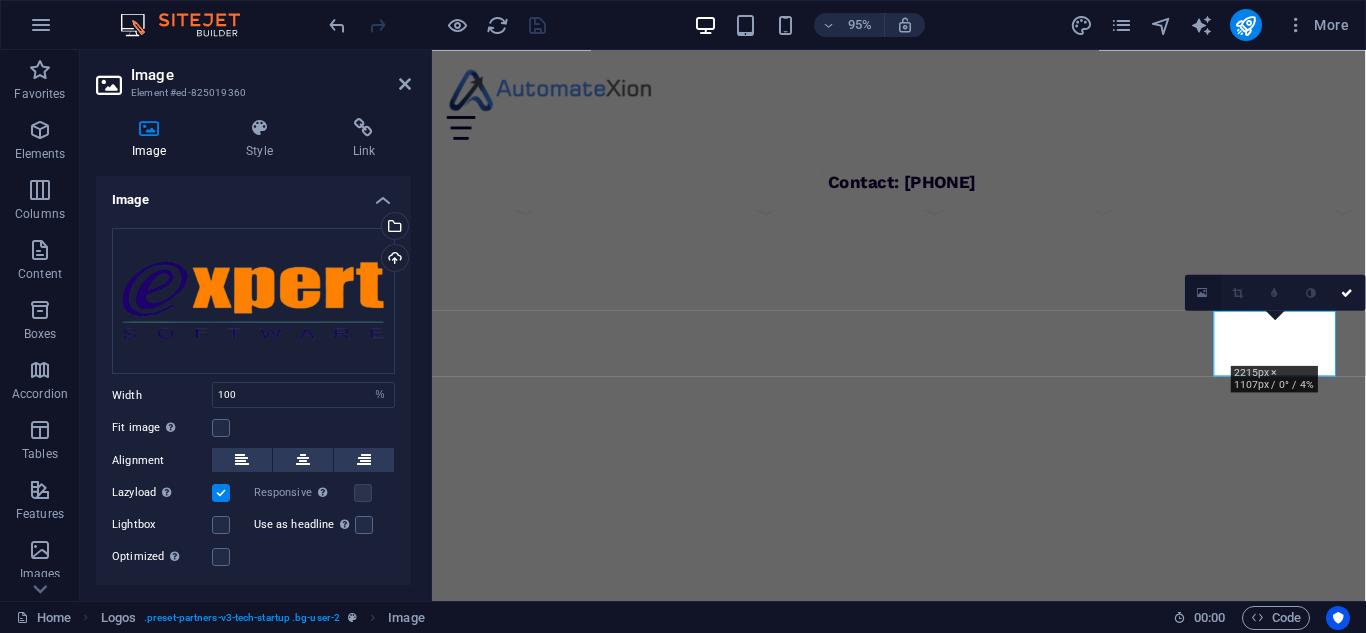 click at bounding box center [1203, 292] 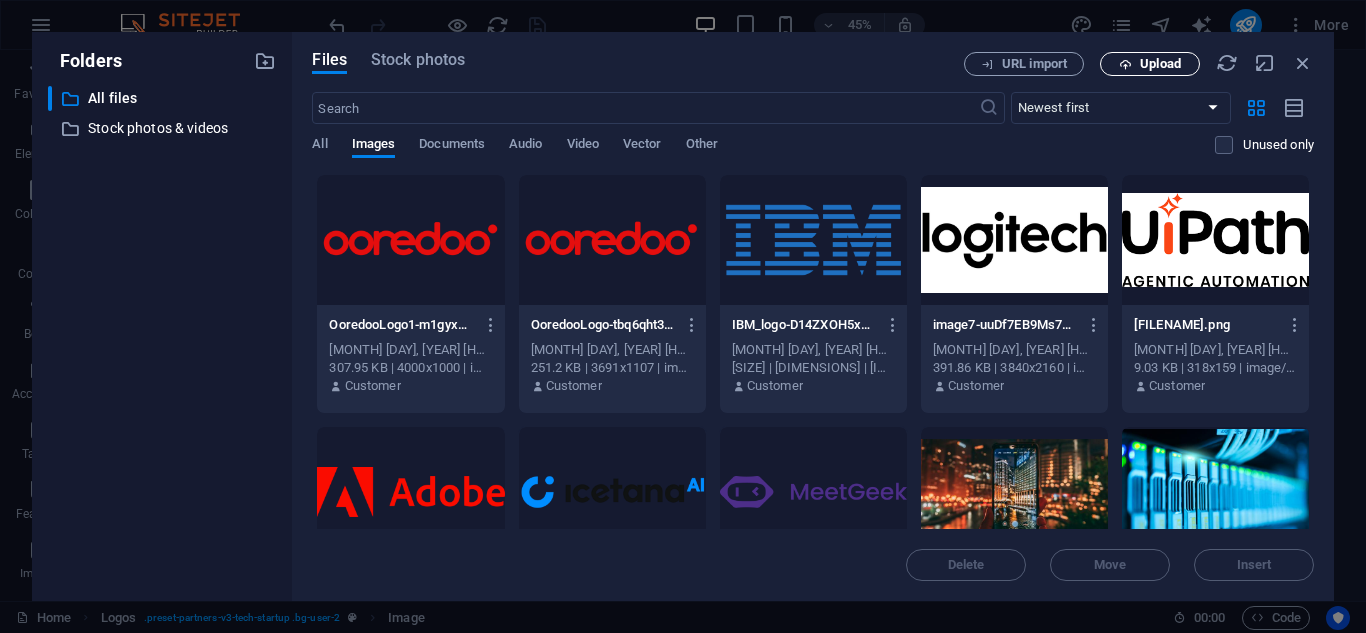 click on "Upload" at bounding box center (1150, 64) 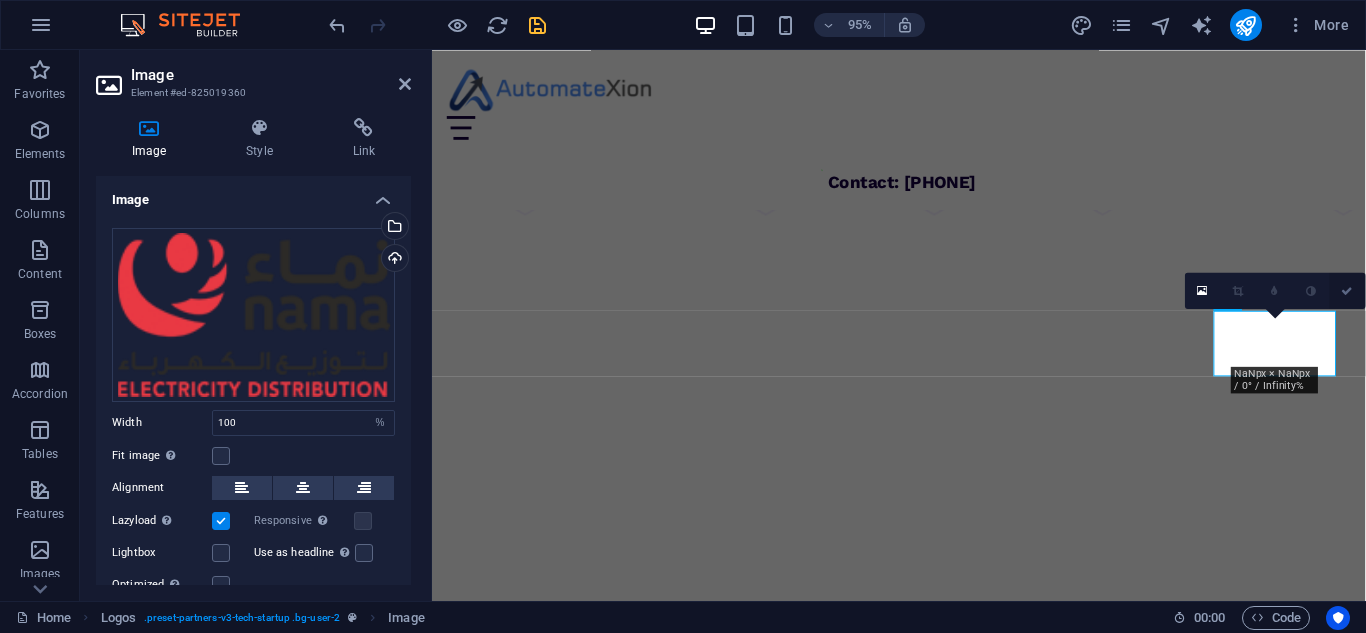 click at bounding box center (1348, 290) 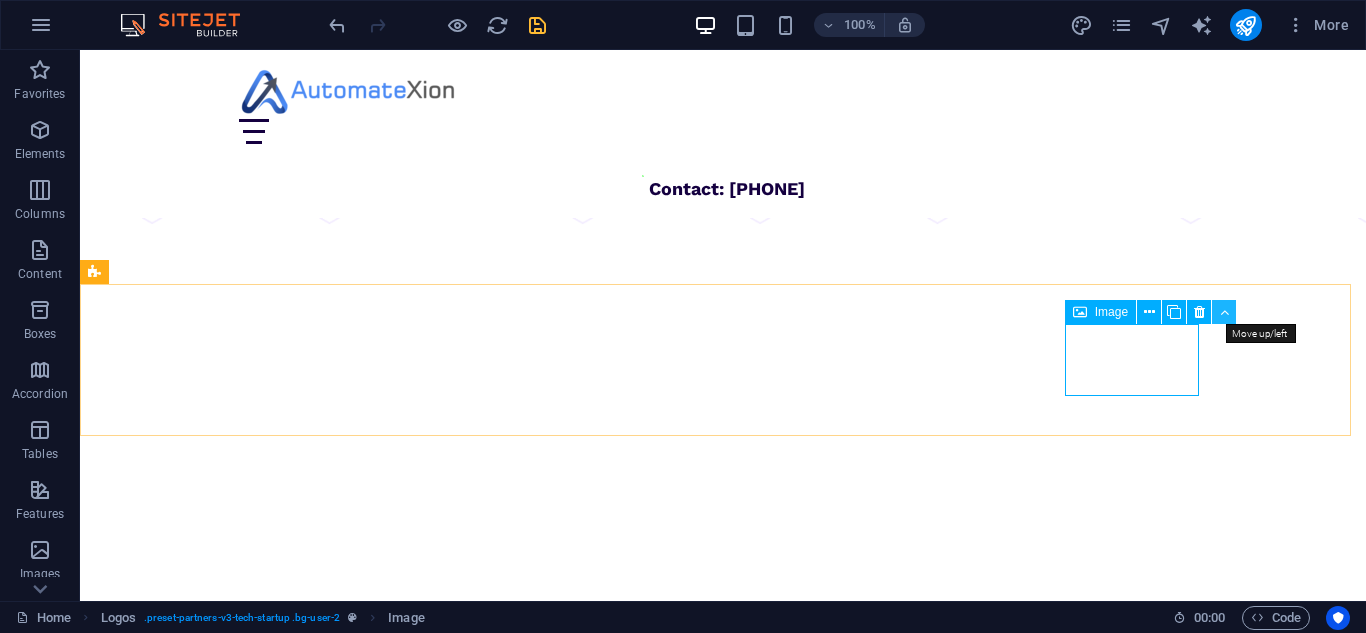 click at bounding box center (1224, 312) 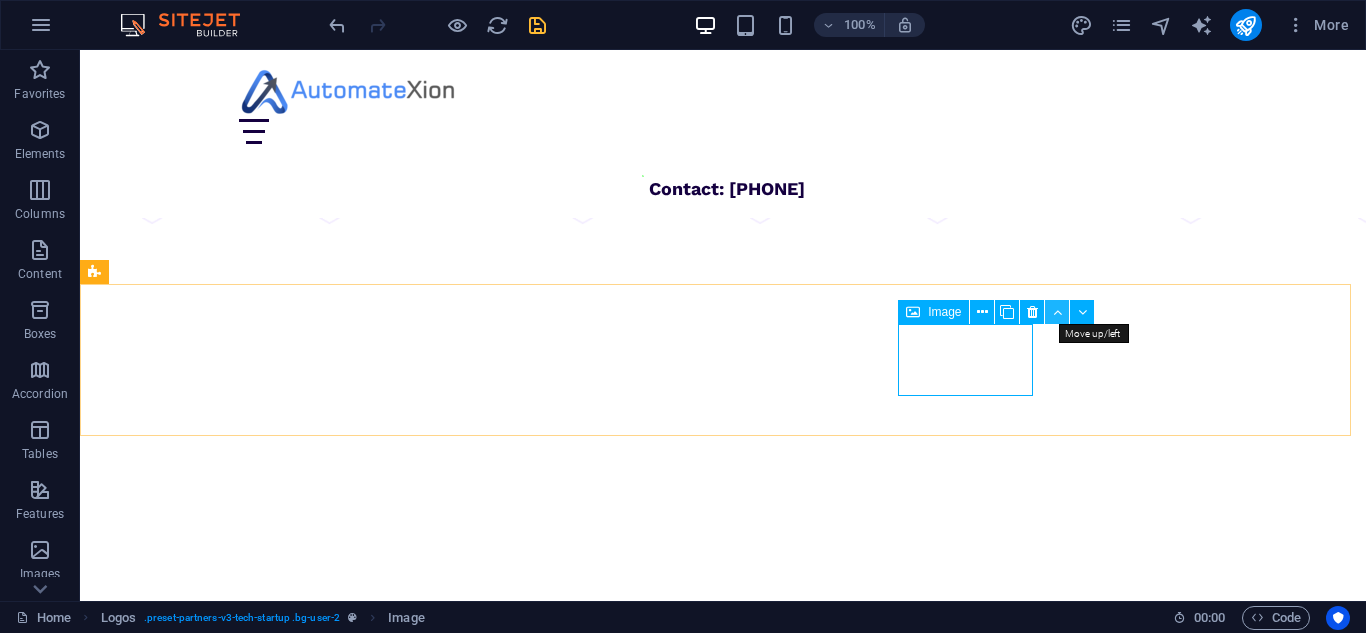 click at bounding box center (1057, 312) 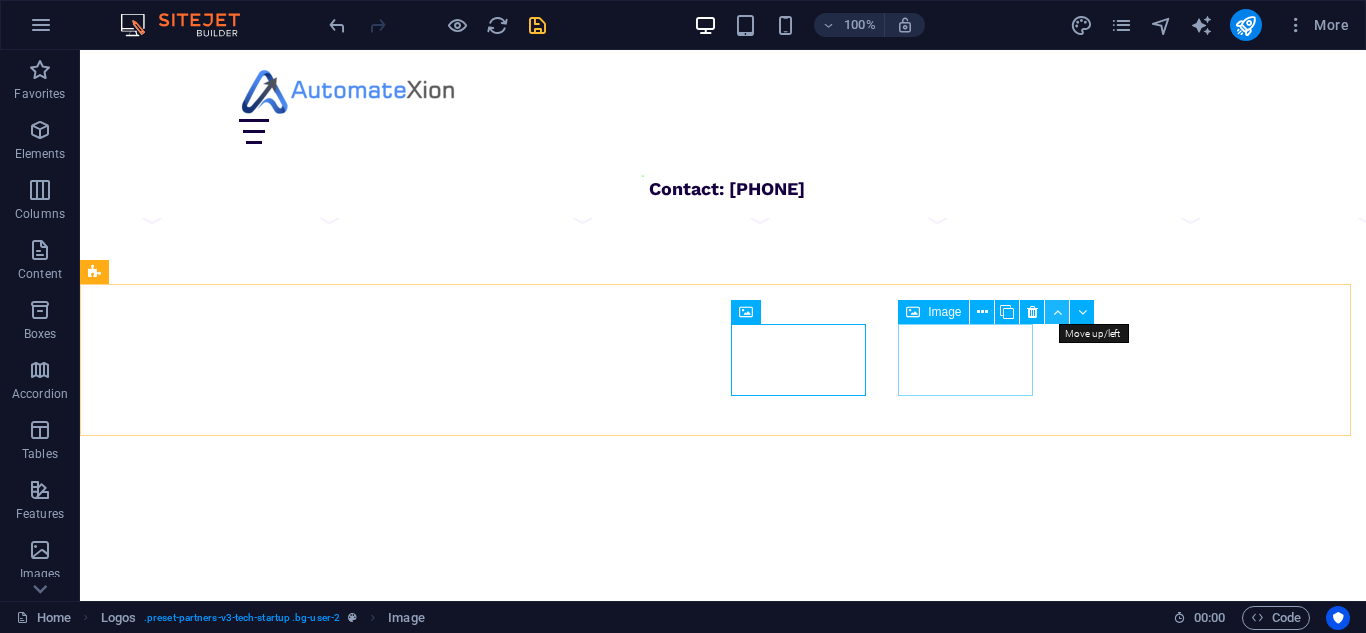 click at bounding box center (1057, 312) 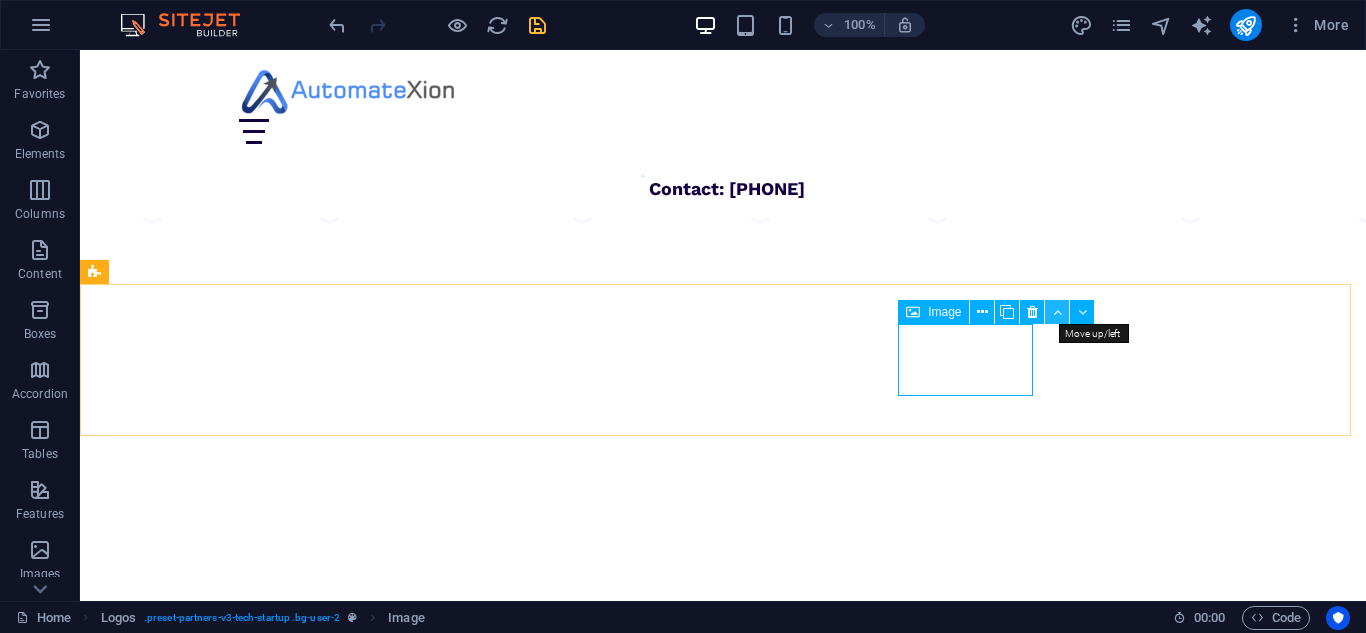 click at bounding box center [1057, 312] 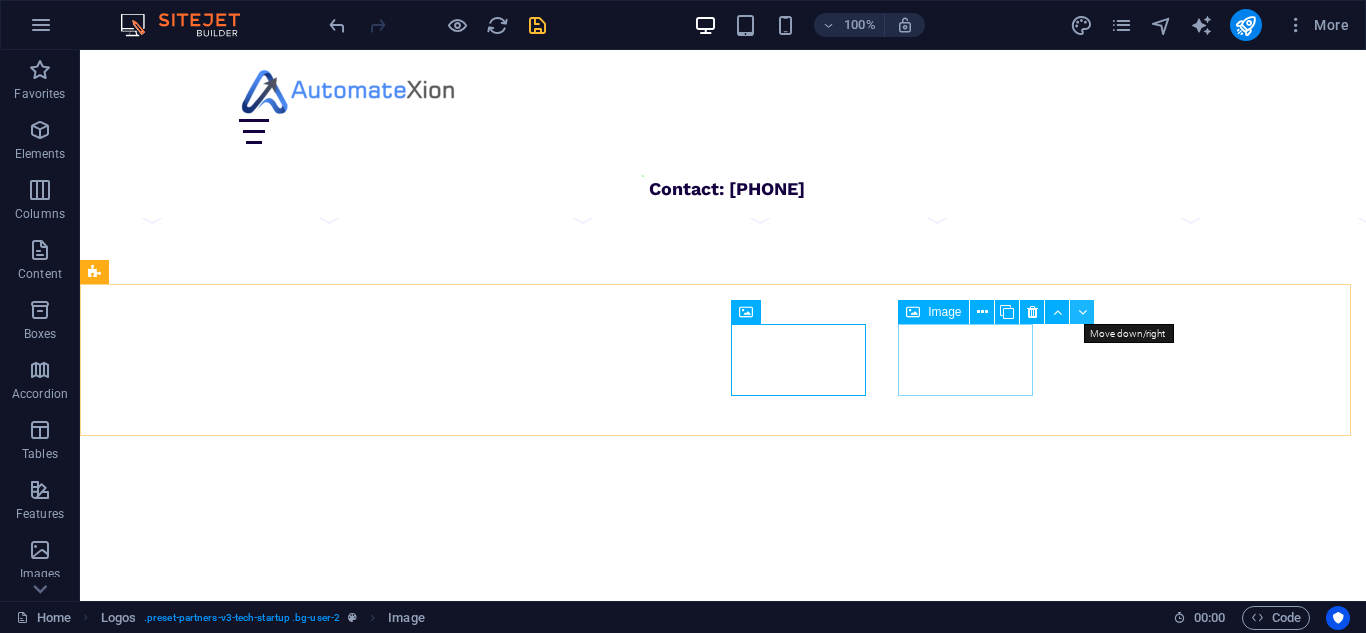 click at bounding box center (1082, 312) 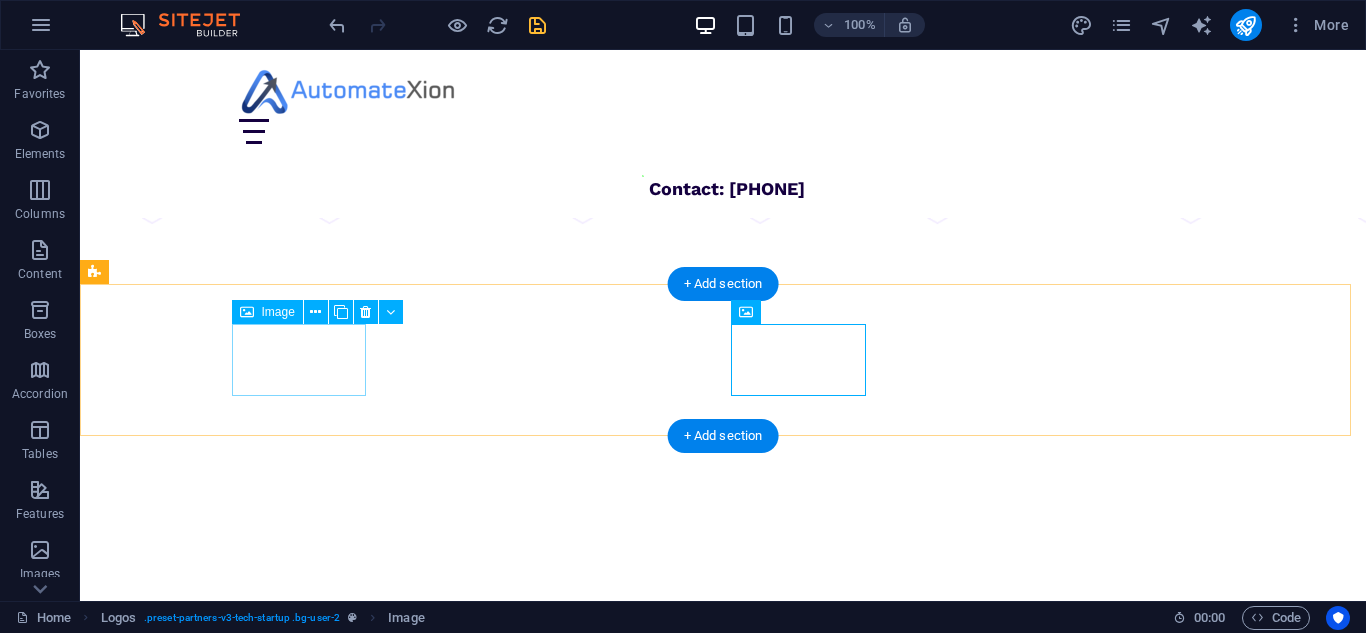 click at bounding box center (163, 1537) 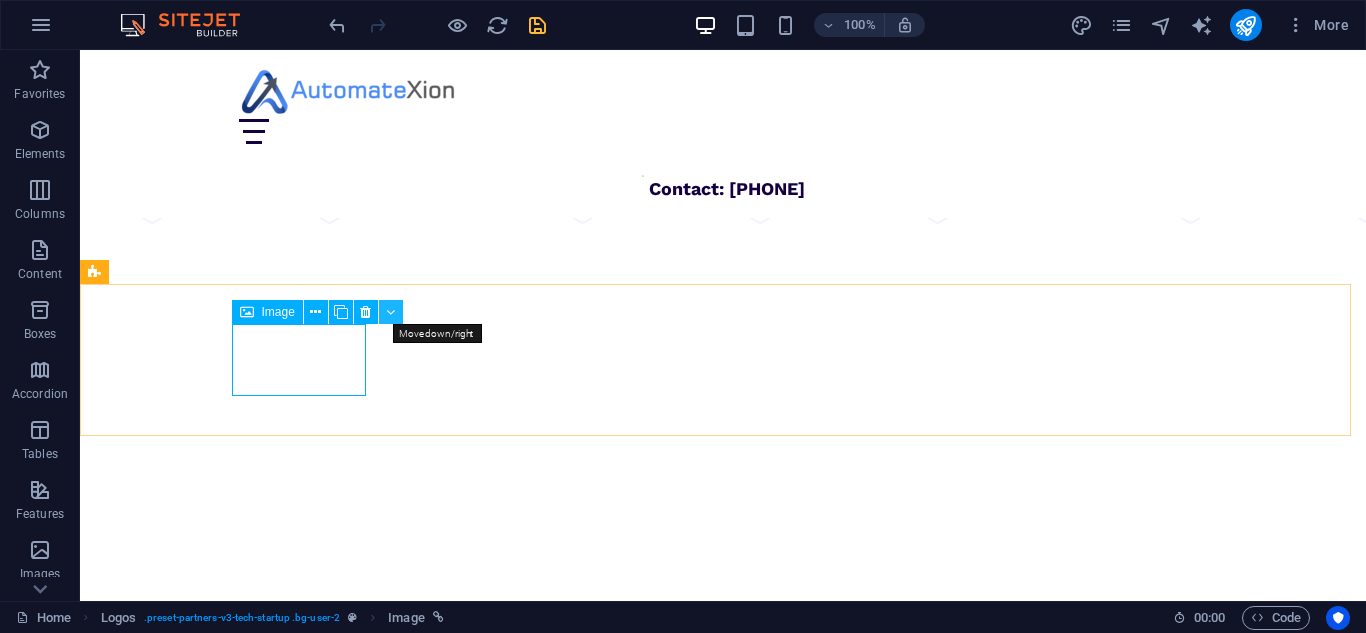 click at bounding box center [390, 312] 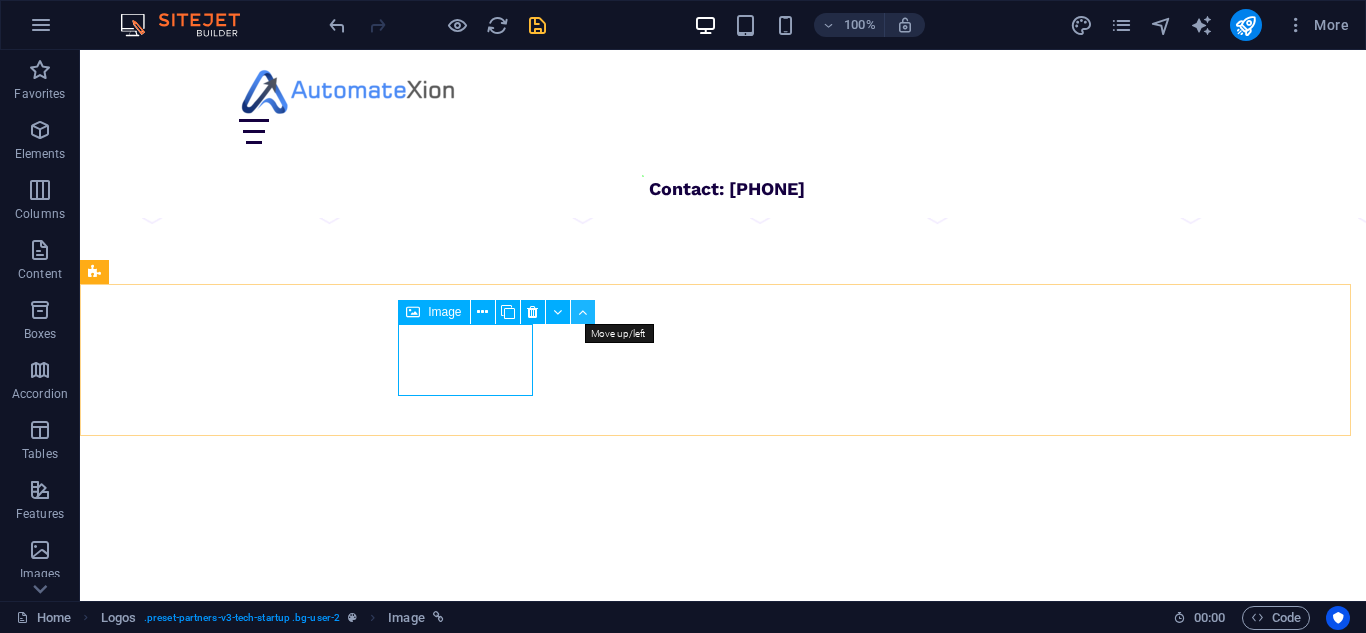 click at bounding box center (583, 312) 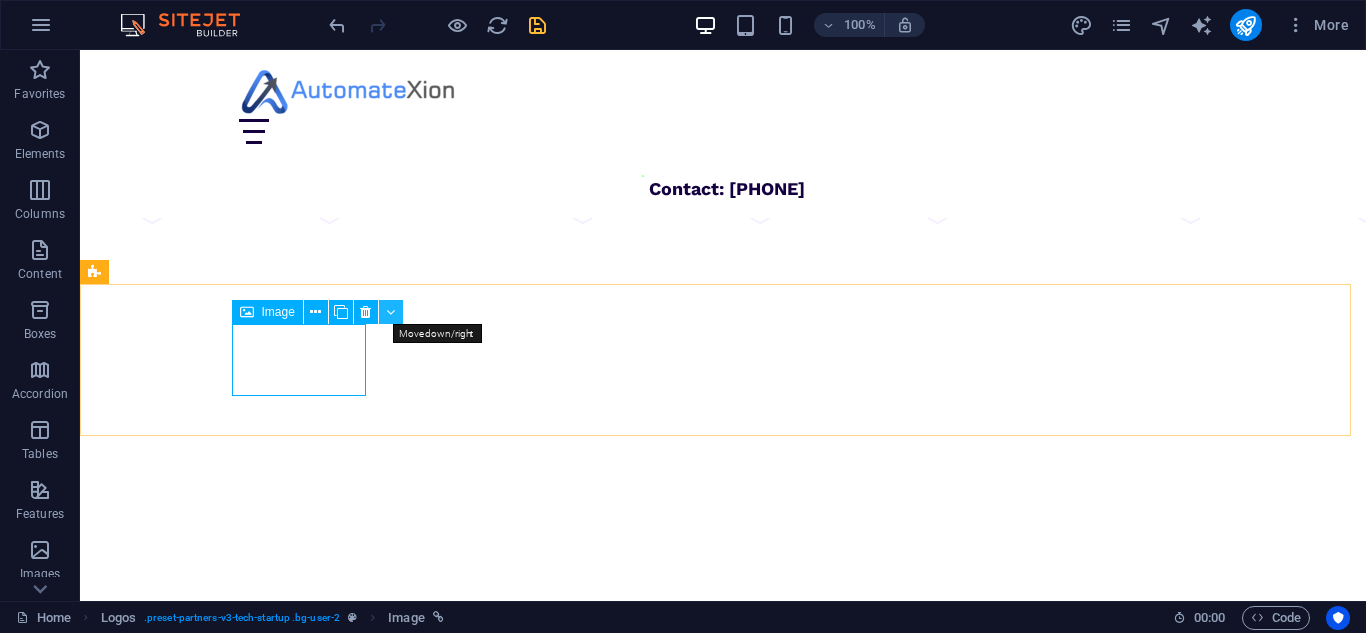 click at bounding box center (390, 312) 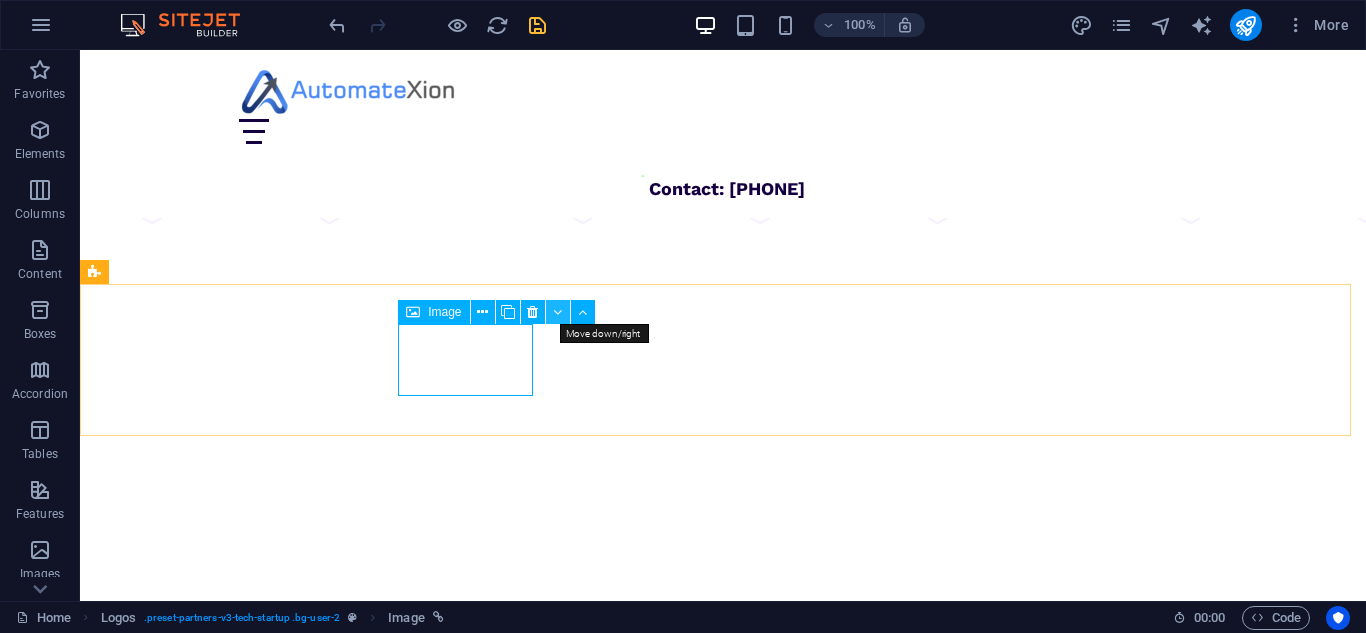 click at bounding box center (557, 312) 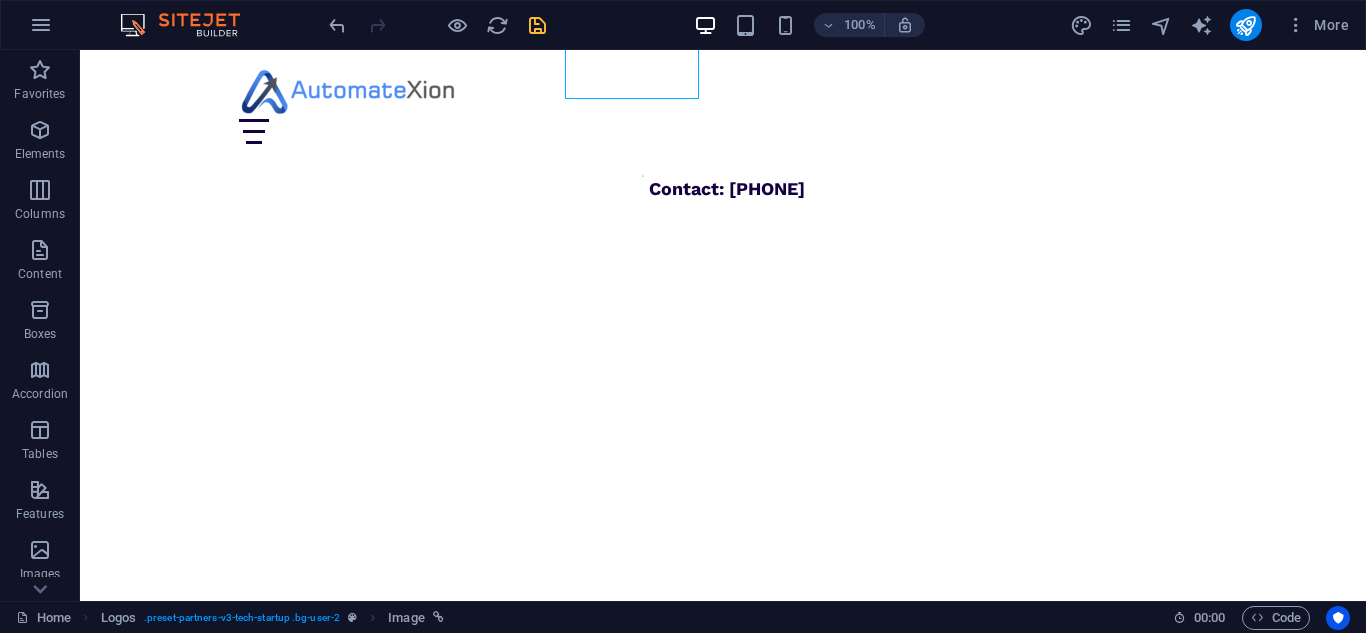 scroll, scrollTop: 1090, scrollLeft: 0, axis: vertical 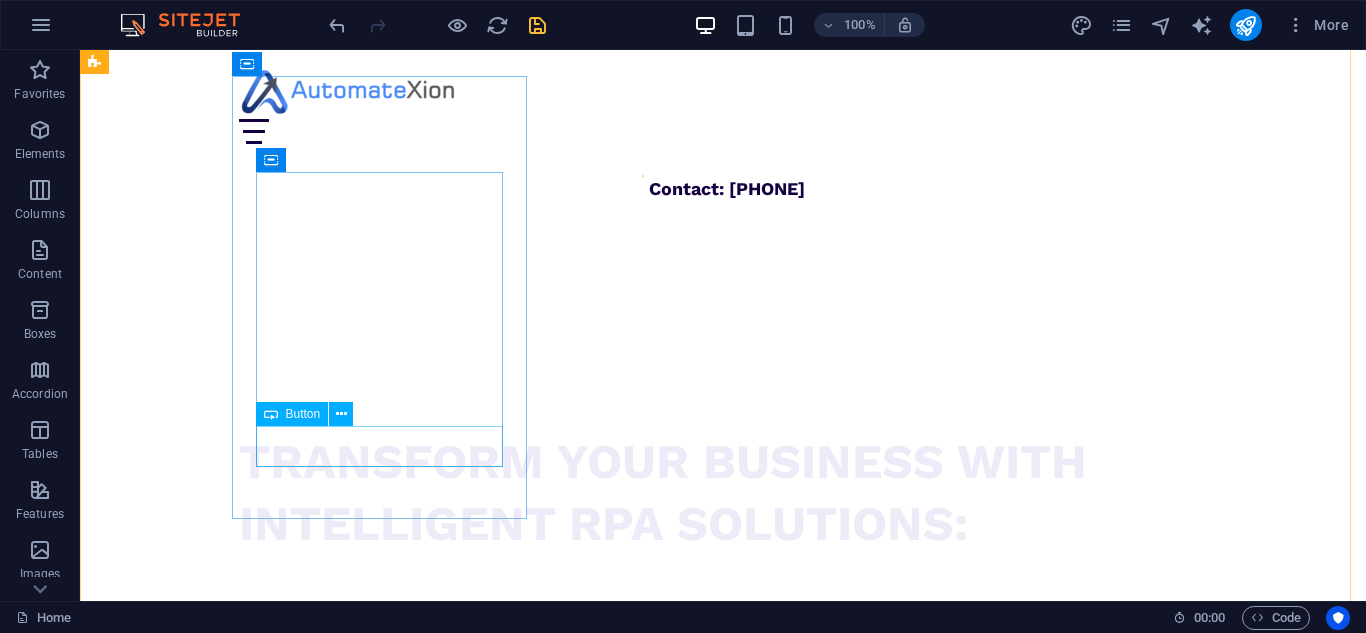 click on "" at bounding box center (285, 3692) 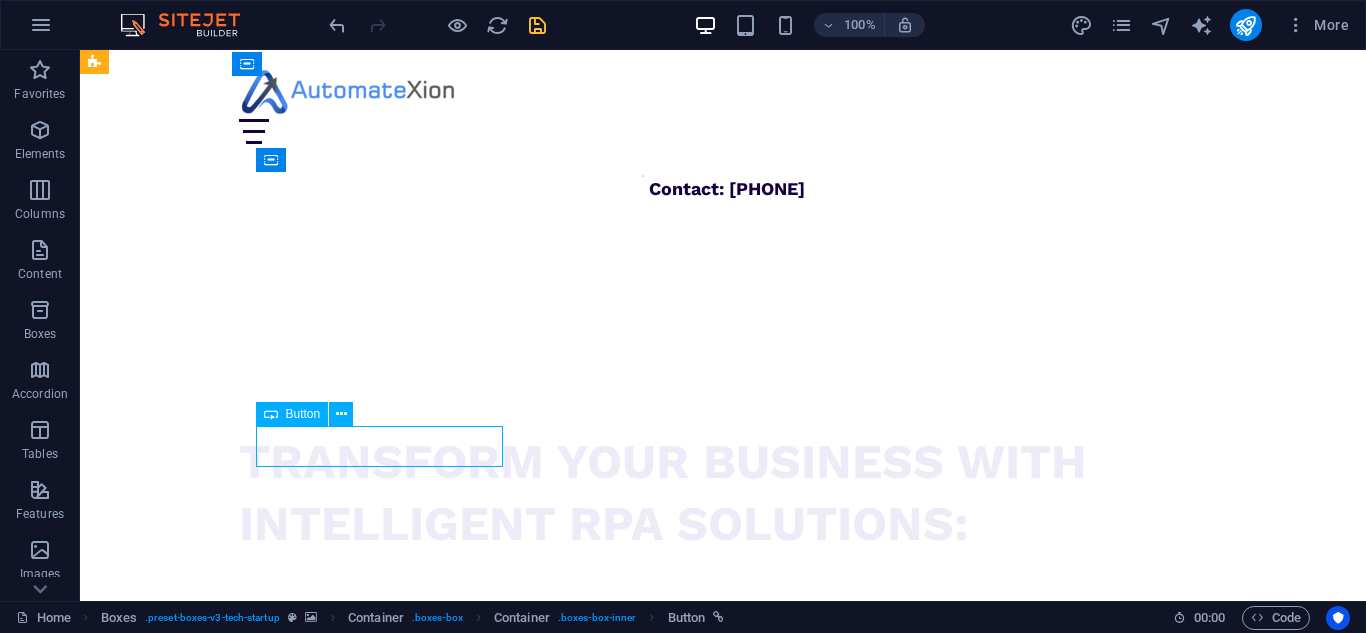 click on "" at bounding box center [285, 3692] 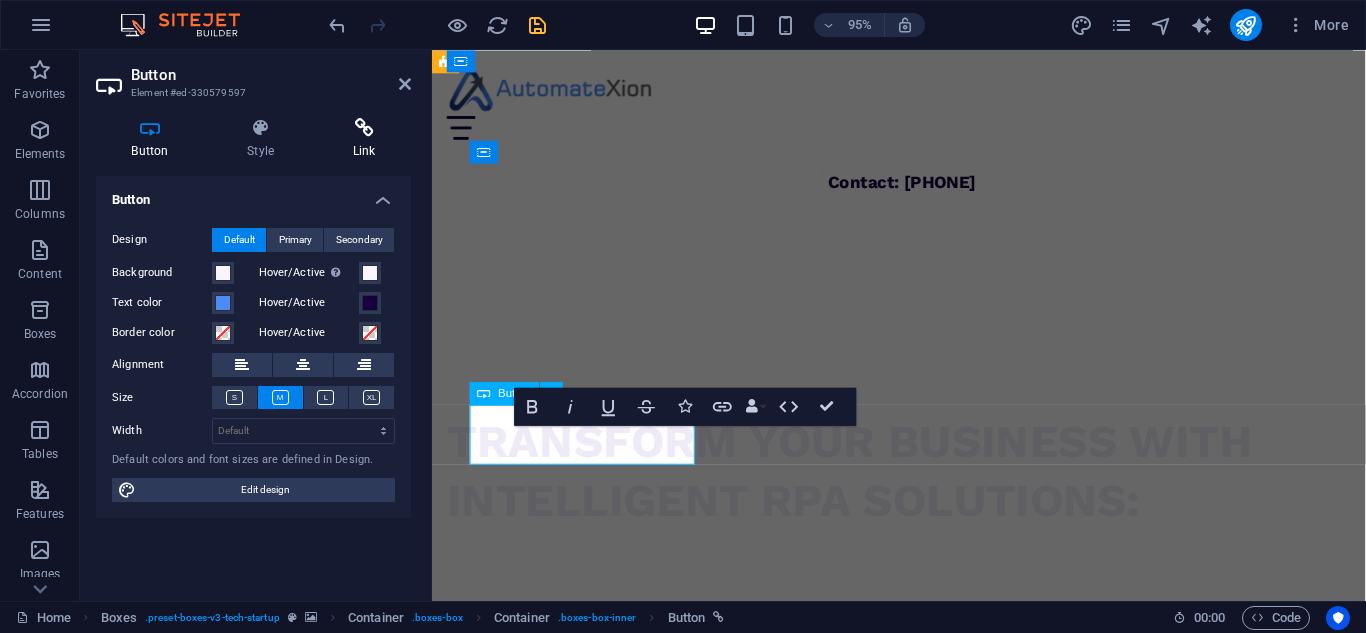 click on "Link" at bounding box center (364, 139) 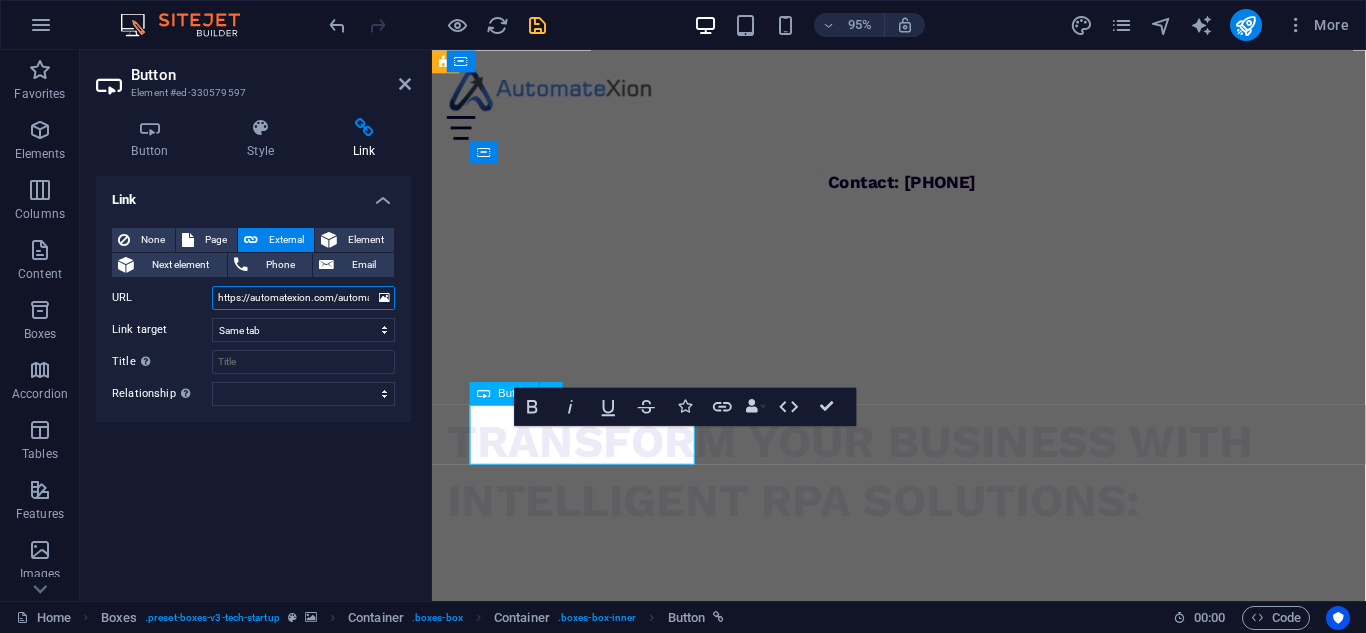 click on "https://automatexion.com/automatexionsolutions/" at bounding box center (303, 298) 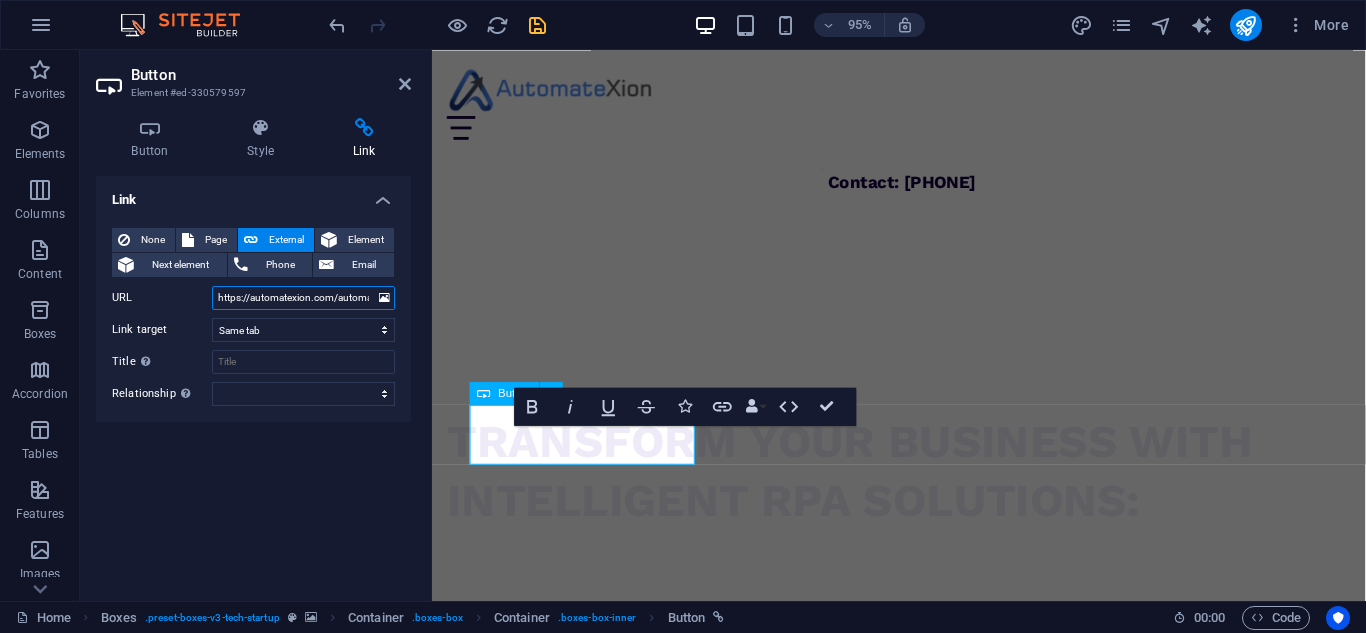 click on "https://automatexion.com/automatexionsolutions/" at bounding box center (303, 298) 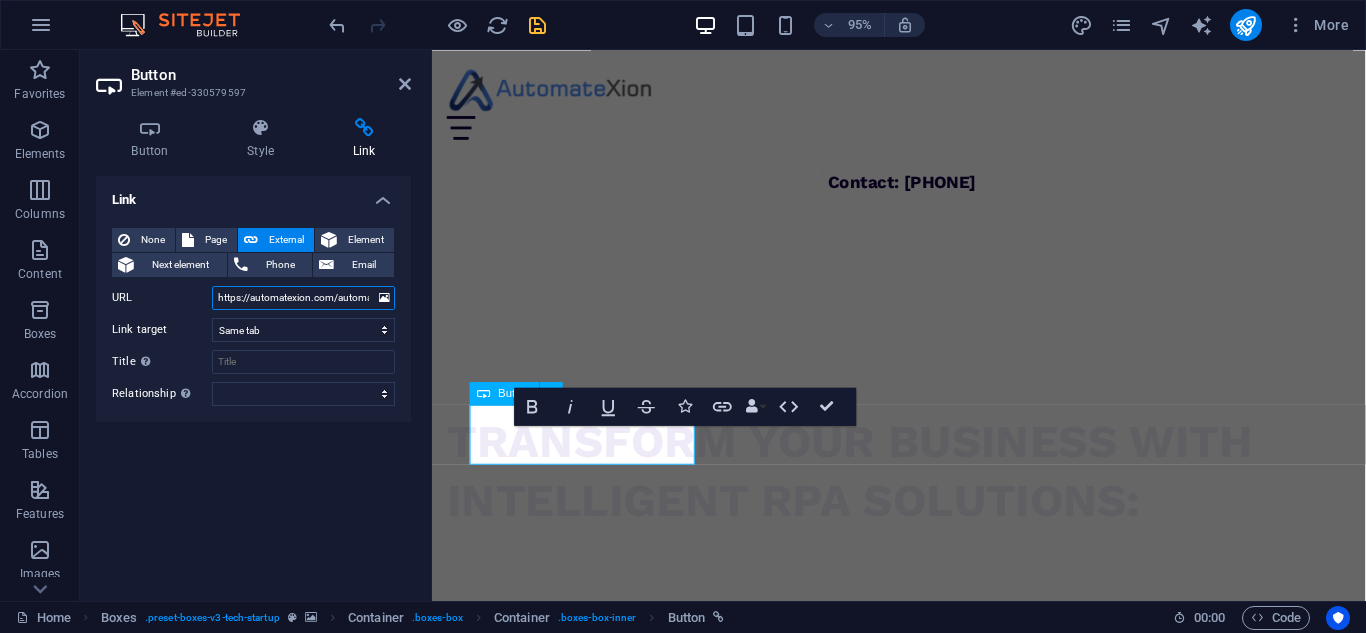 paste on "en/[GENERAL_TERM]" 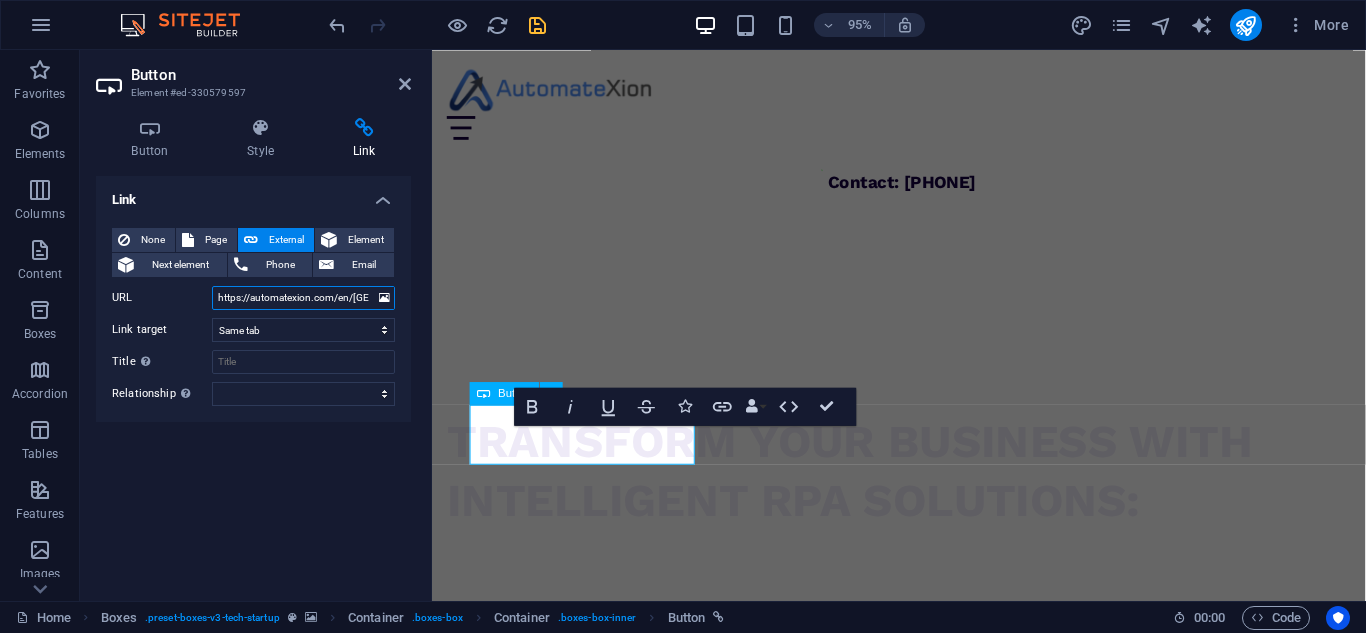 scroll, scrollTop: 0, scrollLeft: 21, axis: horizontal 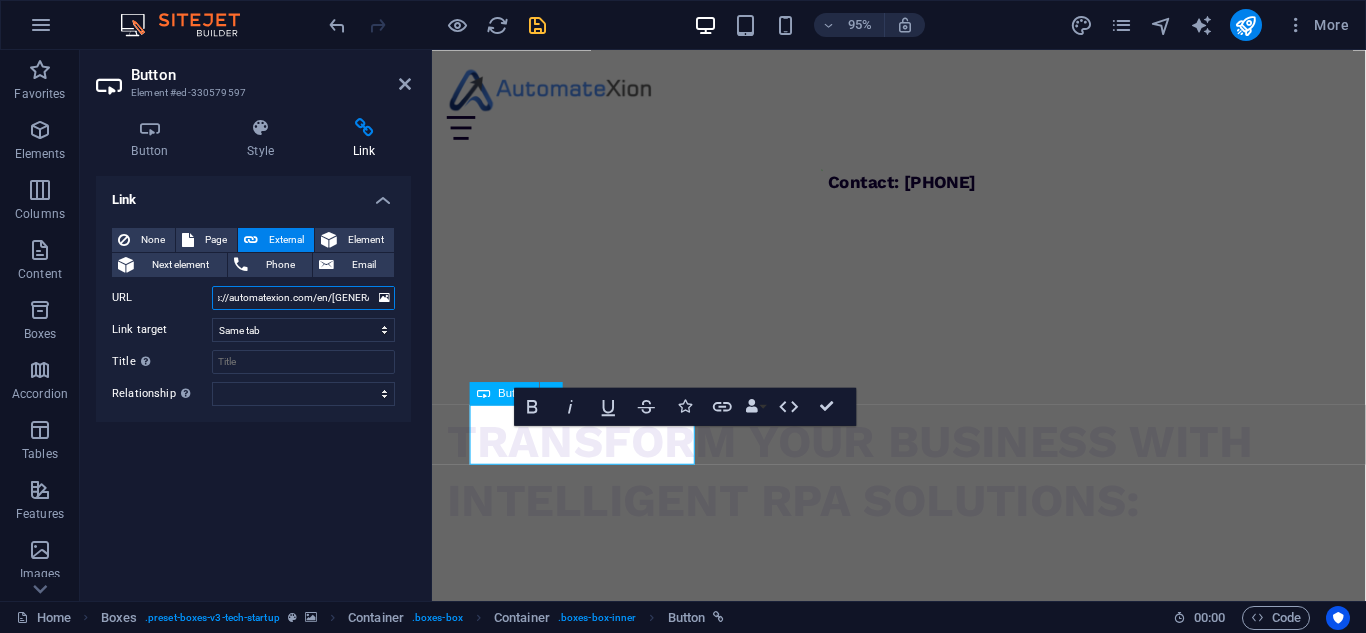 type on "https://automatexion.com/en/[GENERAL_TERM]/" 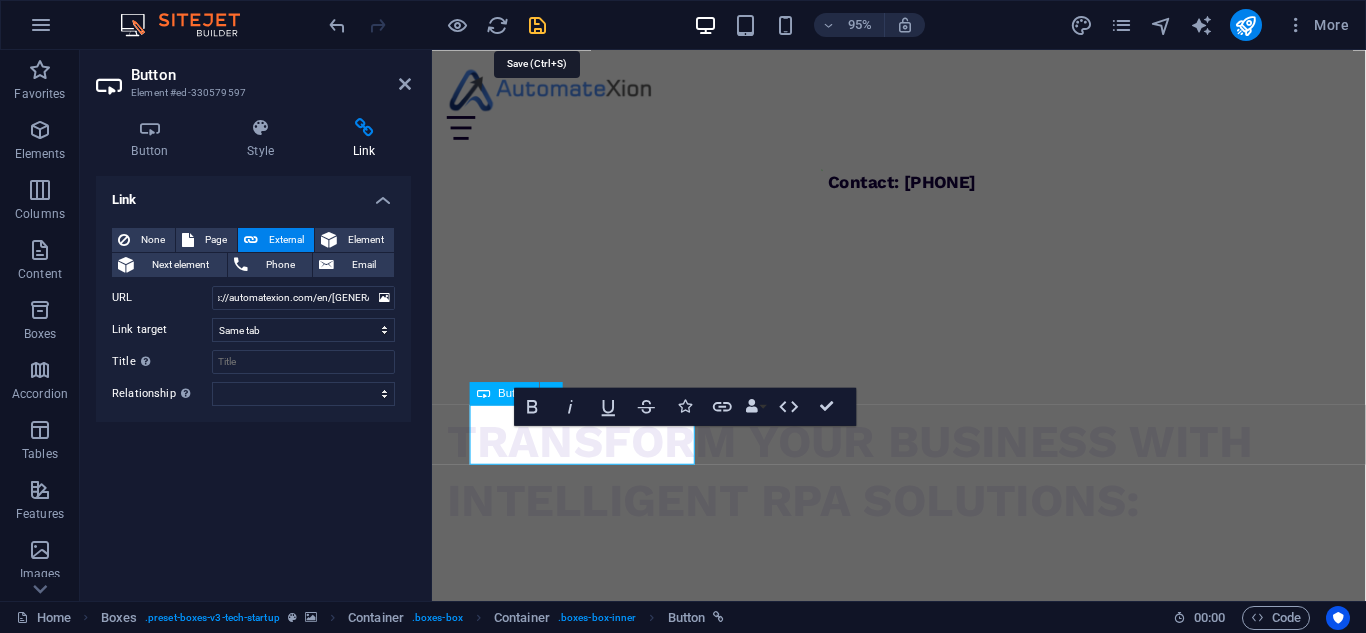 scroll, scrollTop: 0, scrollLeft: 0, axis: both 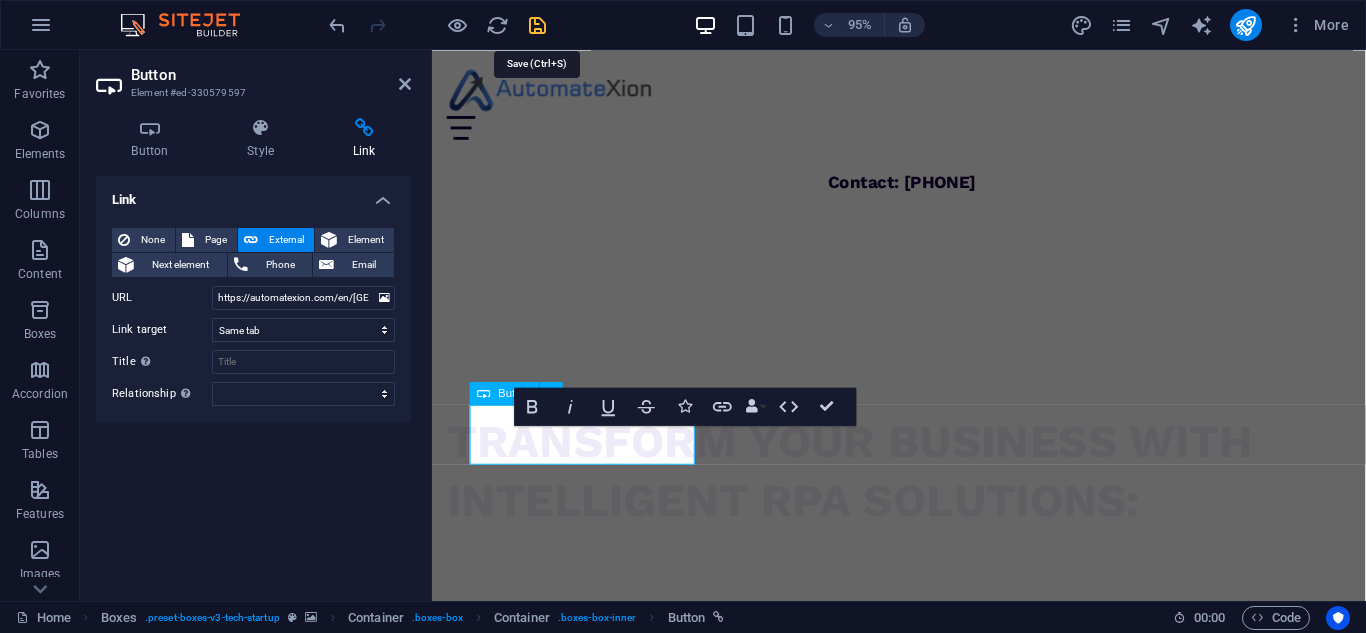 click at bounding box center [537, 25] 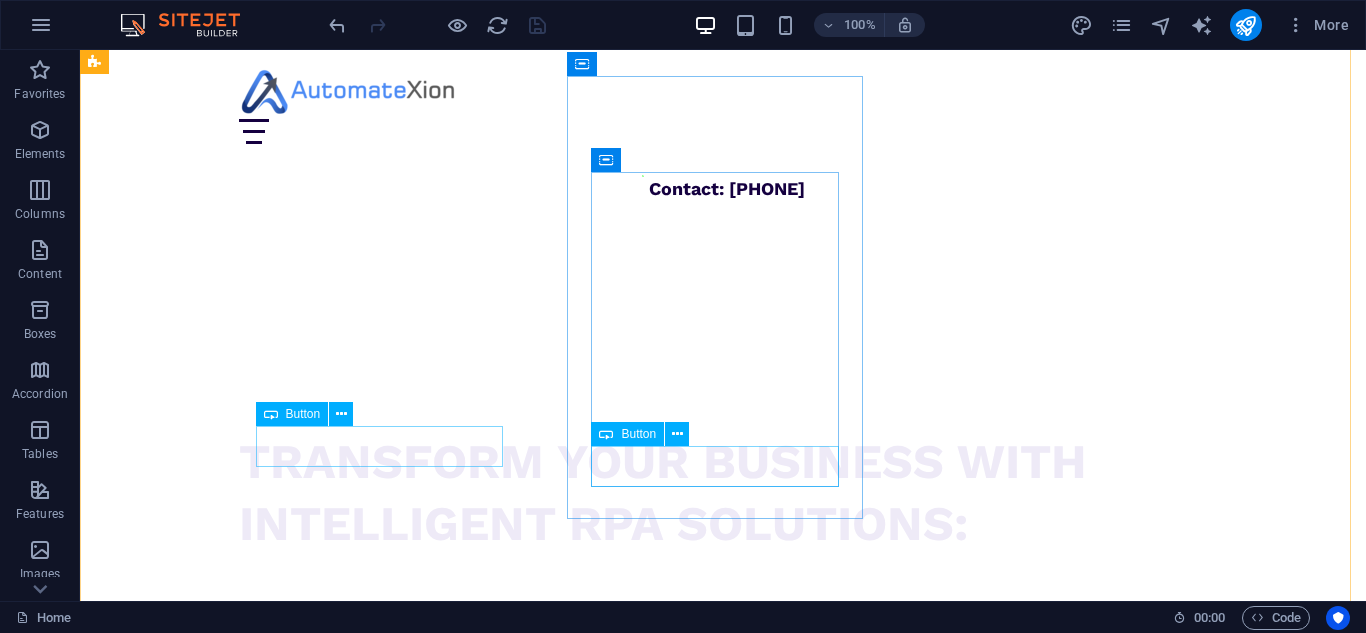 click on "Learn more   " at bounding box center [244, 4154] 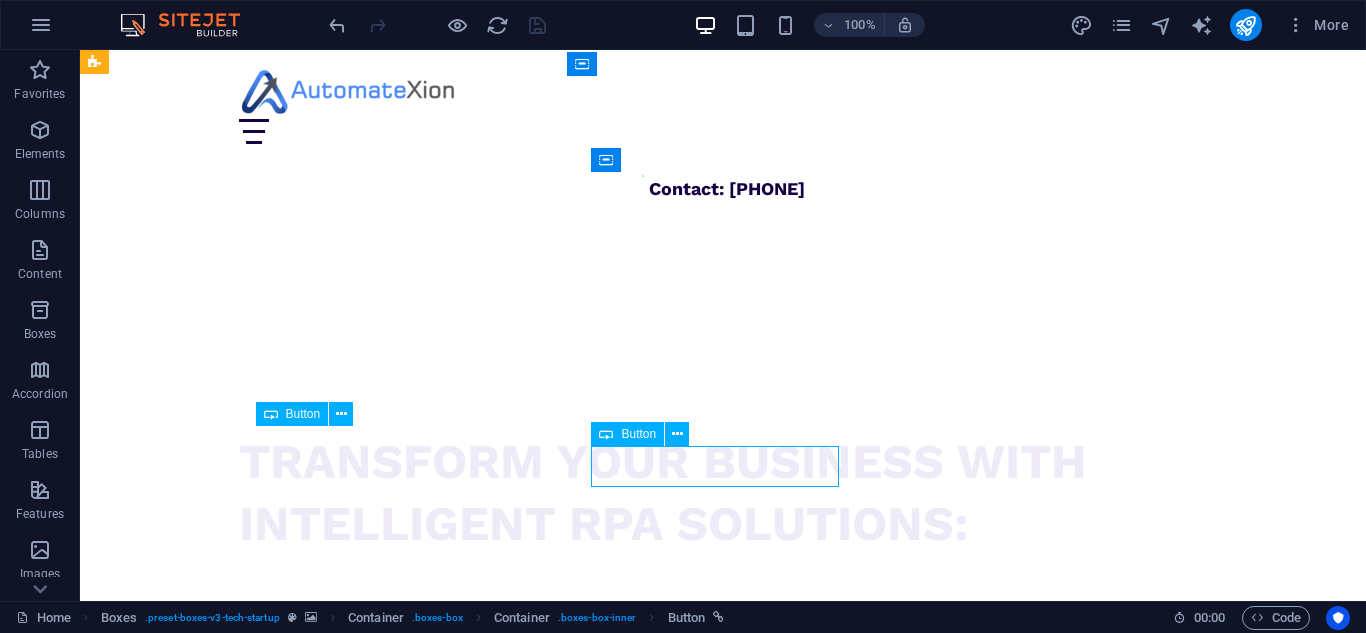 click on "Learn more   " at bounding box center (244, 4154) 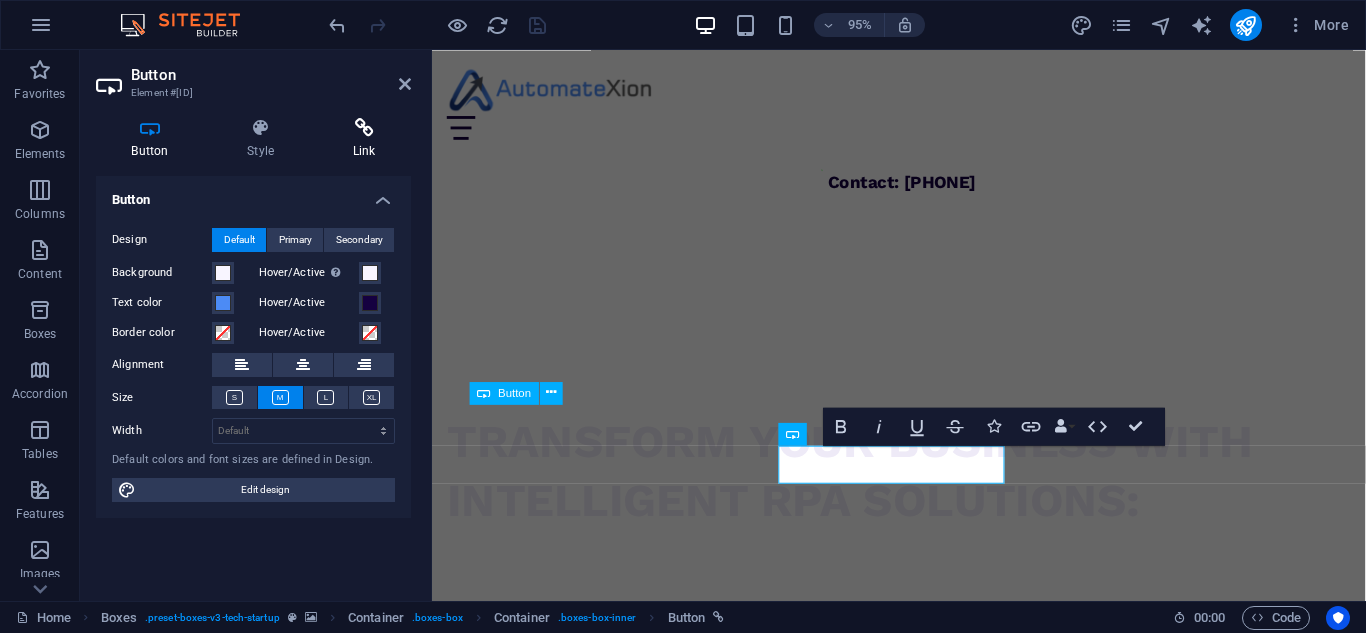 click on "Link" at bounding box center (364, 139) 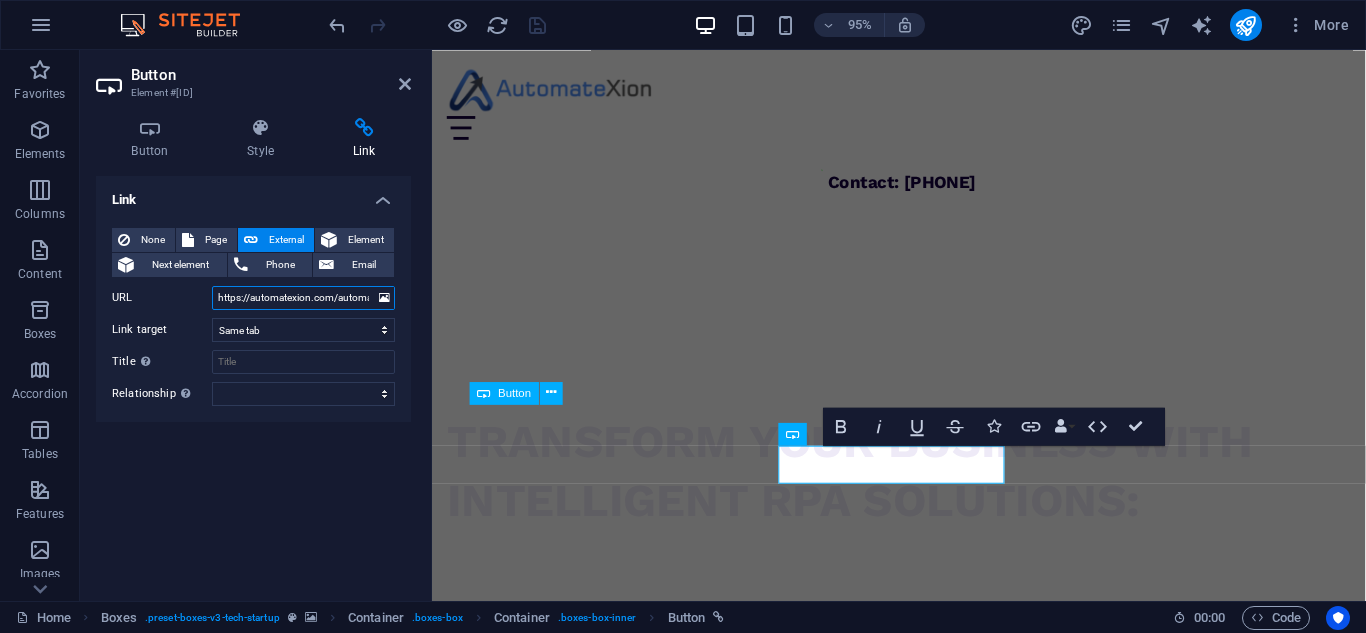 click on "https://automatexion.com/automatexionsolutions/" at bounding box center [303, 298] 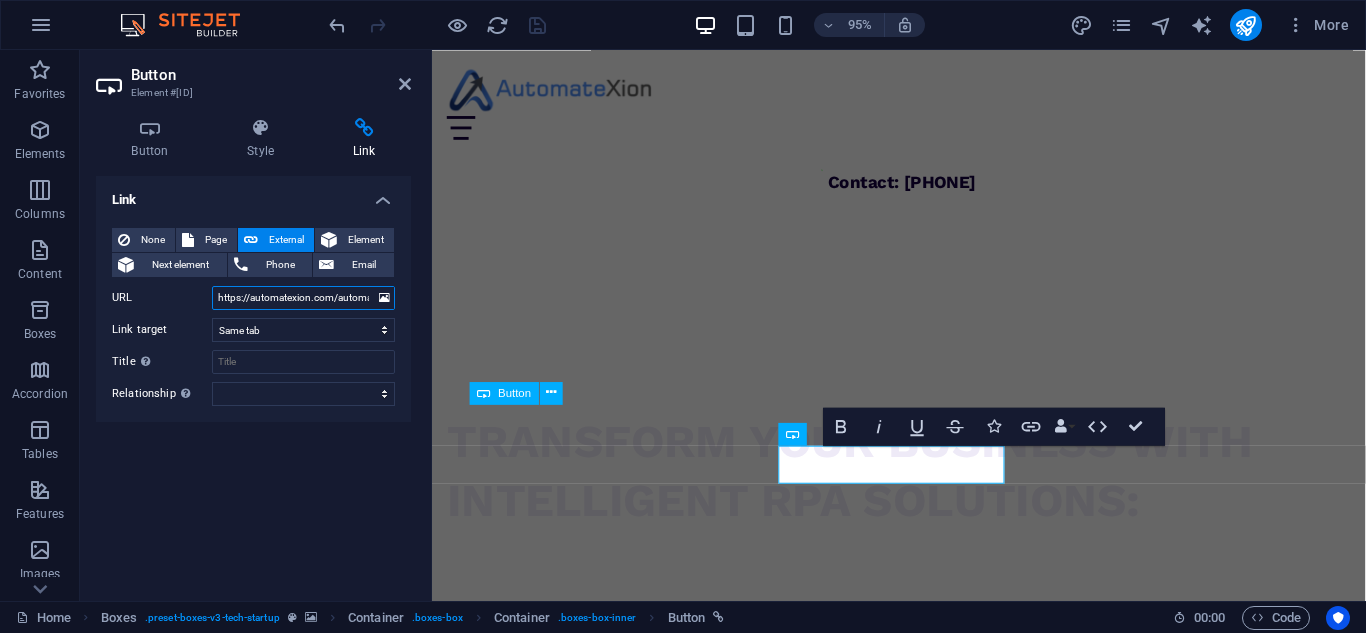 paste on "en/[GENERAL_TERM]" 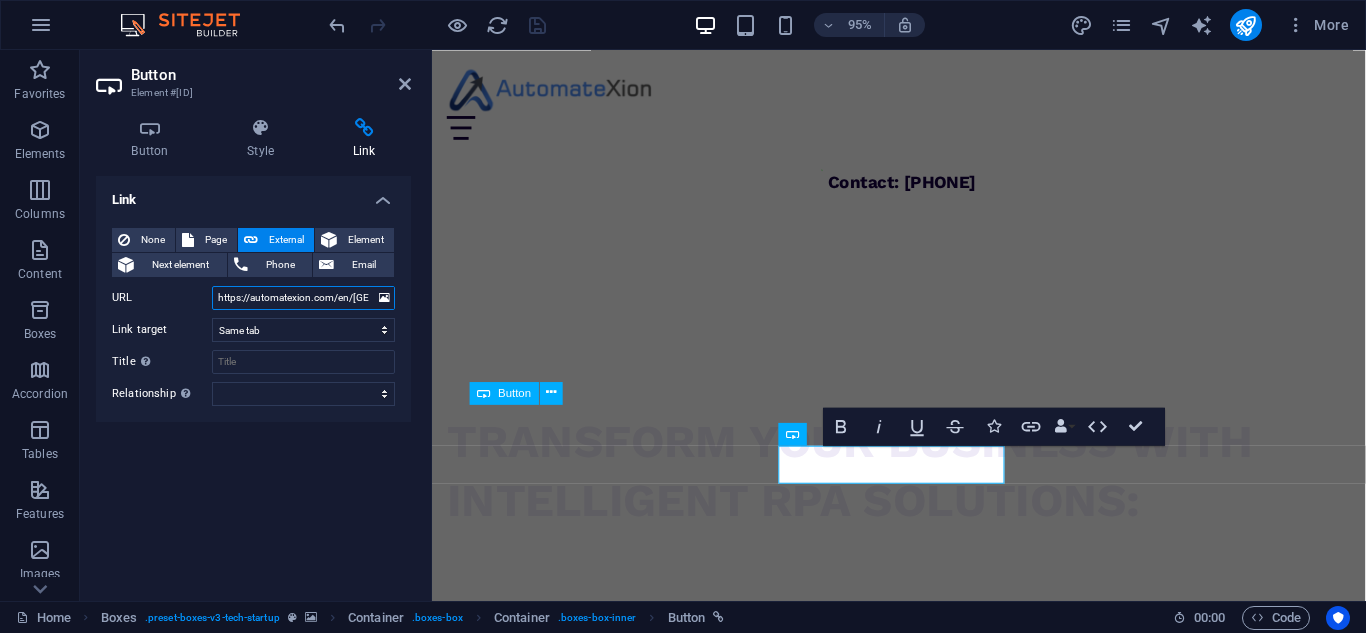 scroll, scrollTop: 0, scrollLeft: 21, axis: horizontal 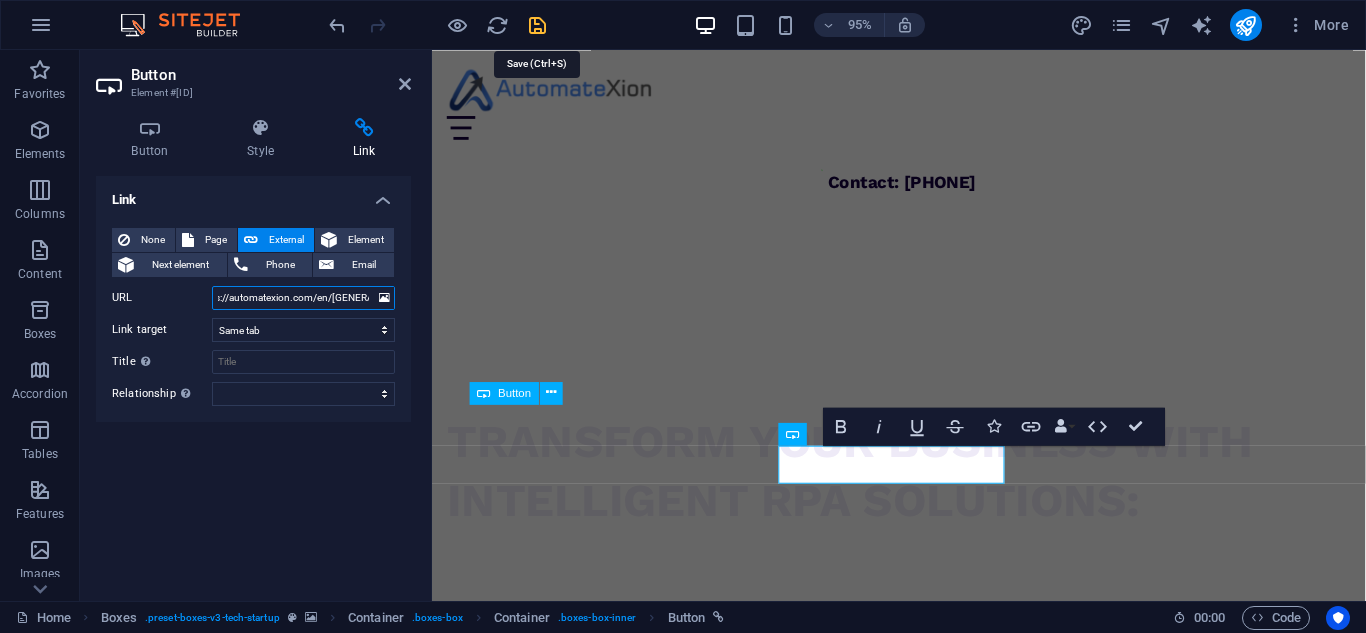 type on "https://automatexion.com/en/[GENERAL_TERM]/" 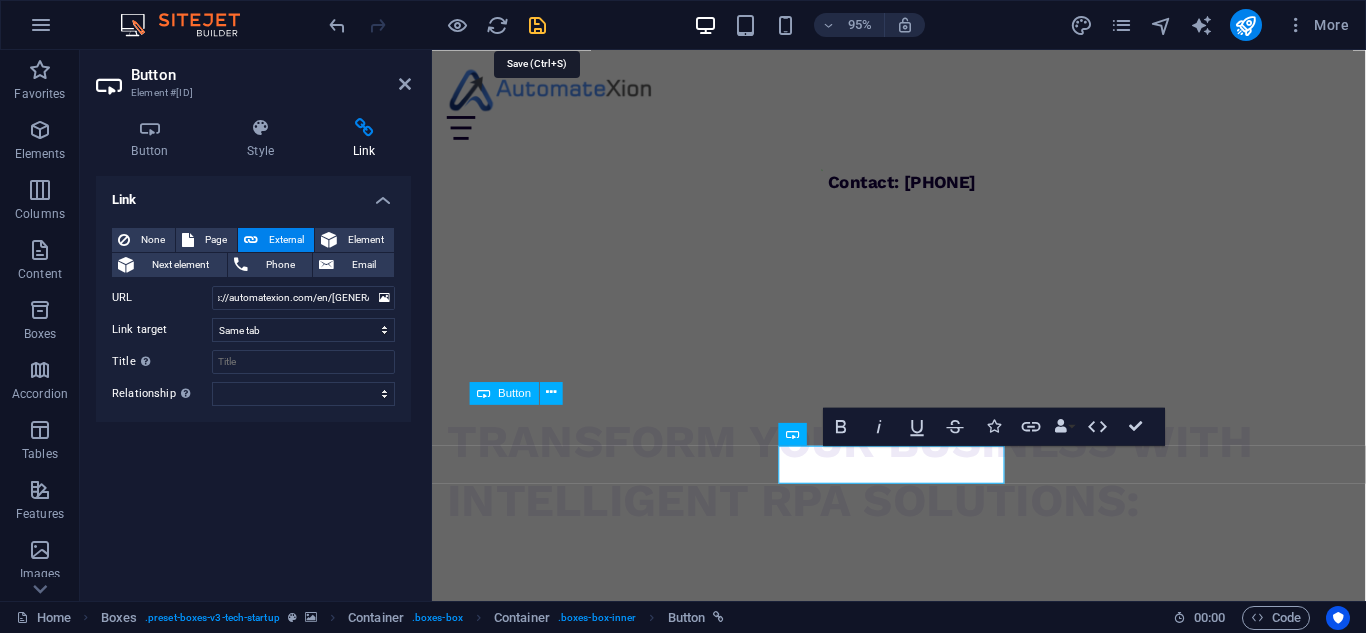 scroll, scrollTop: 0, scrollLeft: 0, axis: both 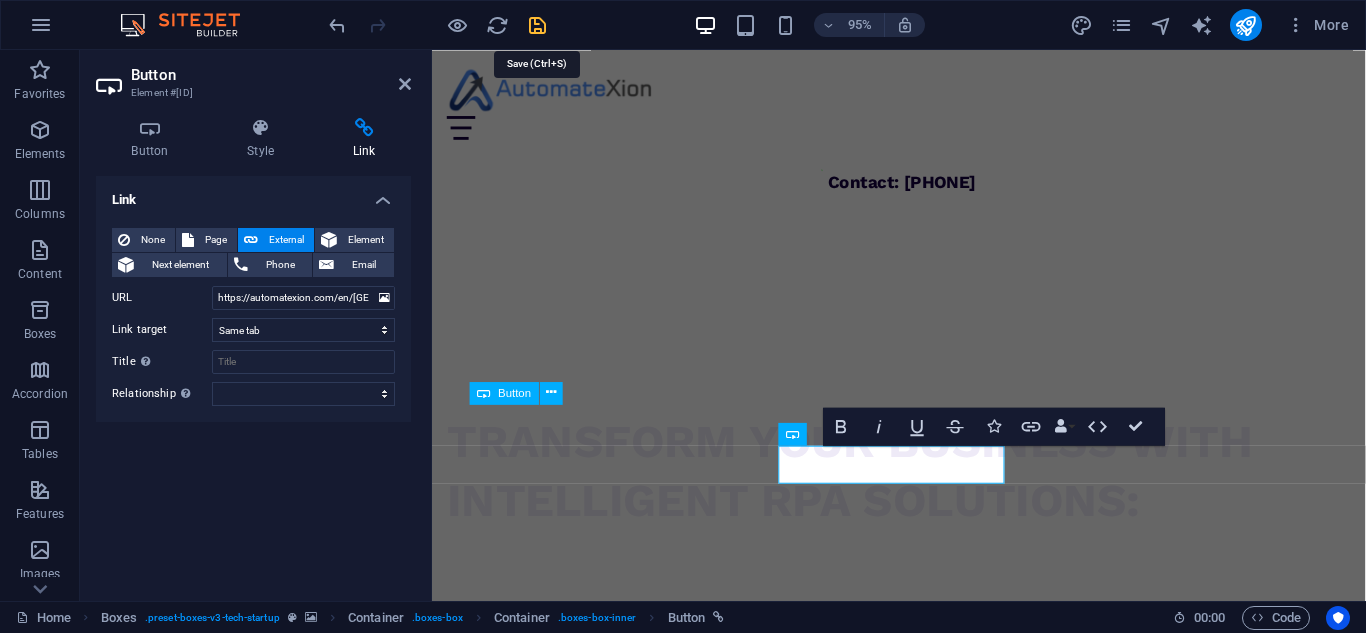 click at bounding box center (537, 25) 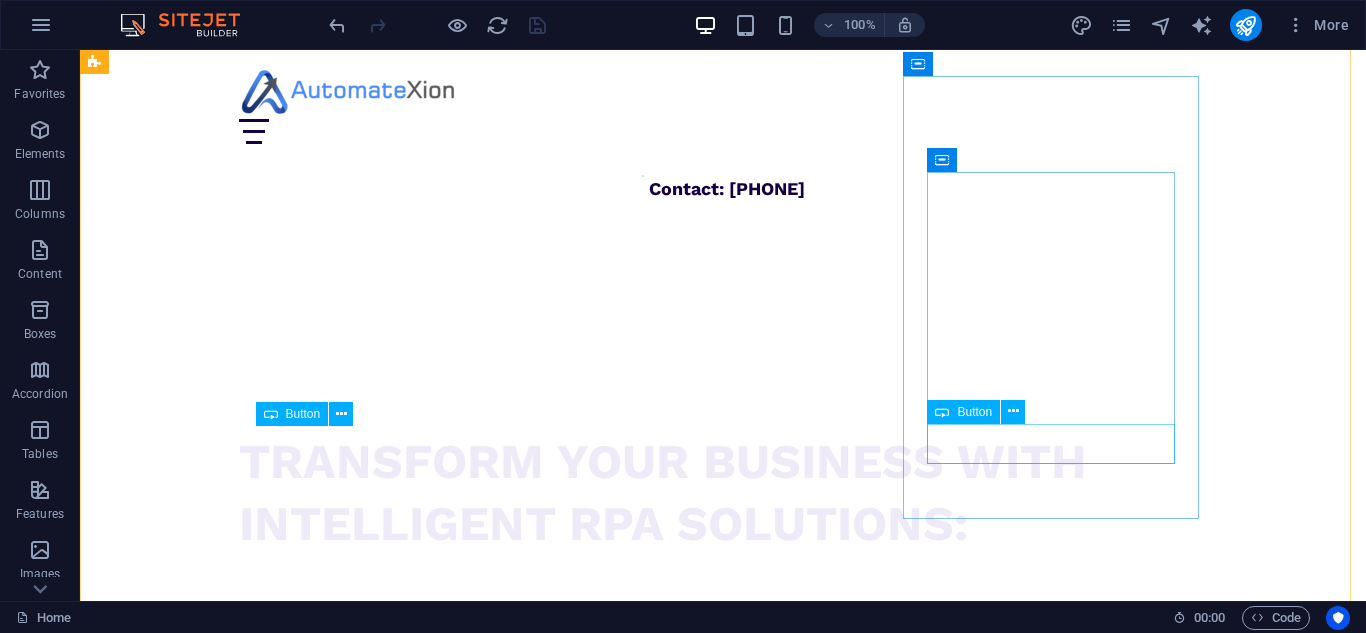 click on "Learn more   " at bounding box center [244, 4619] 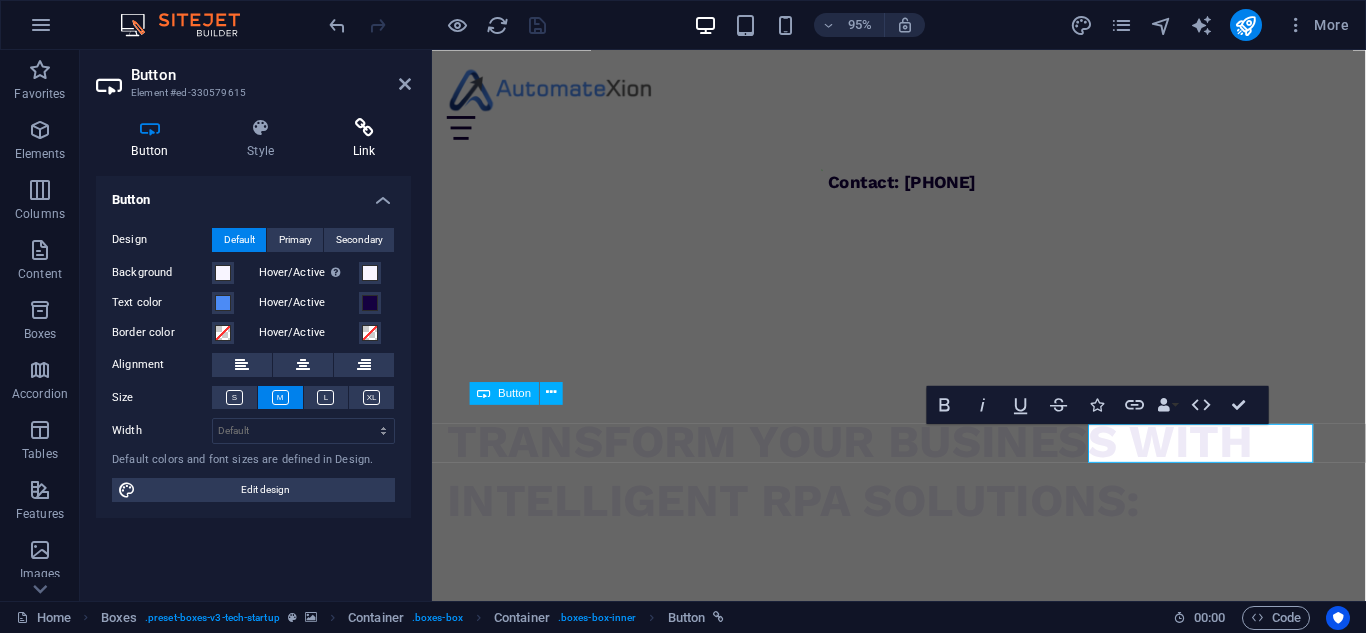 click at bounding box center (364, 128) 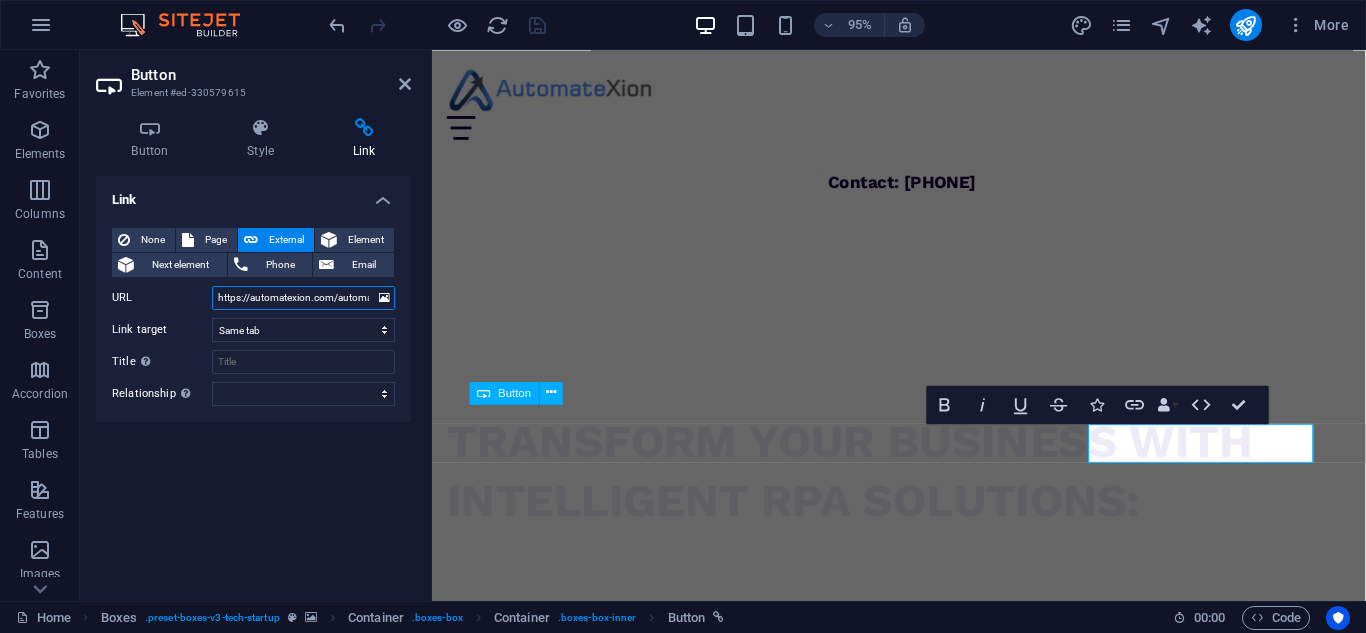 click on "https://automatexion.com/automatexionsolutions/" at bounding box center [303, 298] 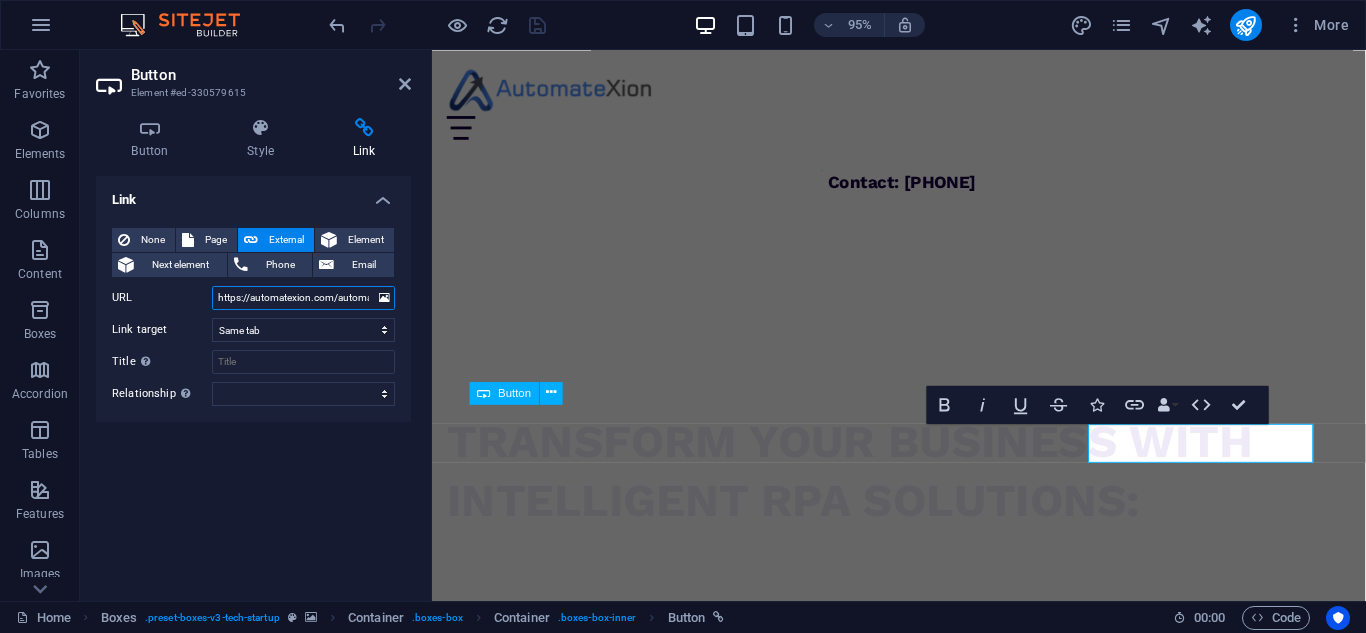 paste on "en/[GENERAL_TERM]" 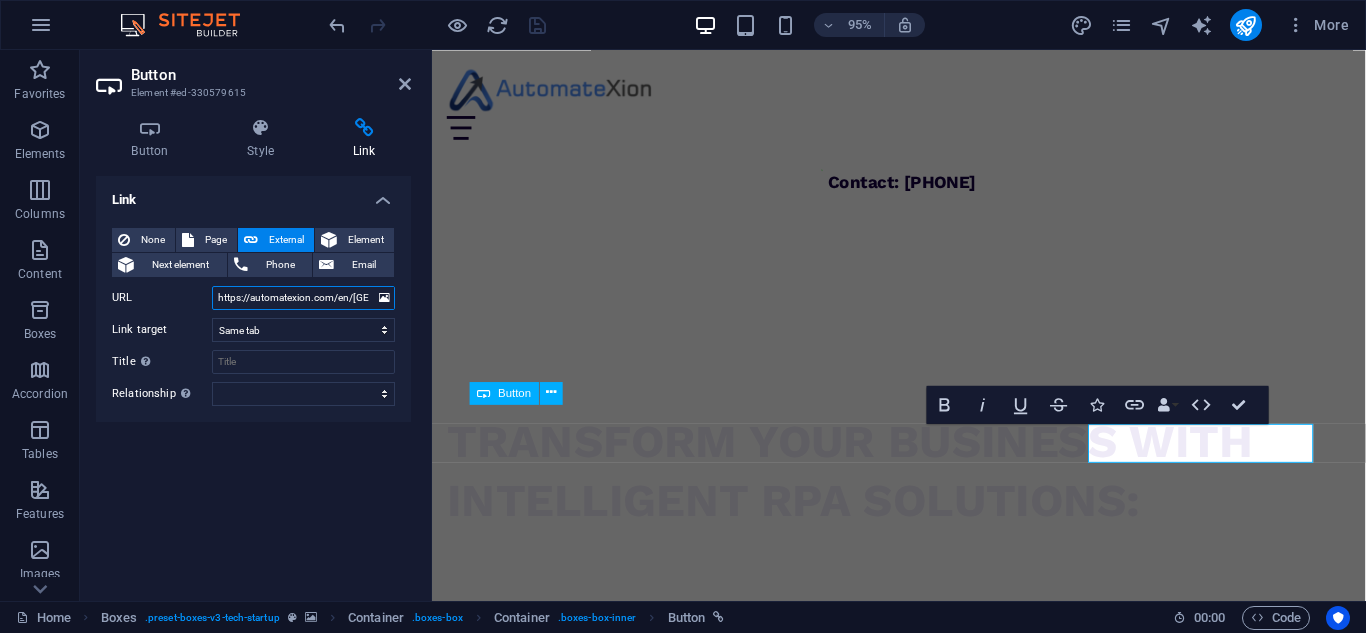 scroll, scrollTop: 0, scrollLeft: 21, axis: horizontal 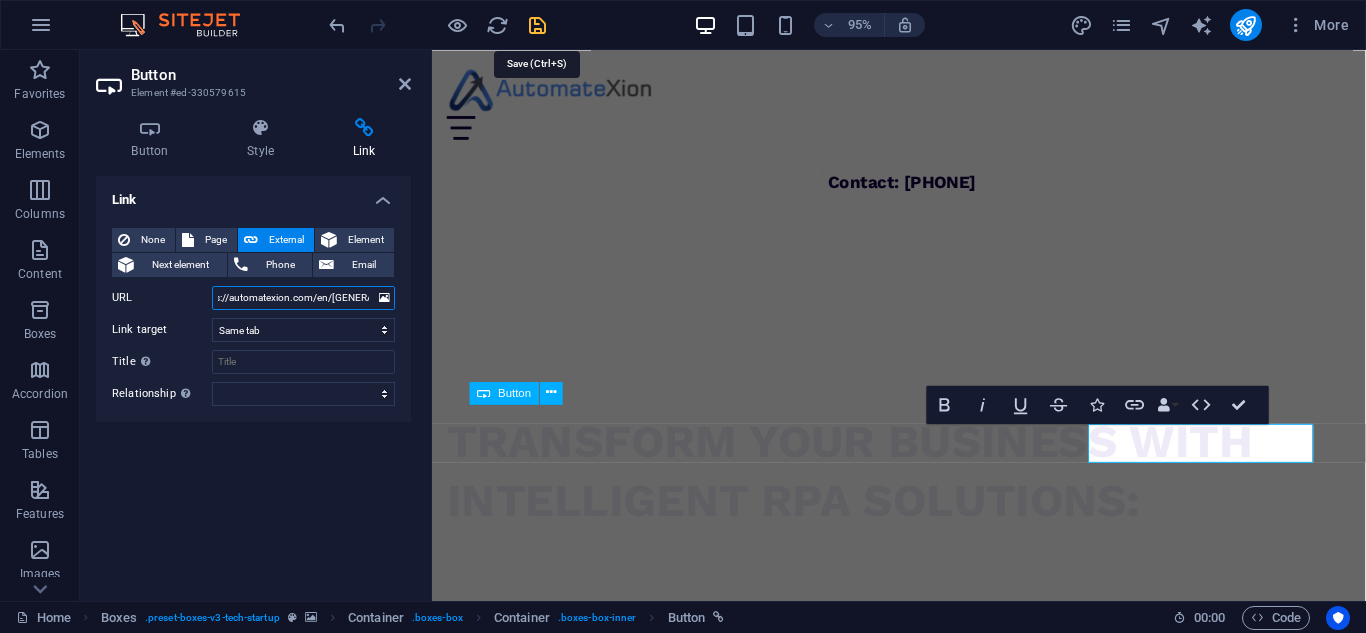 type on "https://automatexion.com/en/[GENERAL_TERM]/" 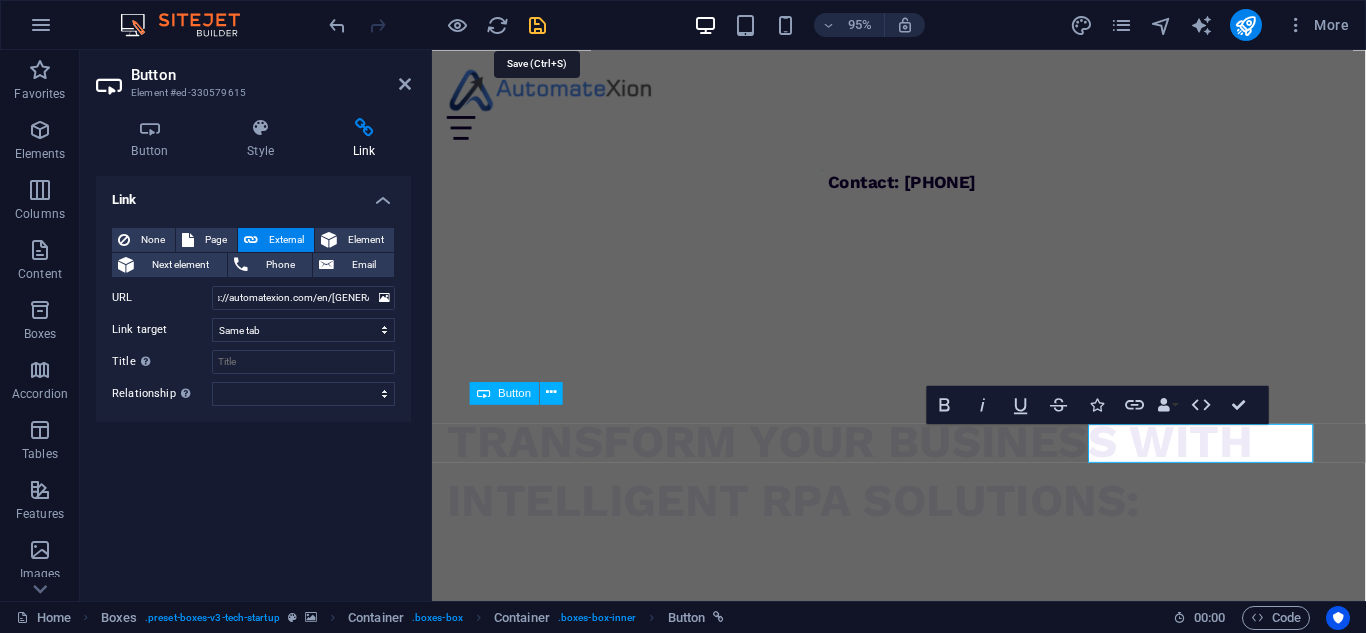 scroll, scrollTop: 0, scrollLeft: 0, axis: both 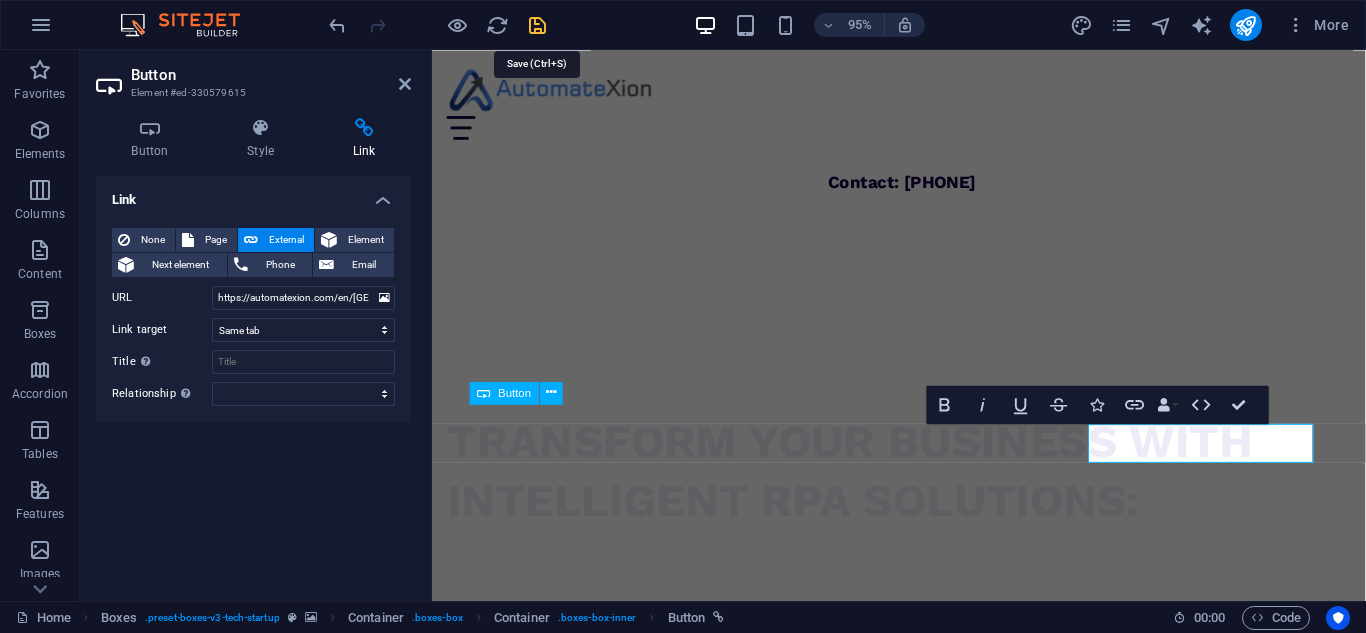 click at bounding box center (537, 25) 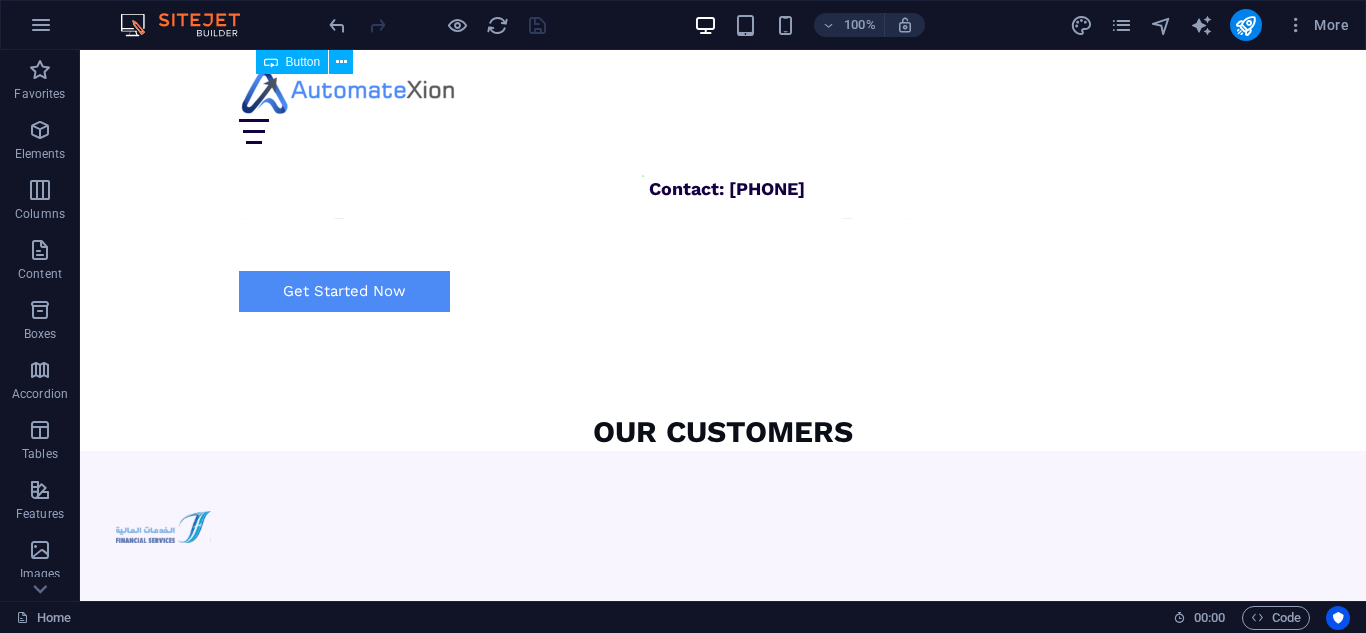 scroll, scrollTop: 1670, scrollLeft: 0, axis: vertical 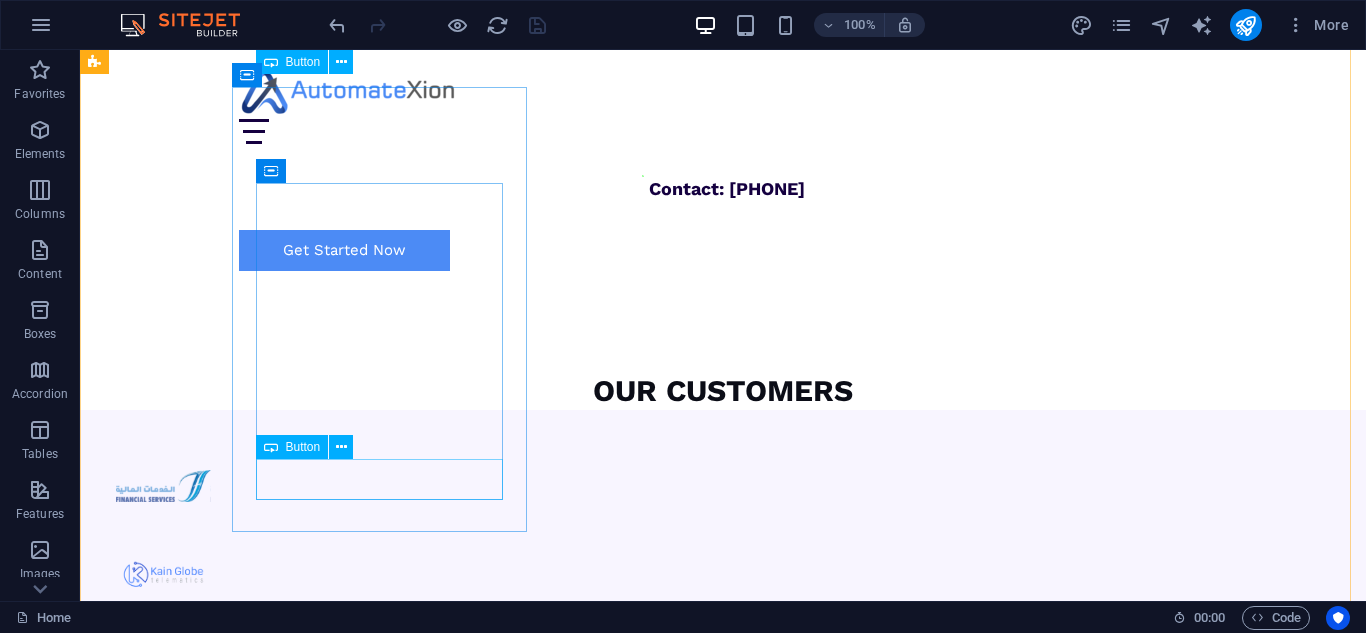 click on "Learn more   " at bounding box center (244, 4612) 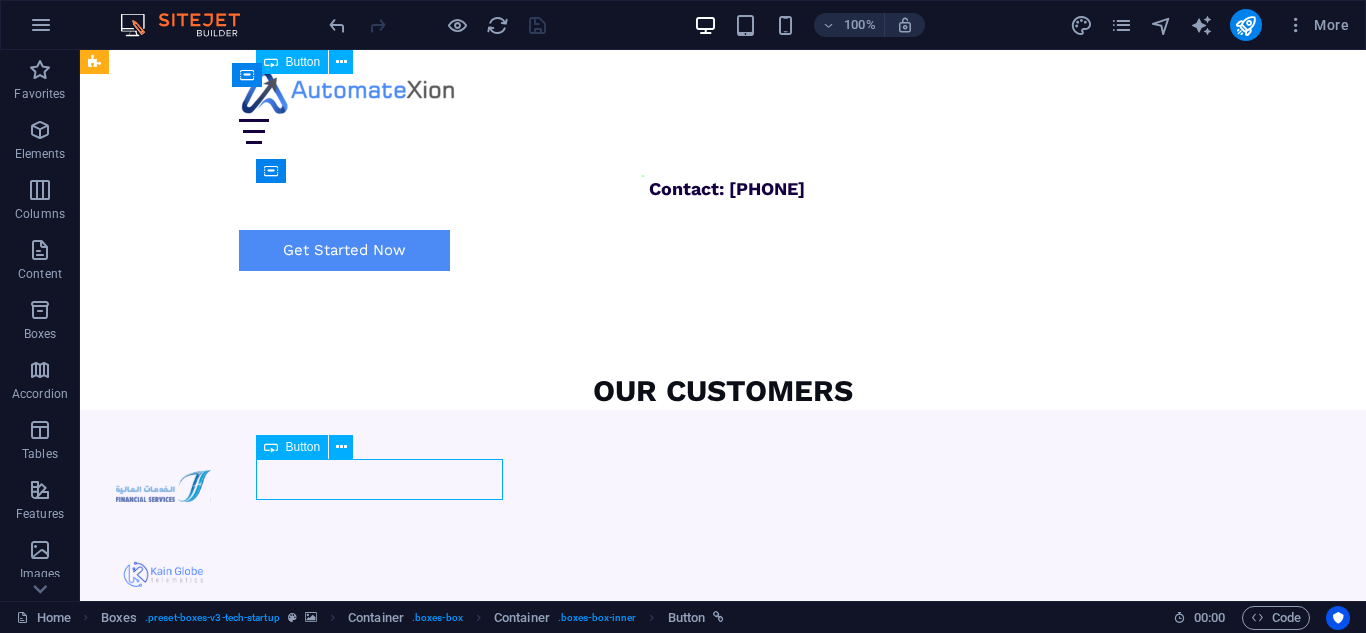 click on "Learn more   " at bounding box center [244, 4612] 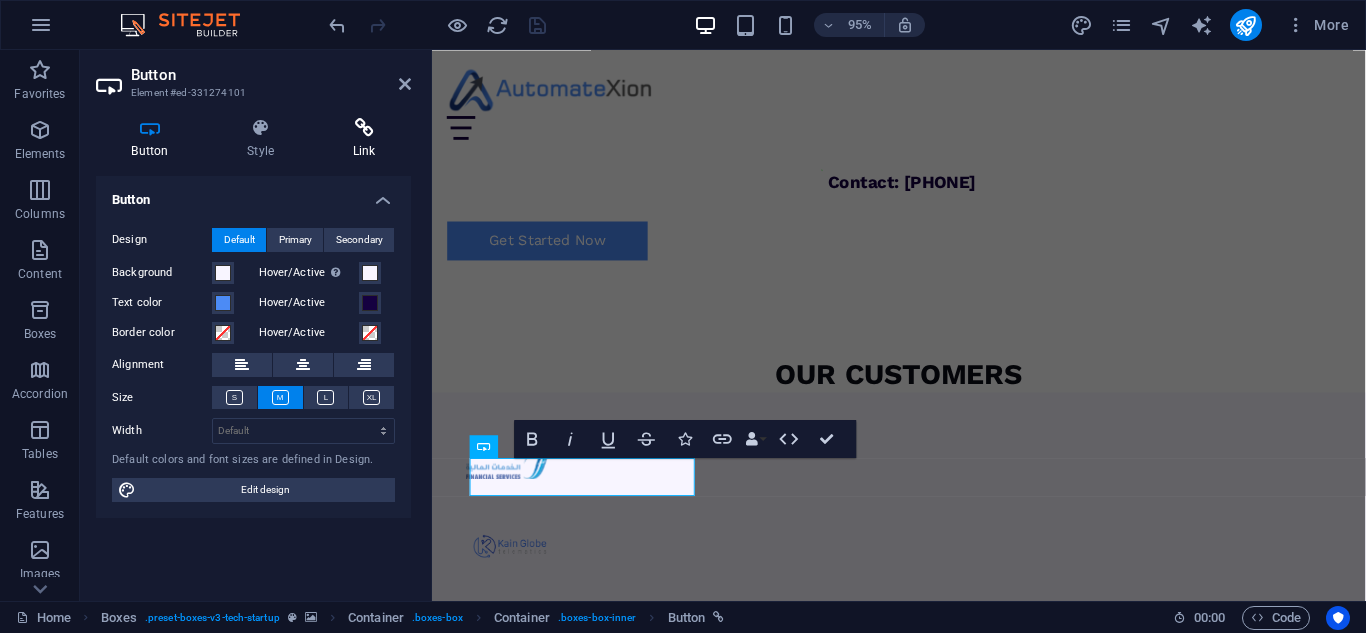 click at bounding box center [364, 128] 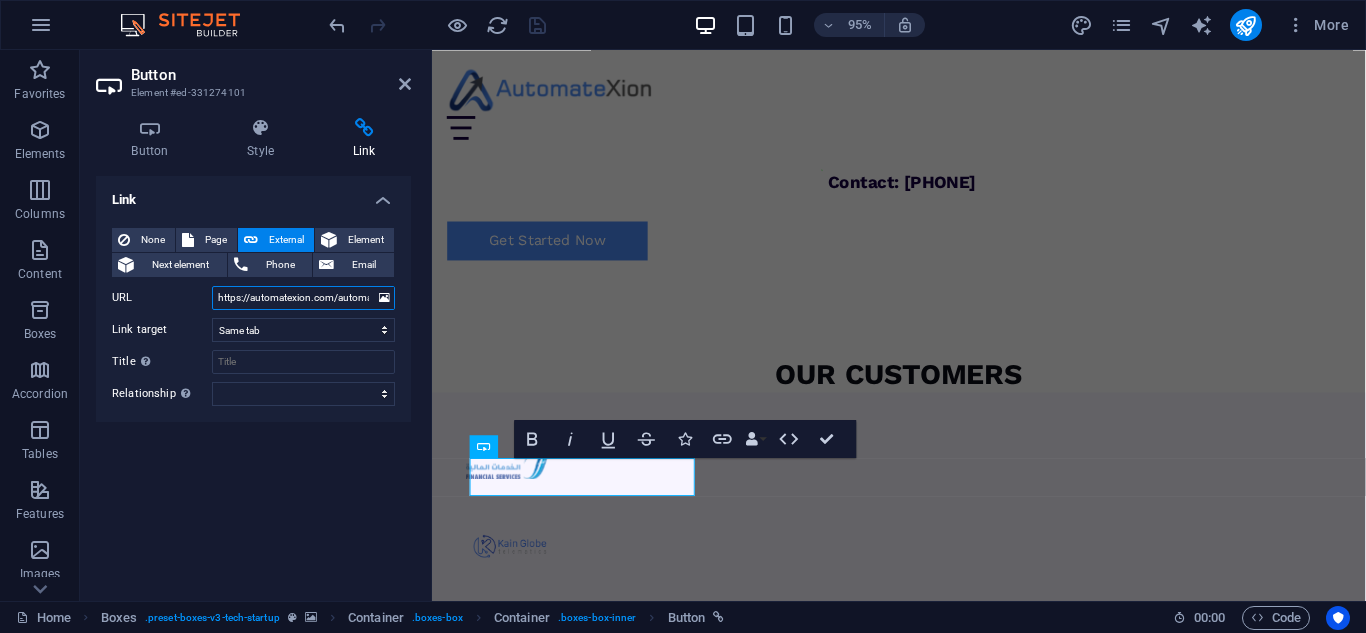 click on "https://automatexion.com/automatexionsolutions/" at bounding box center [303, 298] 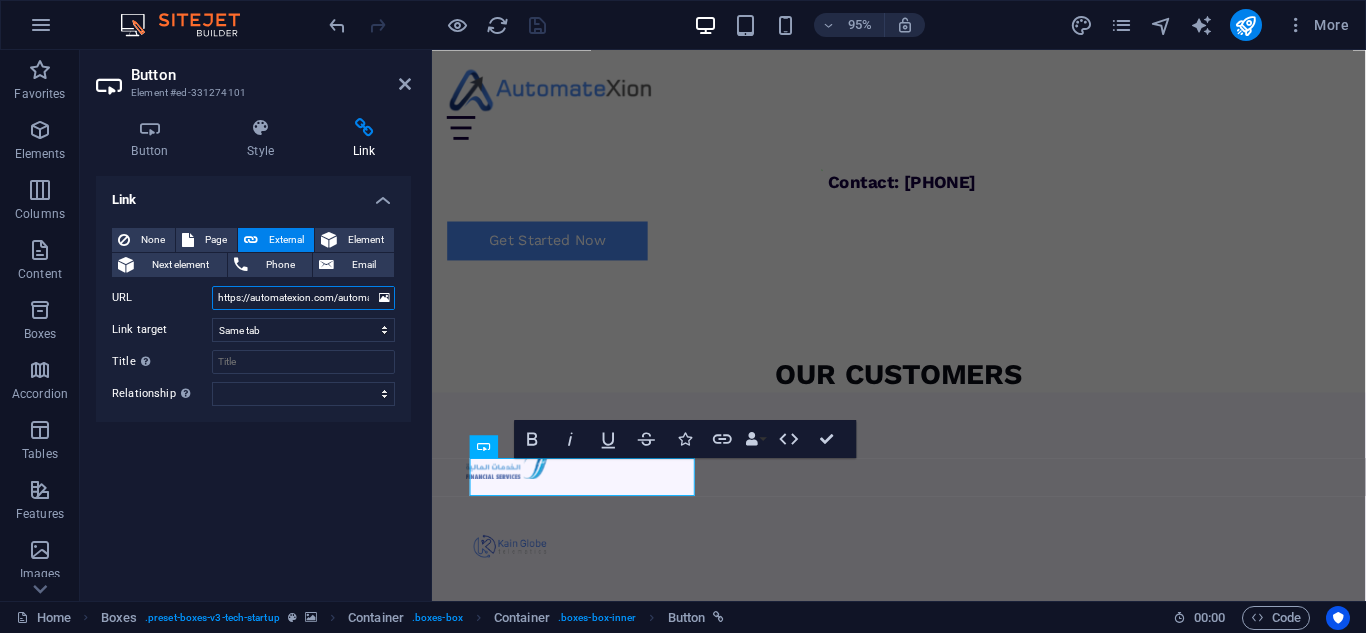 paste on "en/[GENERAL_TERM]" 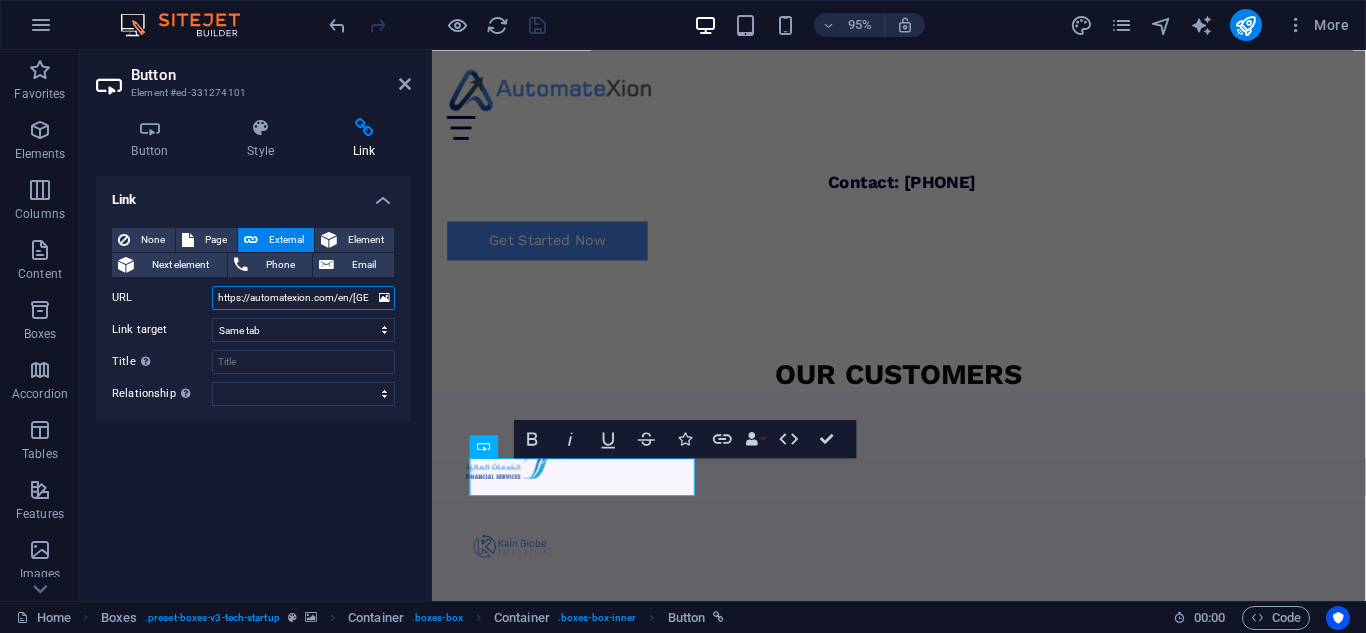 scroll, scrollTop: 0, scrollLeft: 21, axis: horizontal 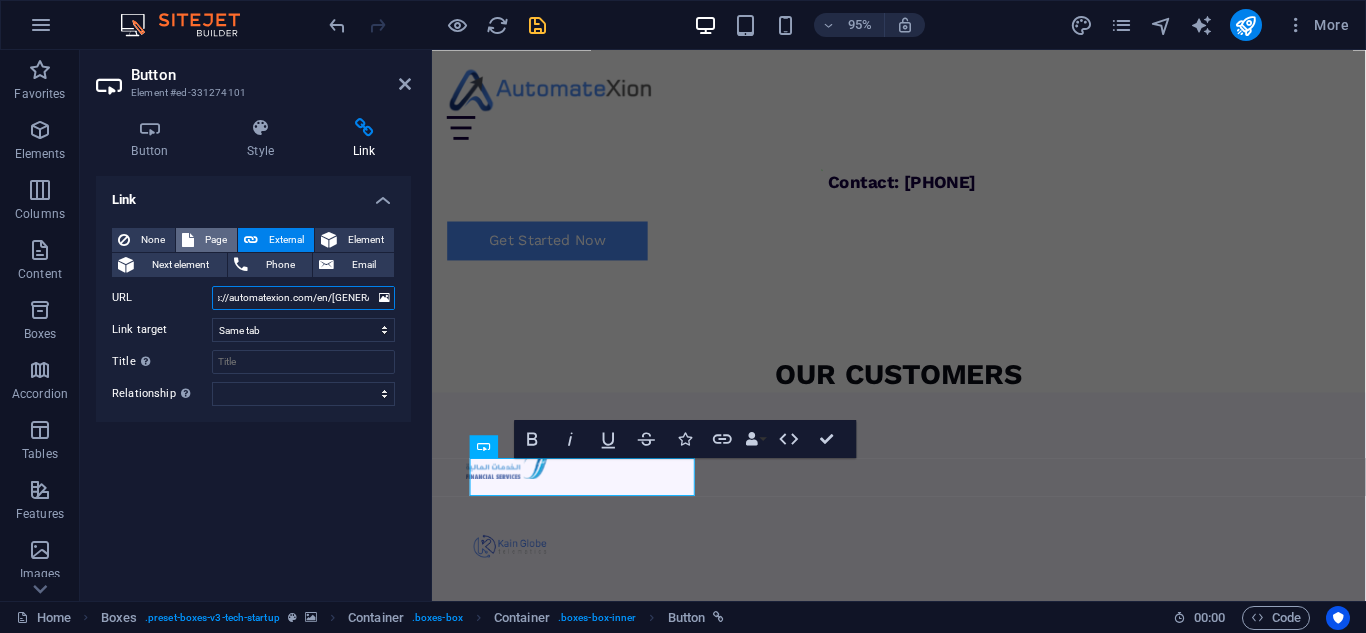 type on "https://automatexion.com/en/[GENERAL_TERM]/" 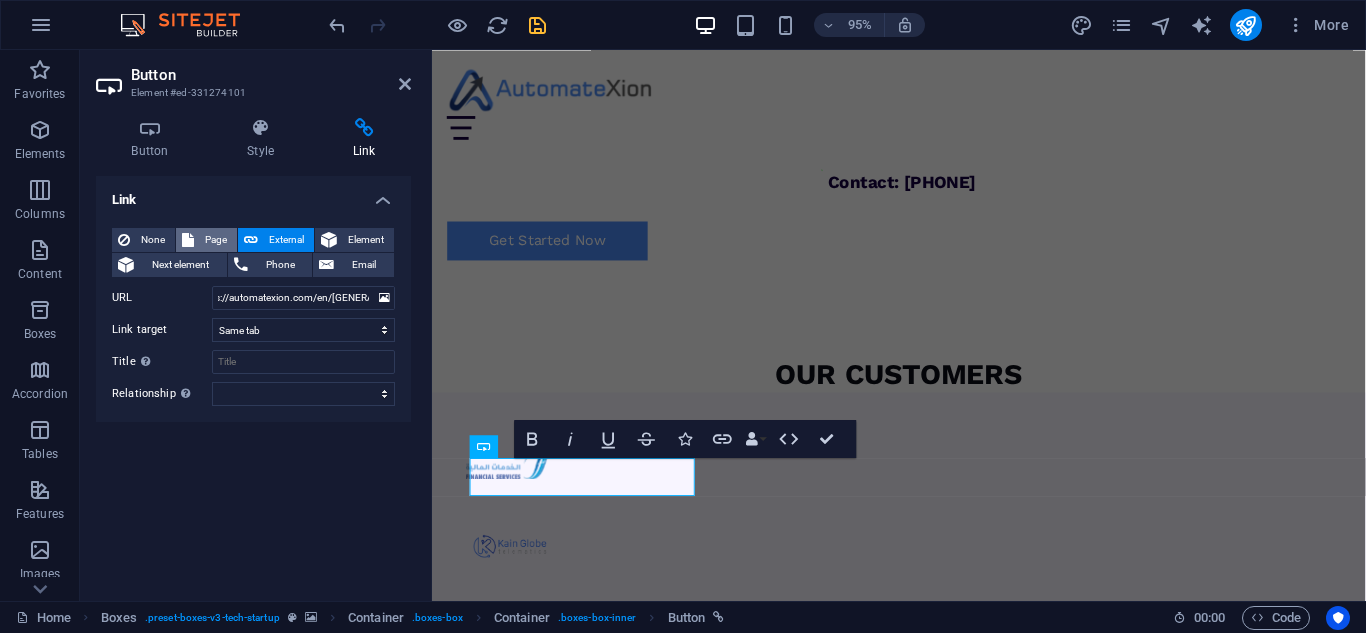 scroll, scrollTop: 0, scrollLeft: 0, axis: both 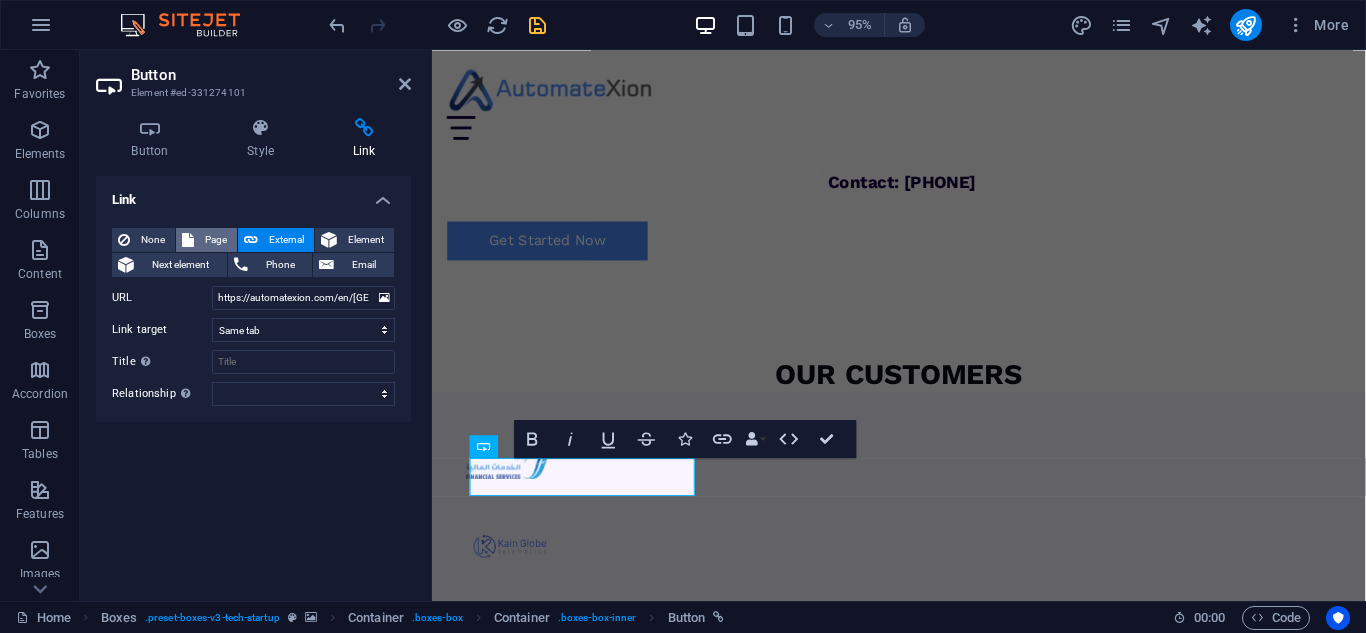 click on "Page" at bounding box center [215, 240] 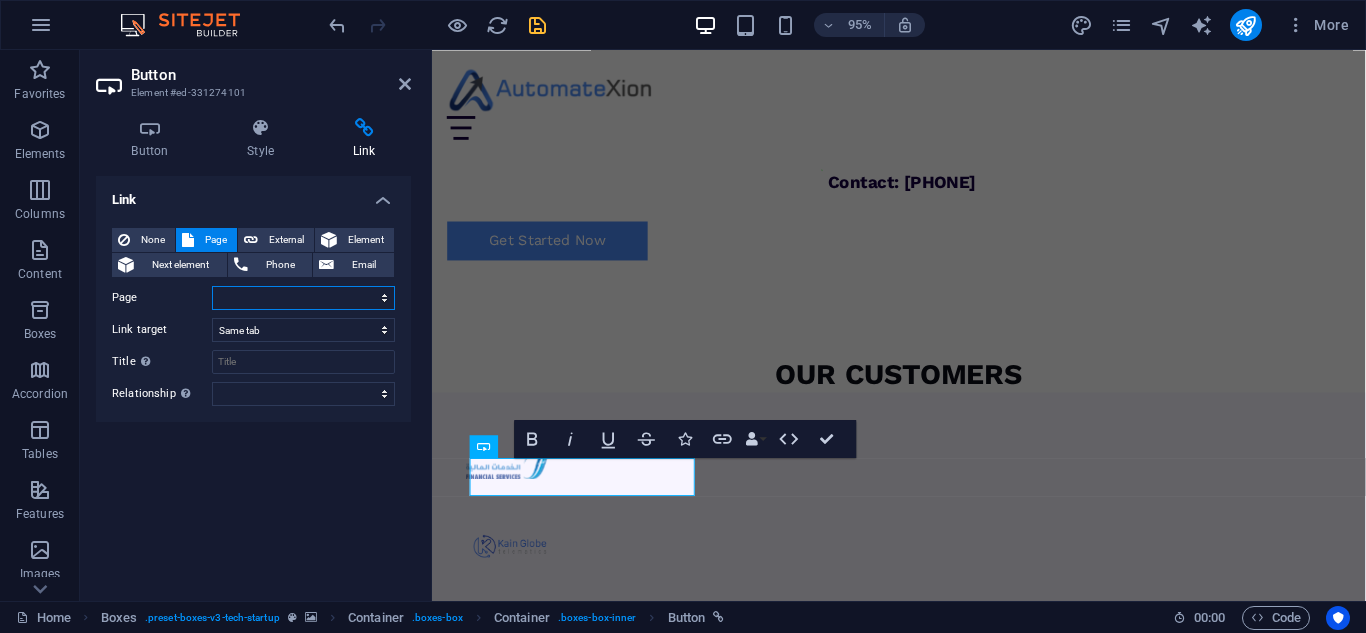 click on "[GENERAL_TERM] [GENERAL_TERM] [GENERAL_TERM]" at bounding box center (303, 298) 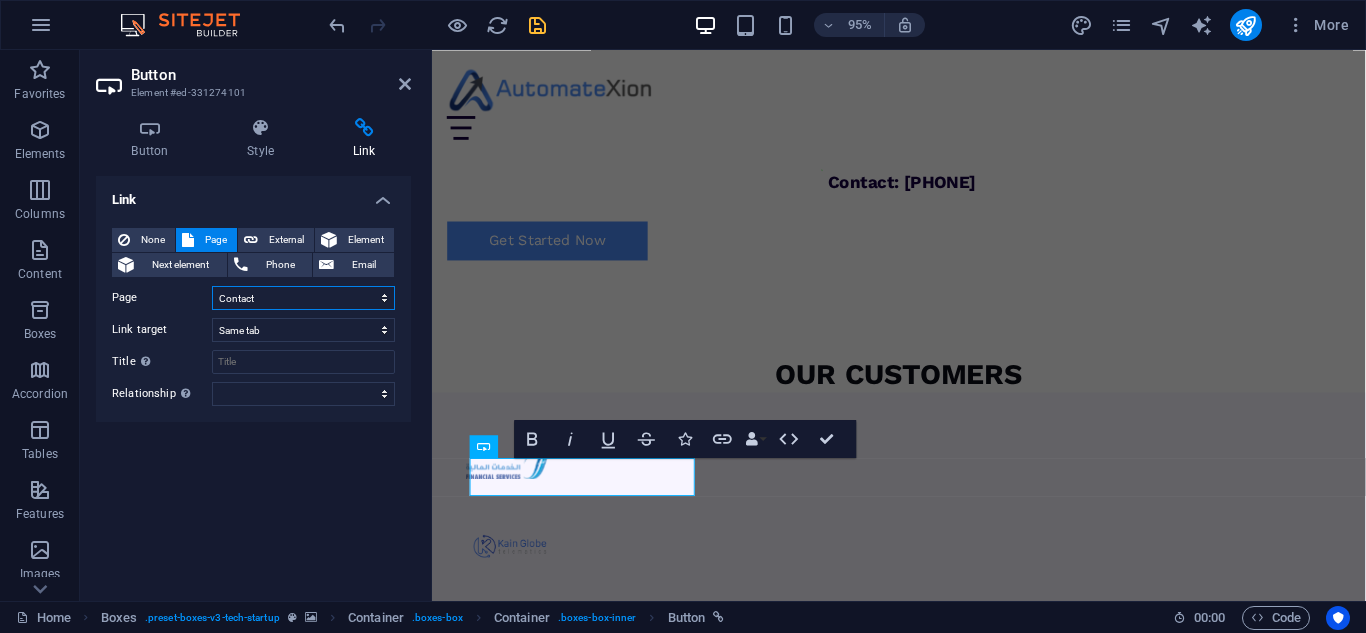 click on "[GENERAL_TERM] [GENERAL_TERM] [GENERAL_TERM]" at bounding box center (303, 298) 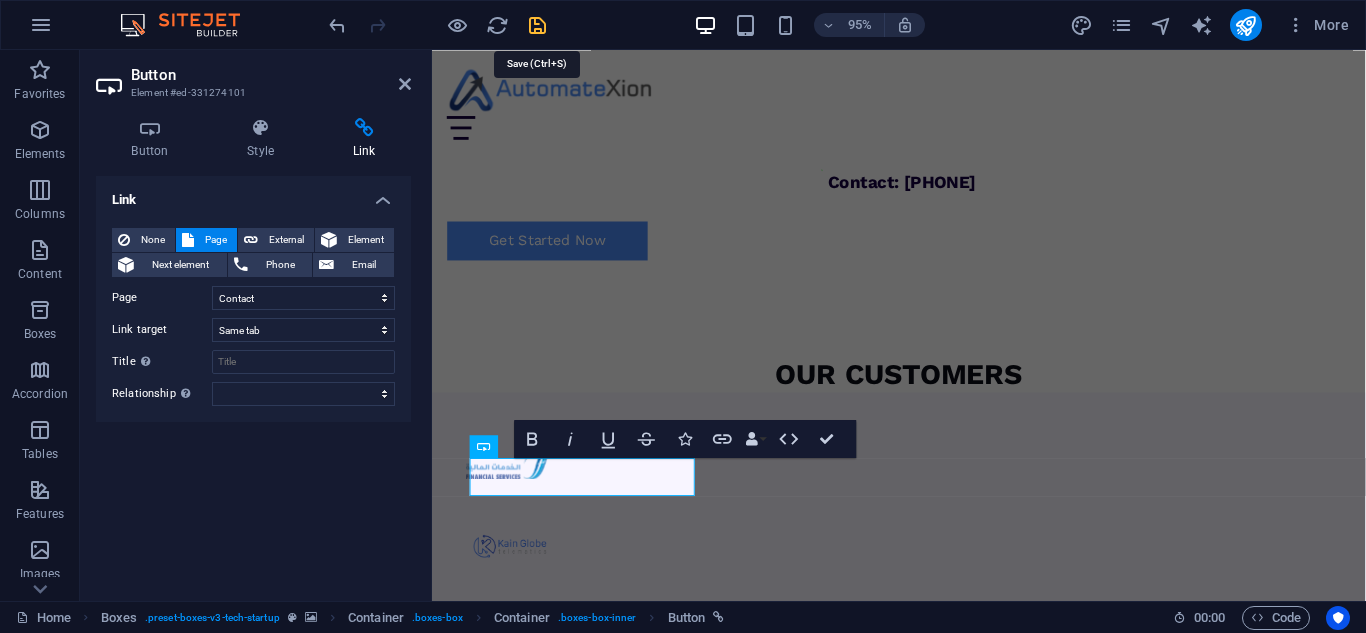 click at bounding box center (537, 25) 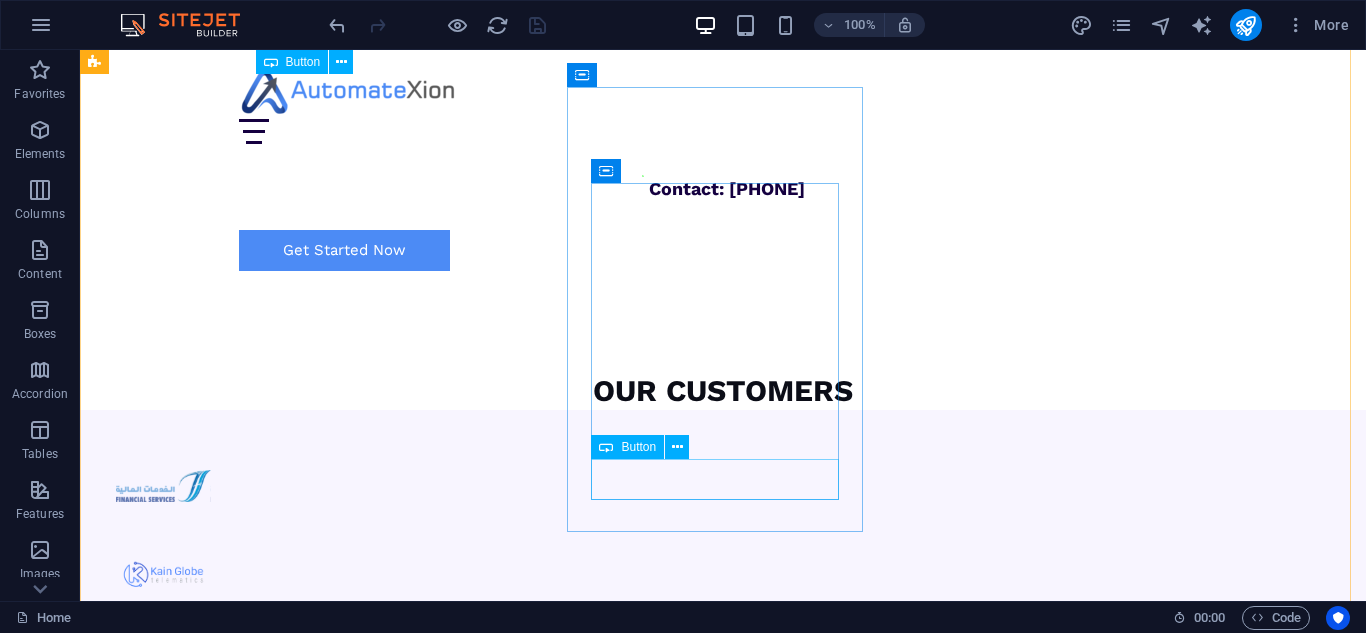click on "Learn more   " at bounding box center (244, 5077) 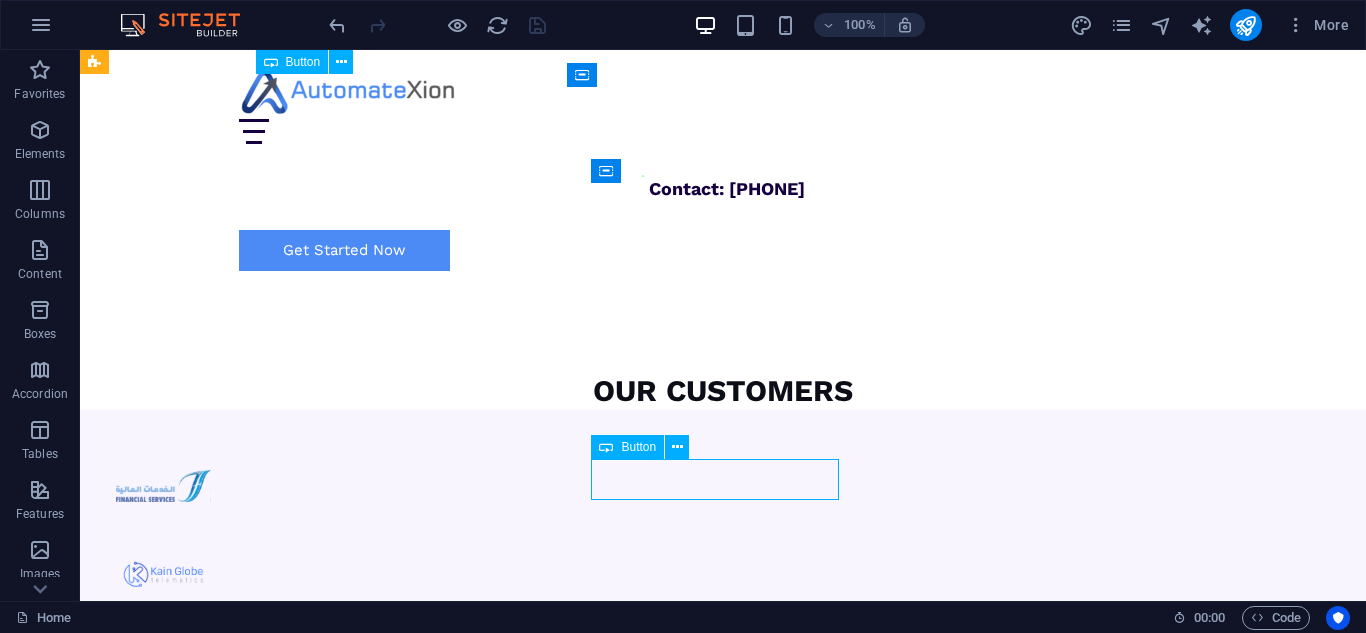 click on "Learn more   " at bounding box center (244, 5077) 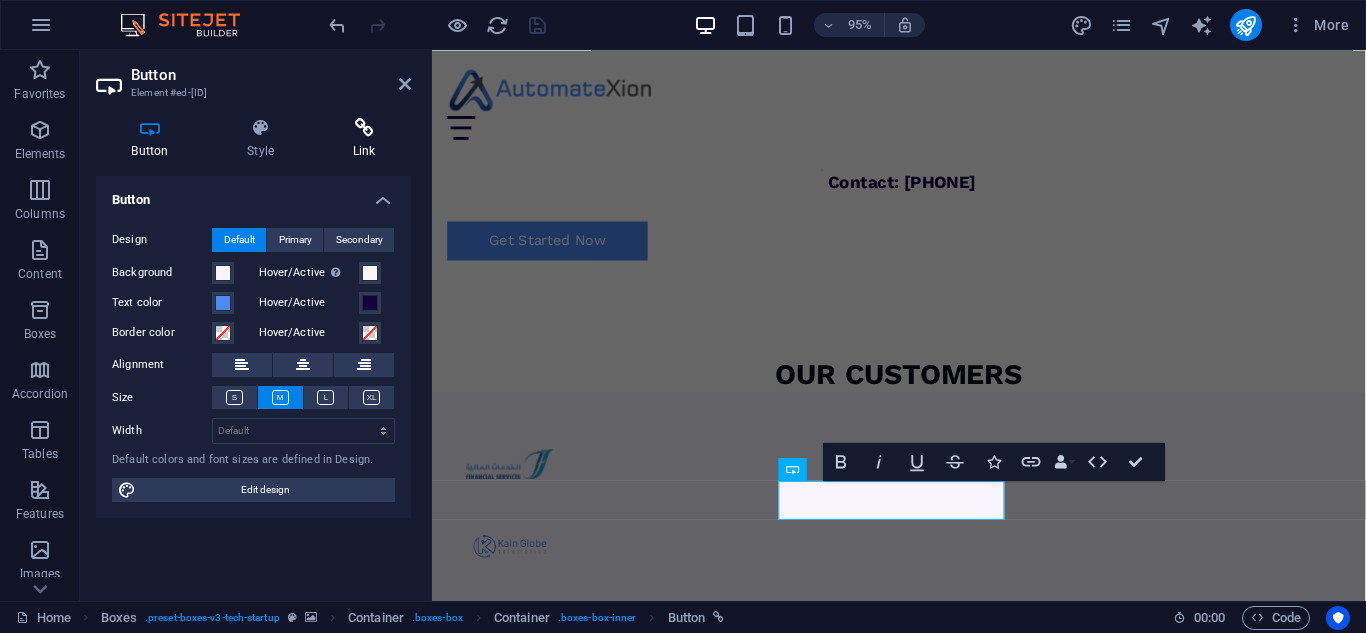 click on "Link" at bounding box center [364, 139] 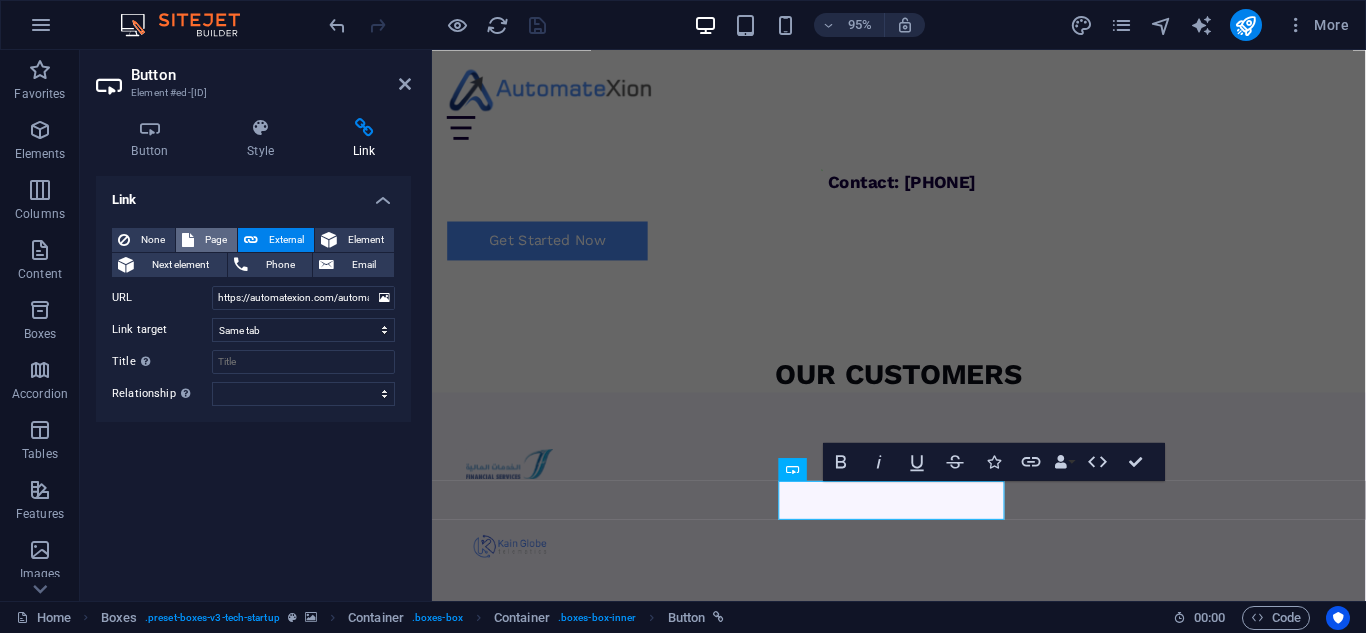 click on "Page" at bounding box center [215, 240] 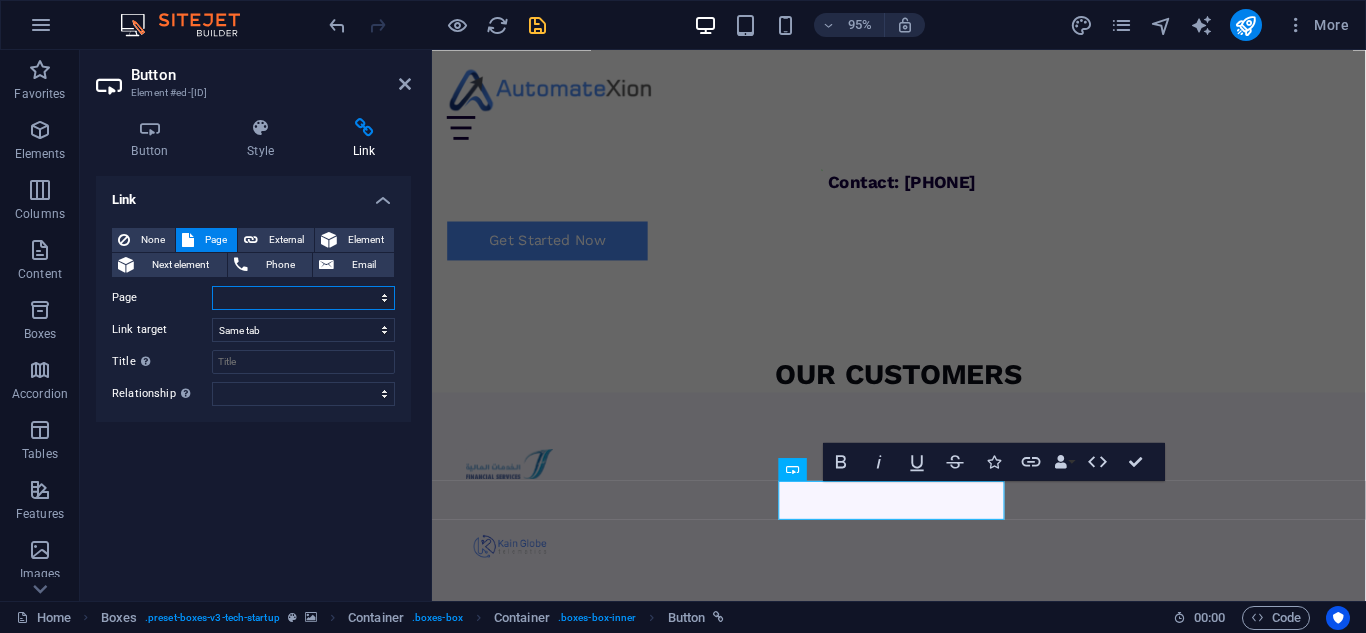 click on "[GENERAL_TERM] [GENERAL_TERM] [GENERAL_TERM]" at bounding box center (303, 298) 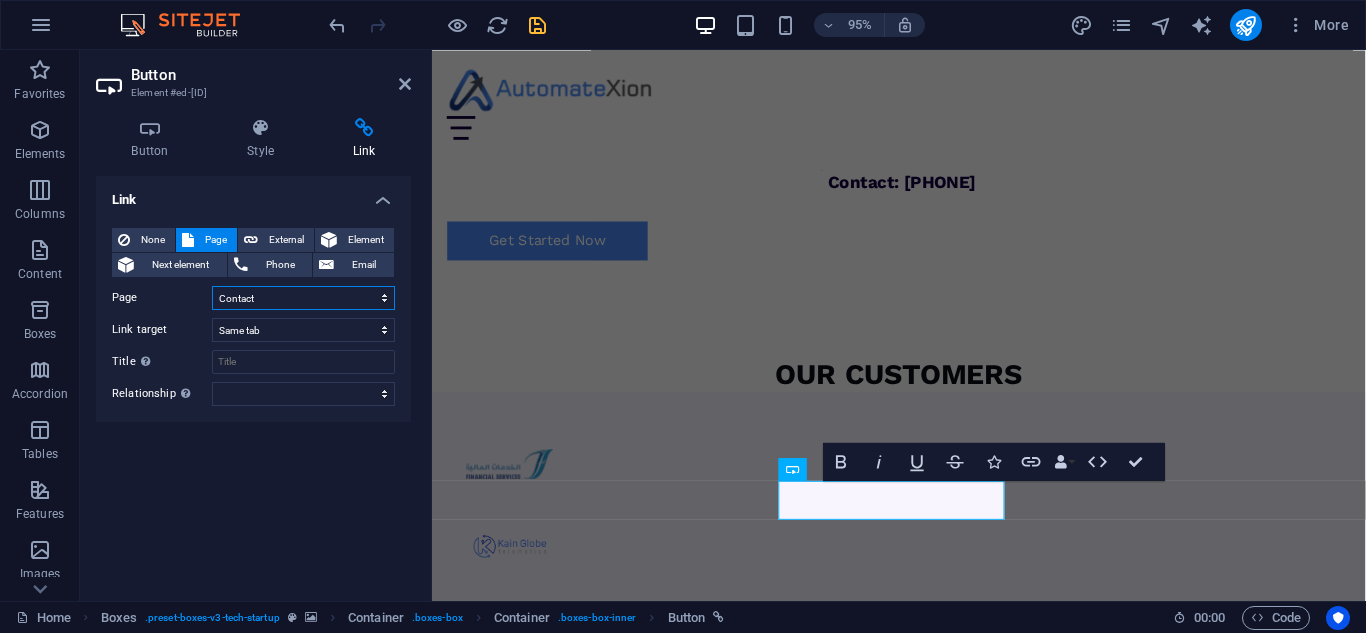 click on "[GENERAL_TERM] [GENERAL_TERM] [GENERAL_TERM]" at bounding box center (303, 298) 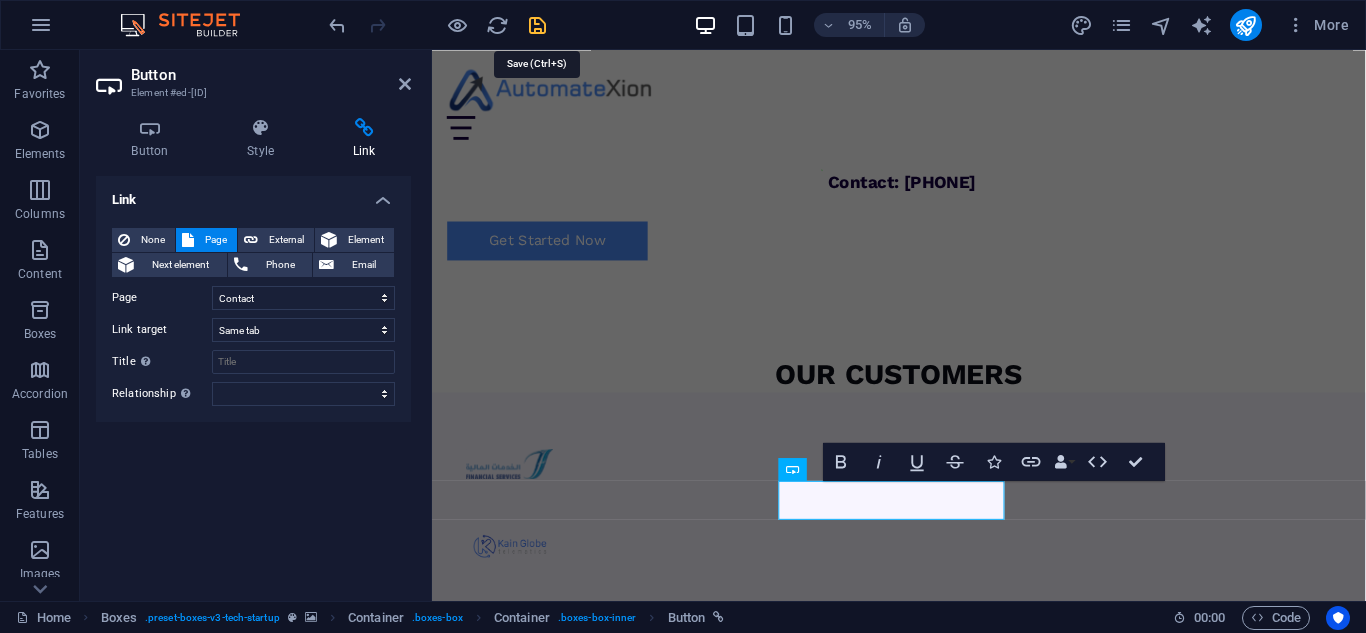click at bounding box center (537, 25) 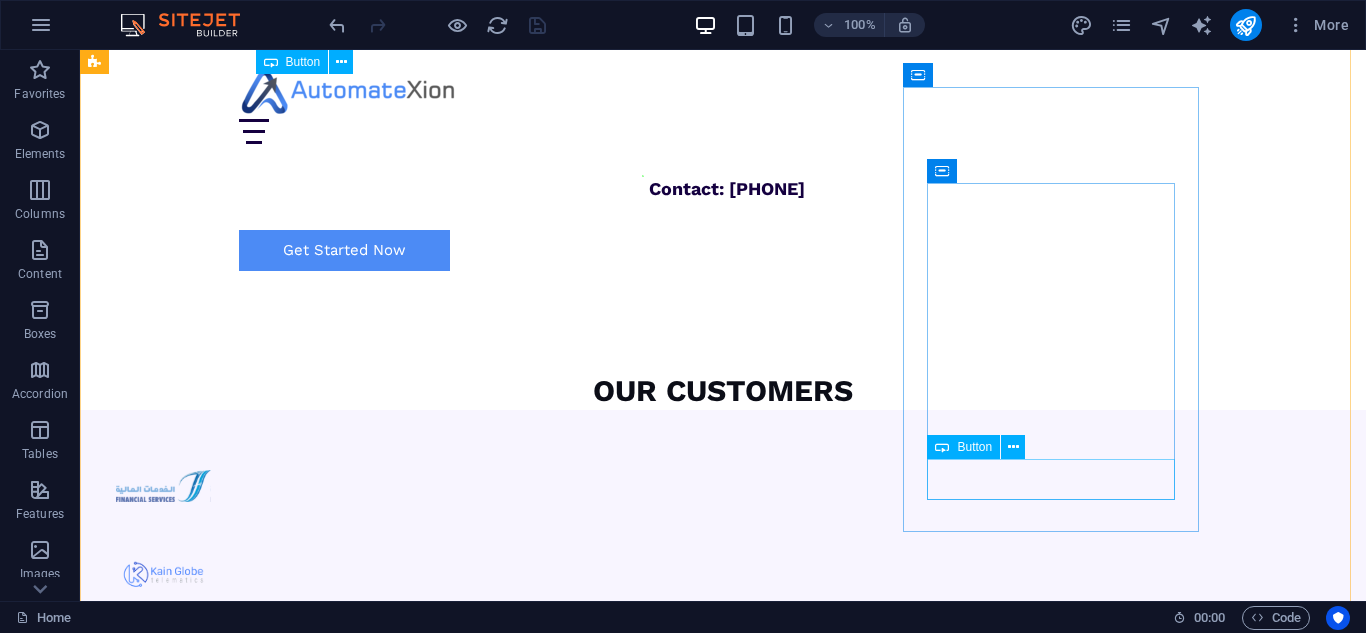 click on "Learn more   " at bounding box center [244, 5542] 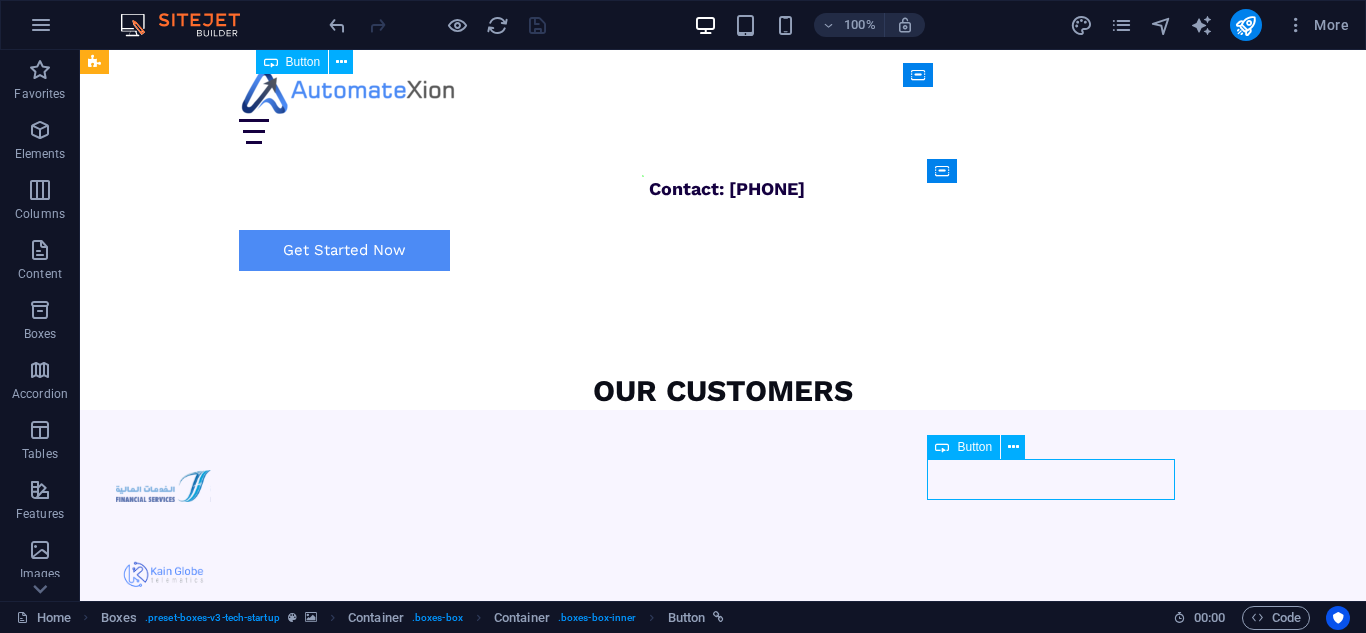 click on "Learn more   " at bounding box center (244, 5542) 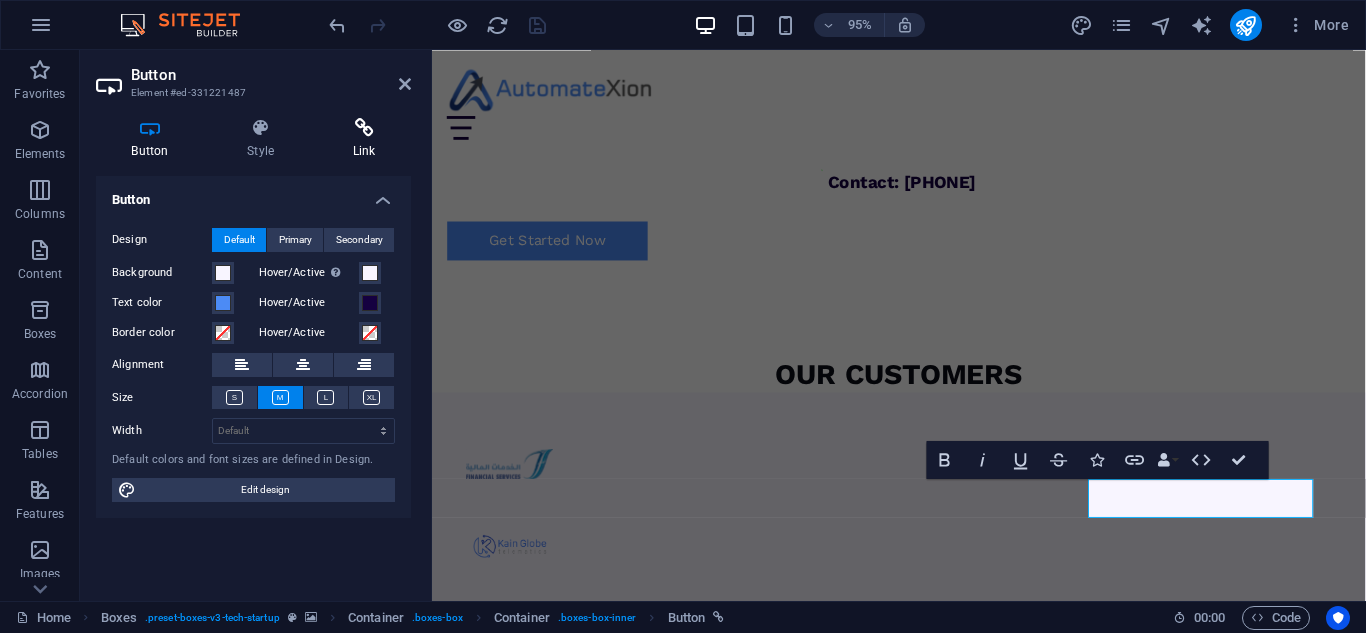 click at bounding box center [364, 128] 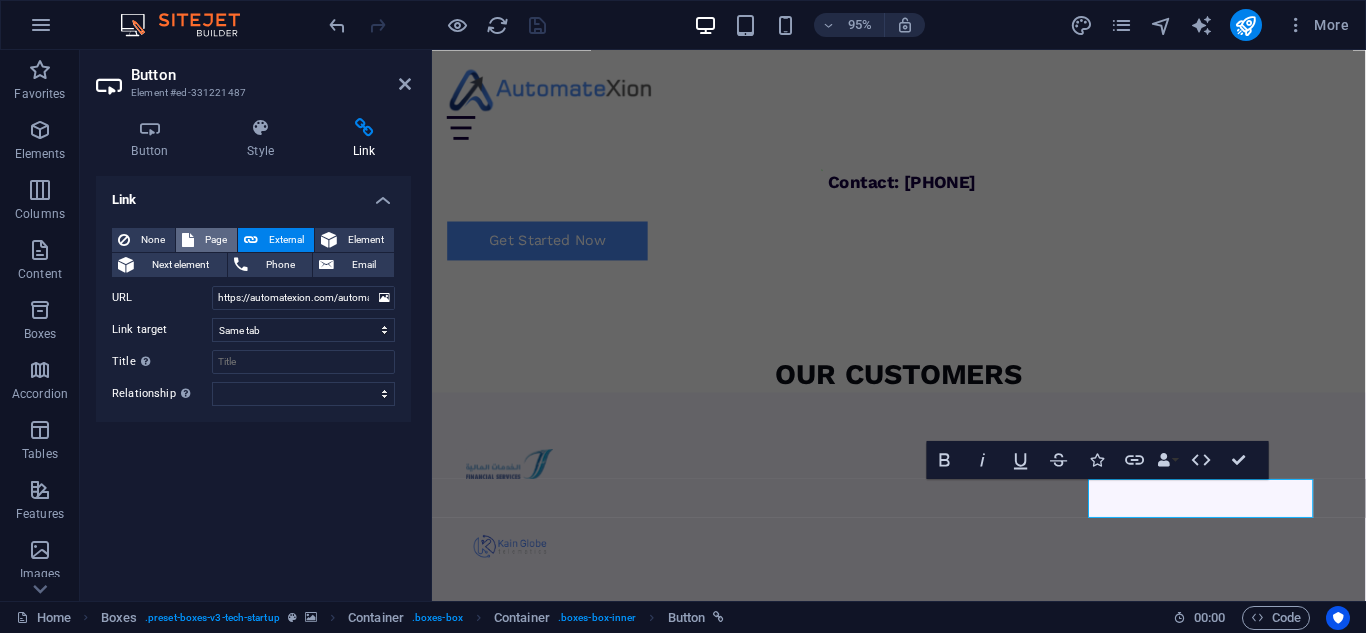 click on "Page" at bounding box center [215, 240] 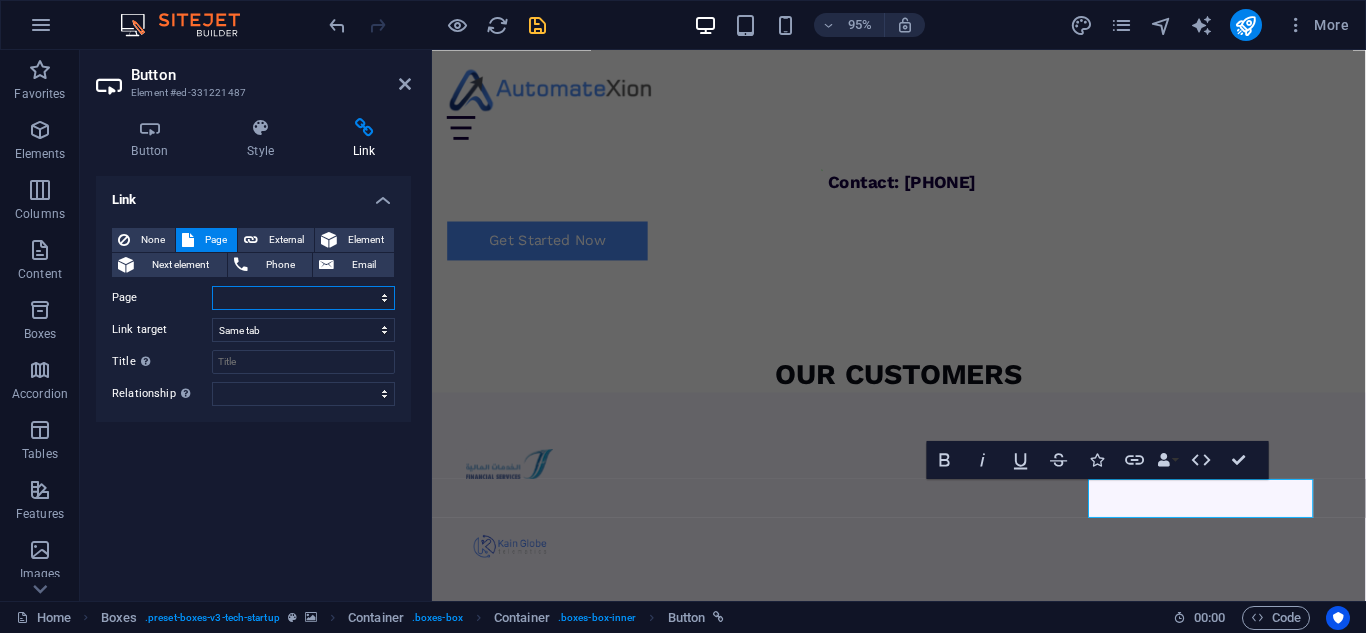 click on "[GENERAL_TERM] [GENERAL_TERM] [GENERAL_TERM]" at bounding box center [303, 298] 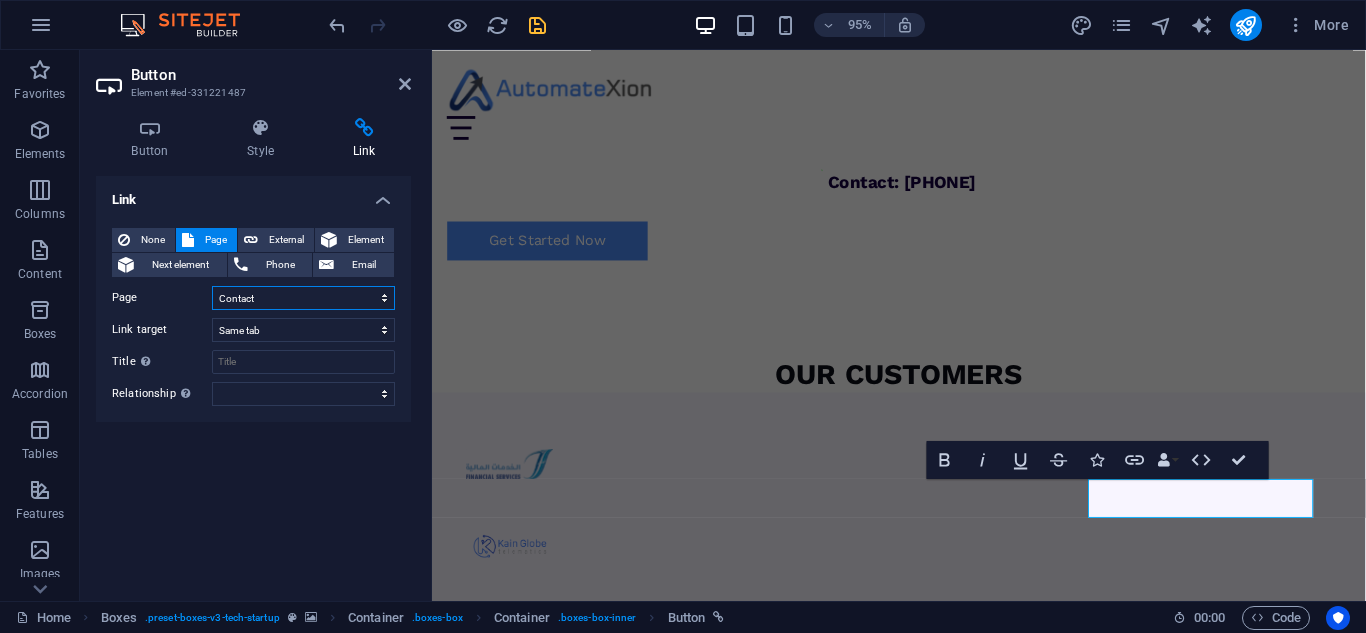 click on "[GENERAL_TERM] [GENERAL_TERM] [GENERAL_TERM]" at bounding box center (303, 298) 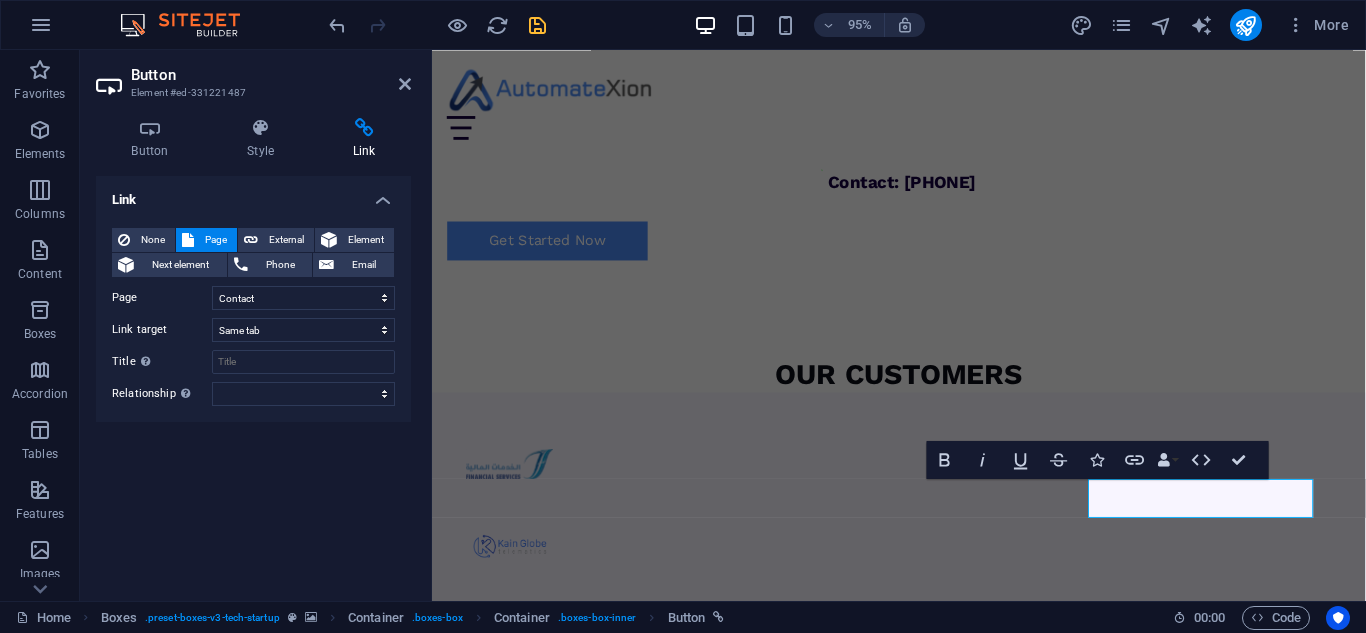 click at bounding box center [437, 25] 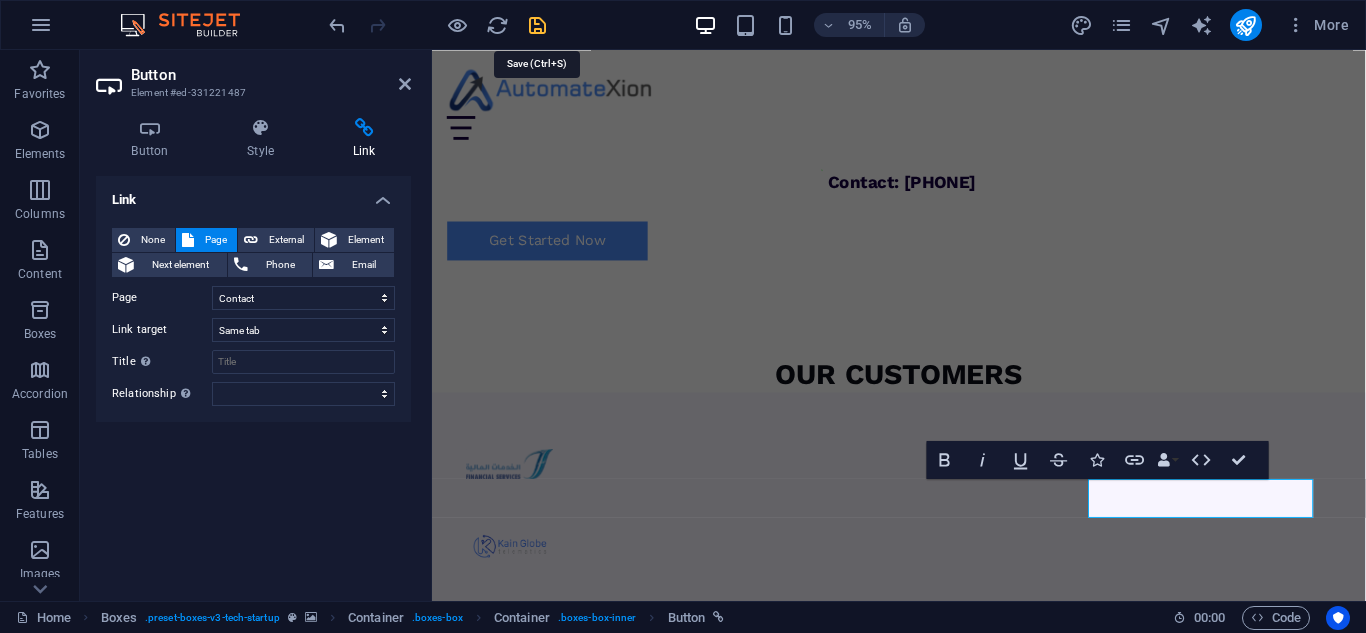 click at bounding box center [537, 25] 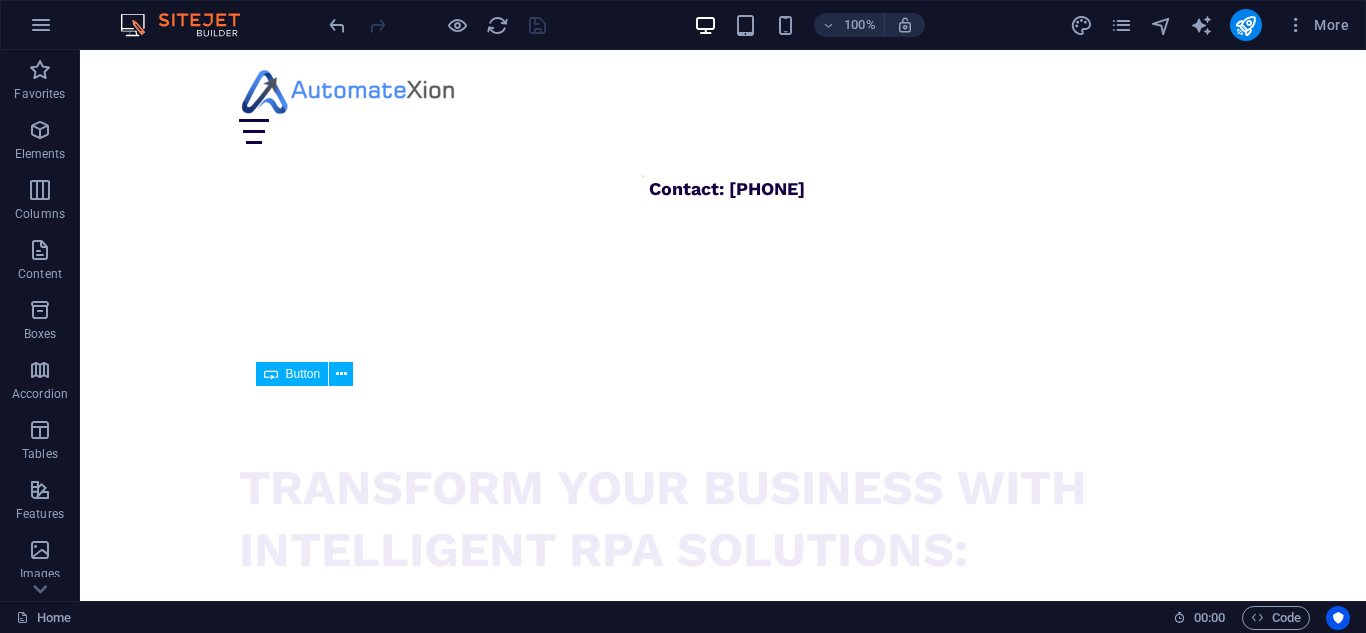 scroll, scrollTop: 1158, scrollLeft: 0, axis: vertical 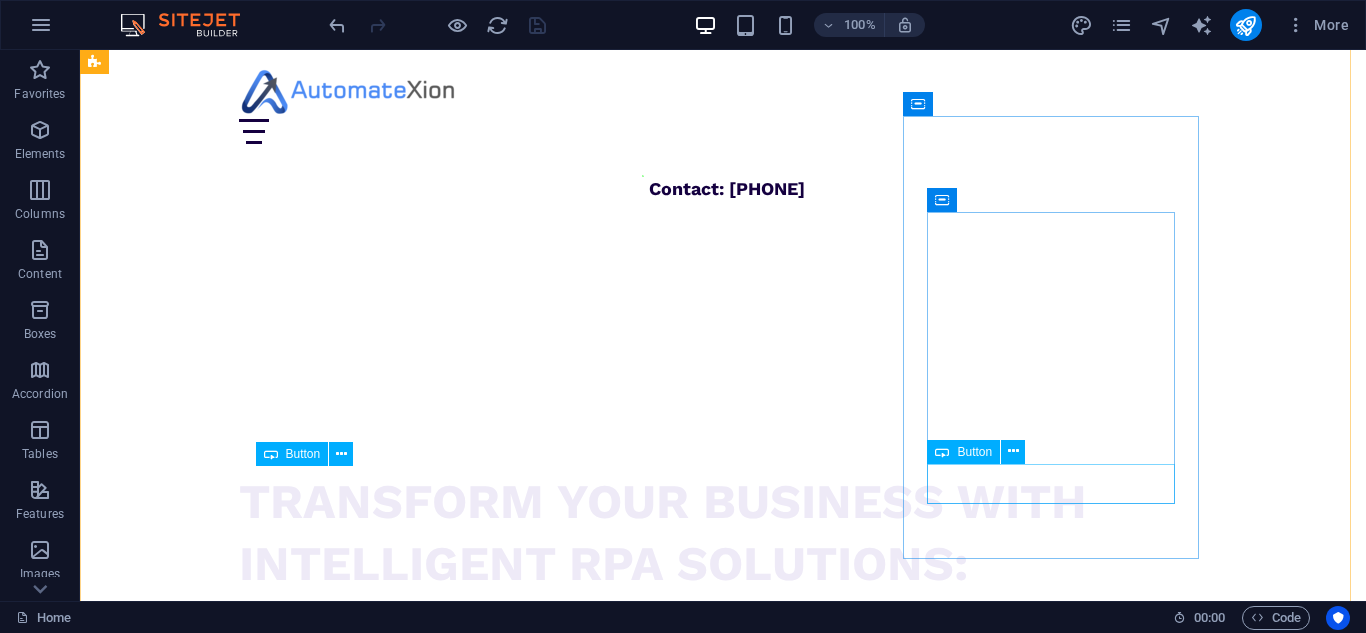 click on "Learn more   " at bounding box center (244, 4659) 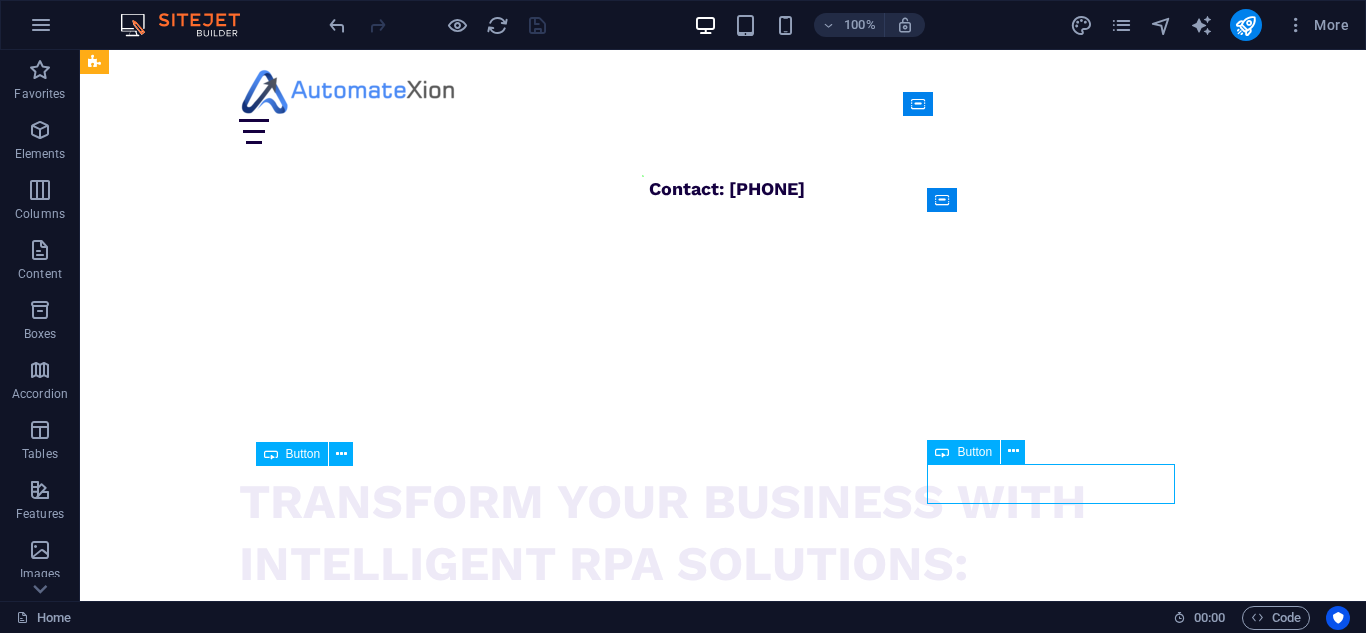 click on "Learn more   " at bounding box center [244, 4659] 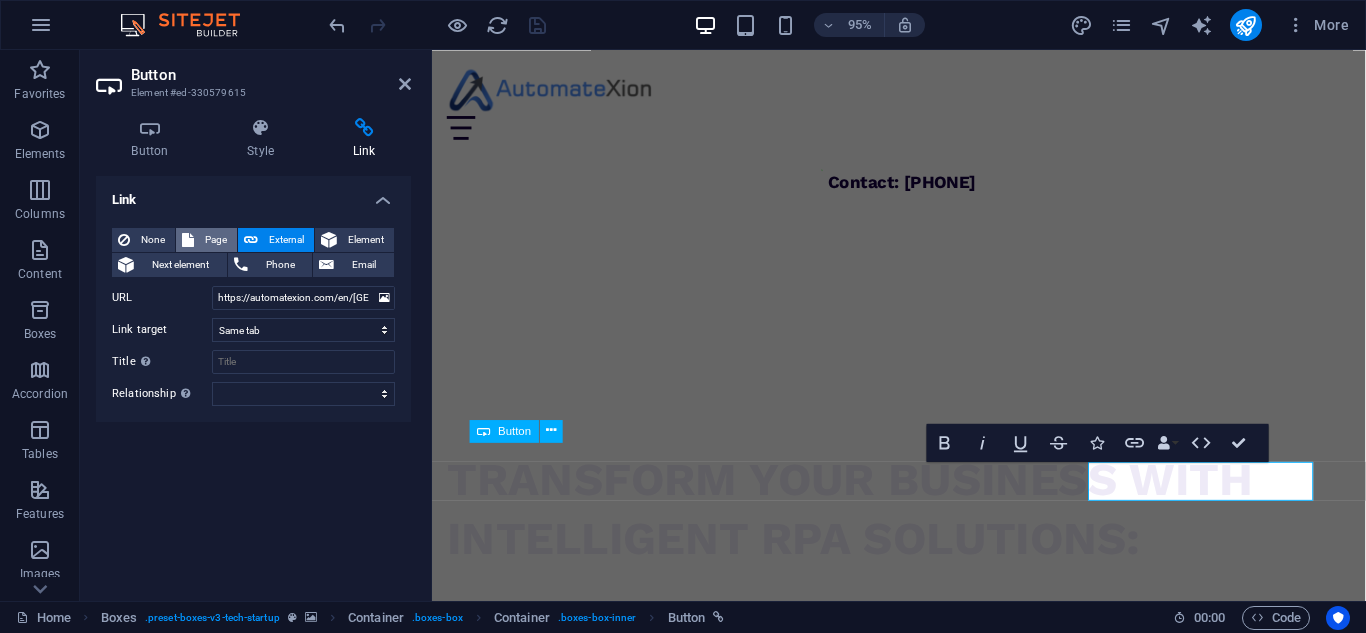 click on "Page" at bounding box center (215, 240) 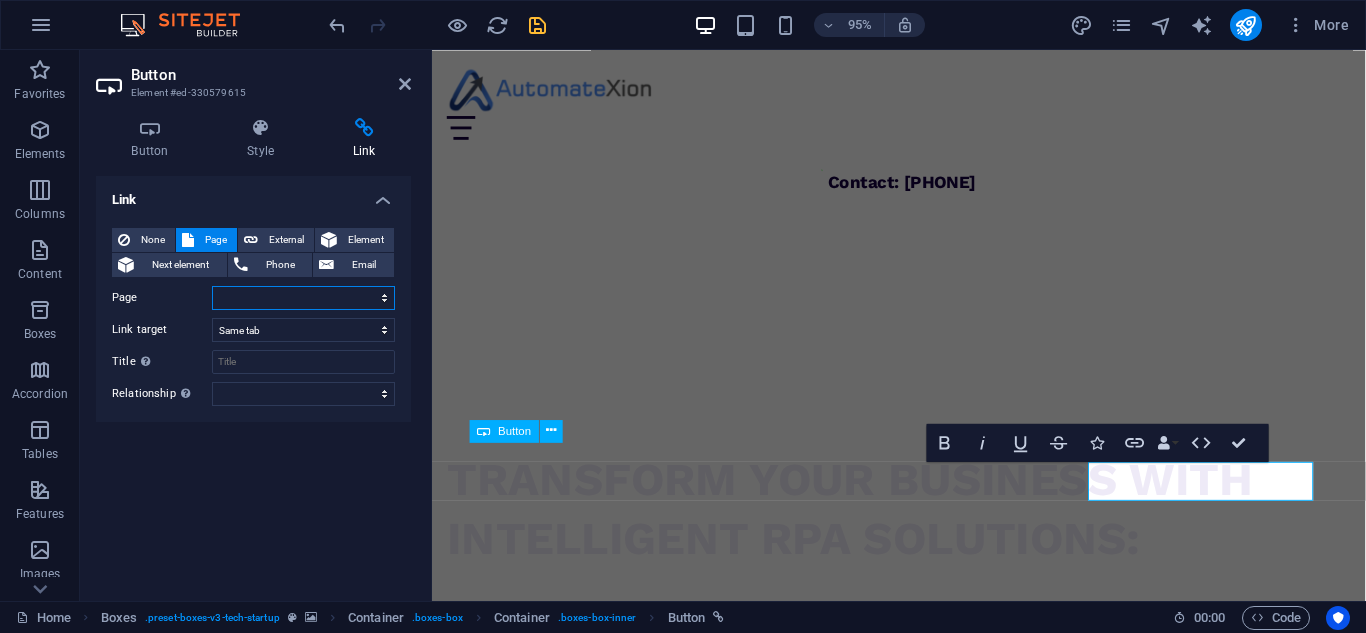 click on "[GENERAL_TERM] [GENERAL_TERM] [GENERAL_TERM]" at bounding box center [303, 298] 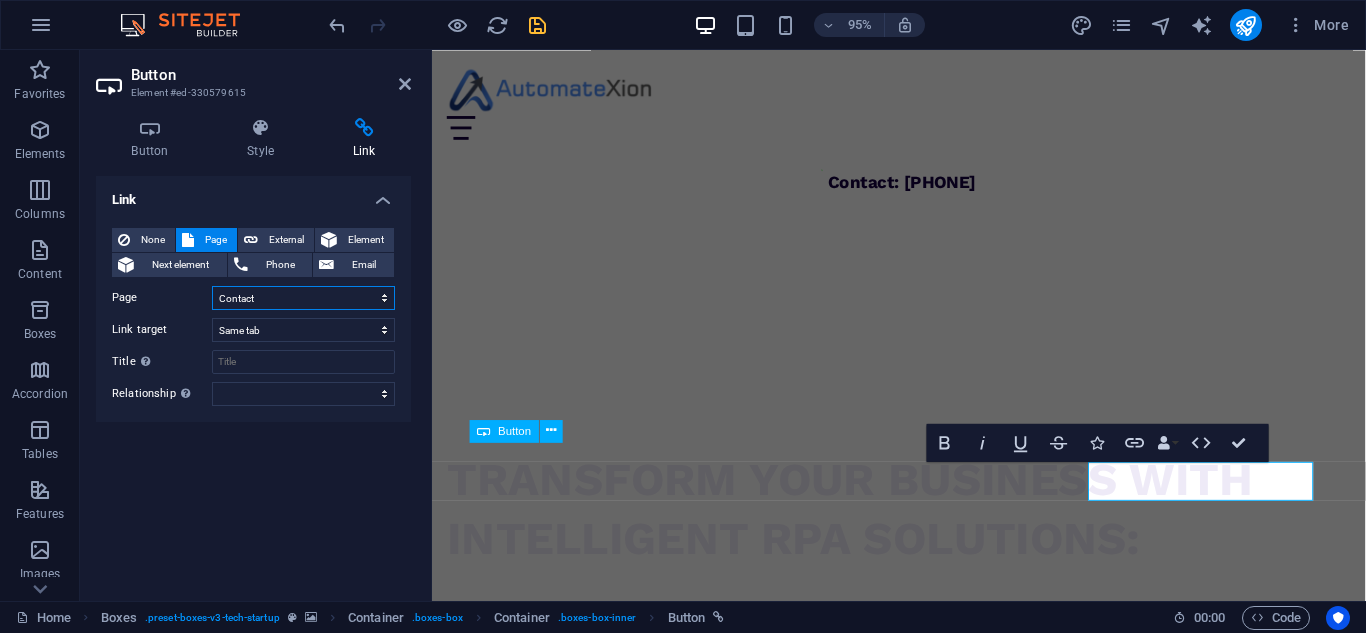 click on "[GENERAL_TERM] [GENERAL_TERM] [GENERAL_TERM]" at bounding box center (303, 298) 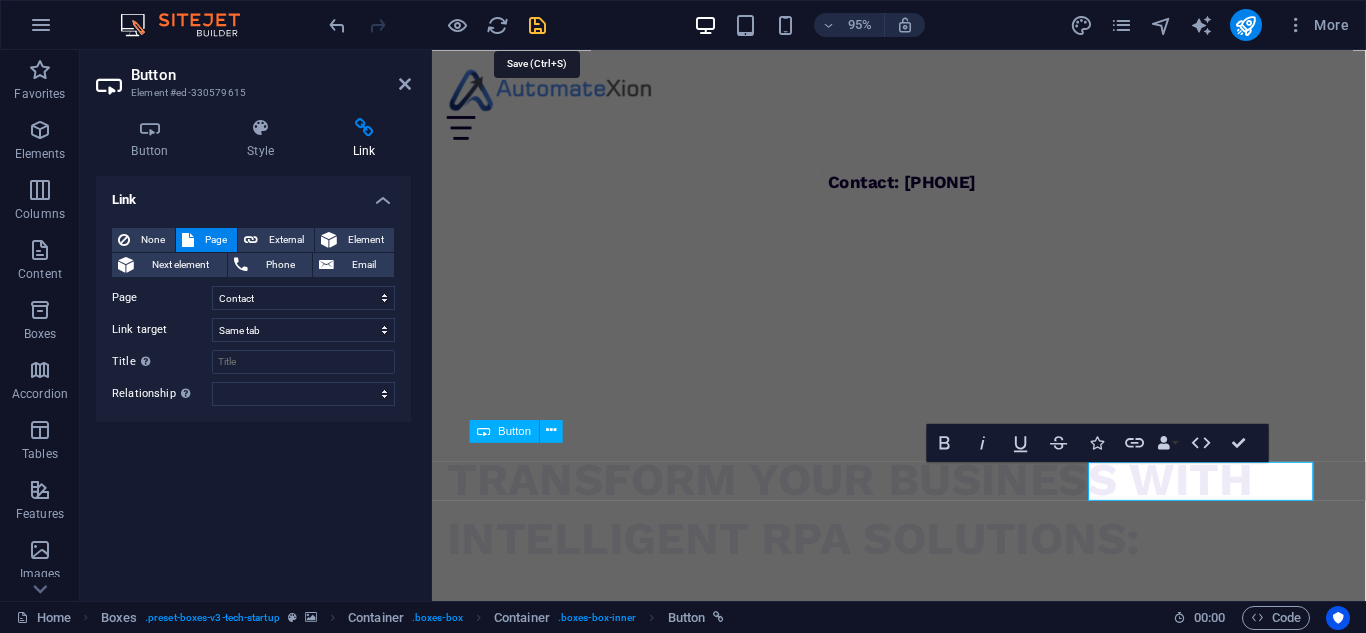 click at bounding box center [537, 25] 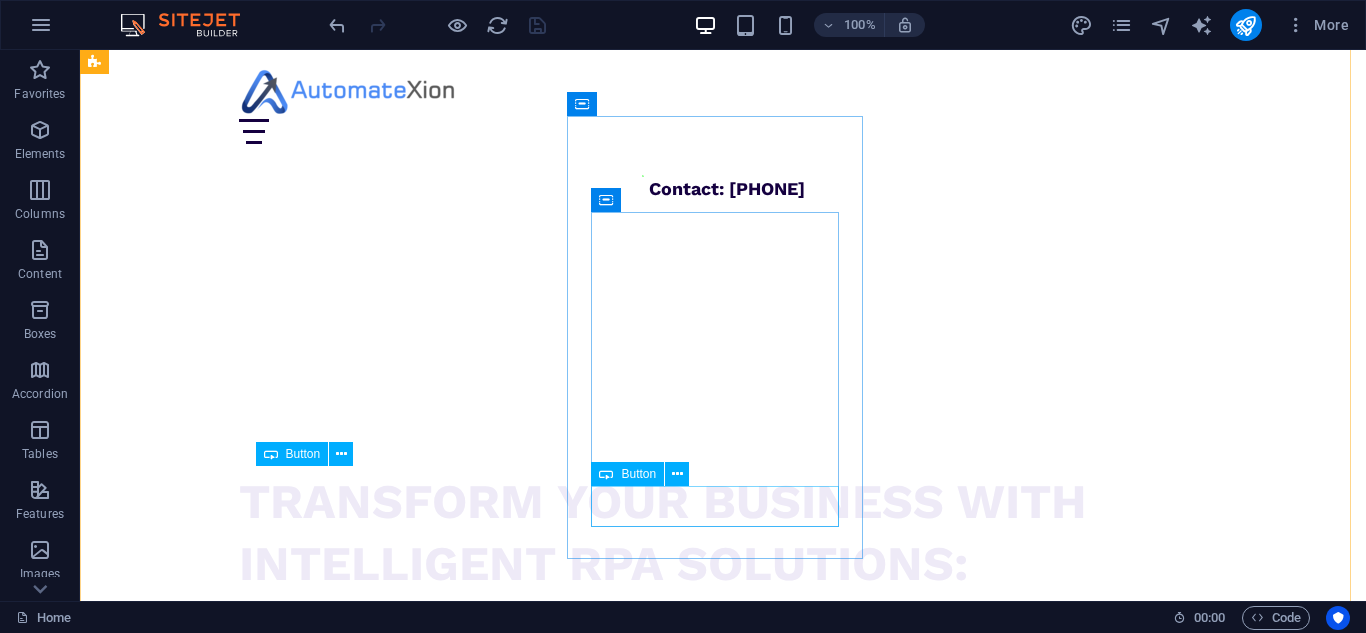 click on "Learn more   " at bounding box center [244, 4194] 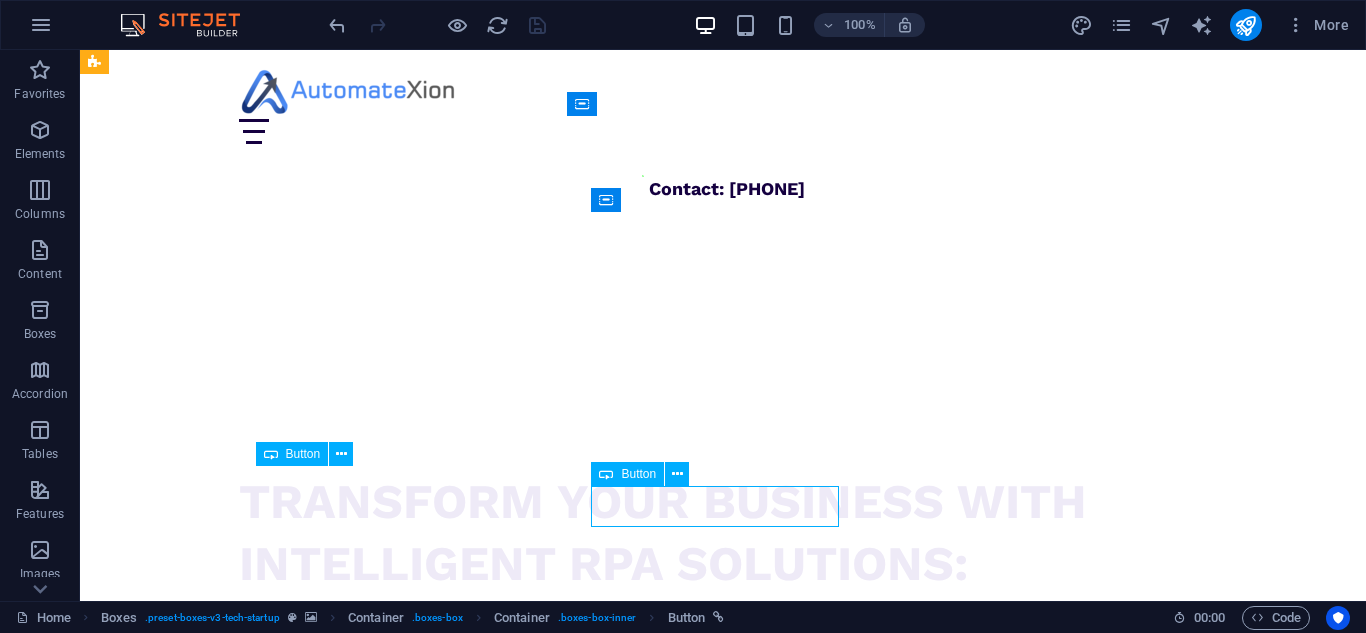 click on "Learn more   " at bounding box center [244, 4194] 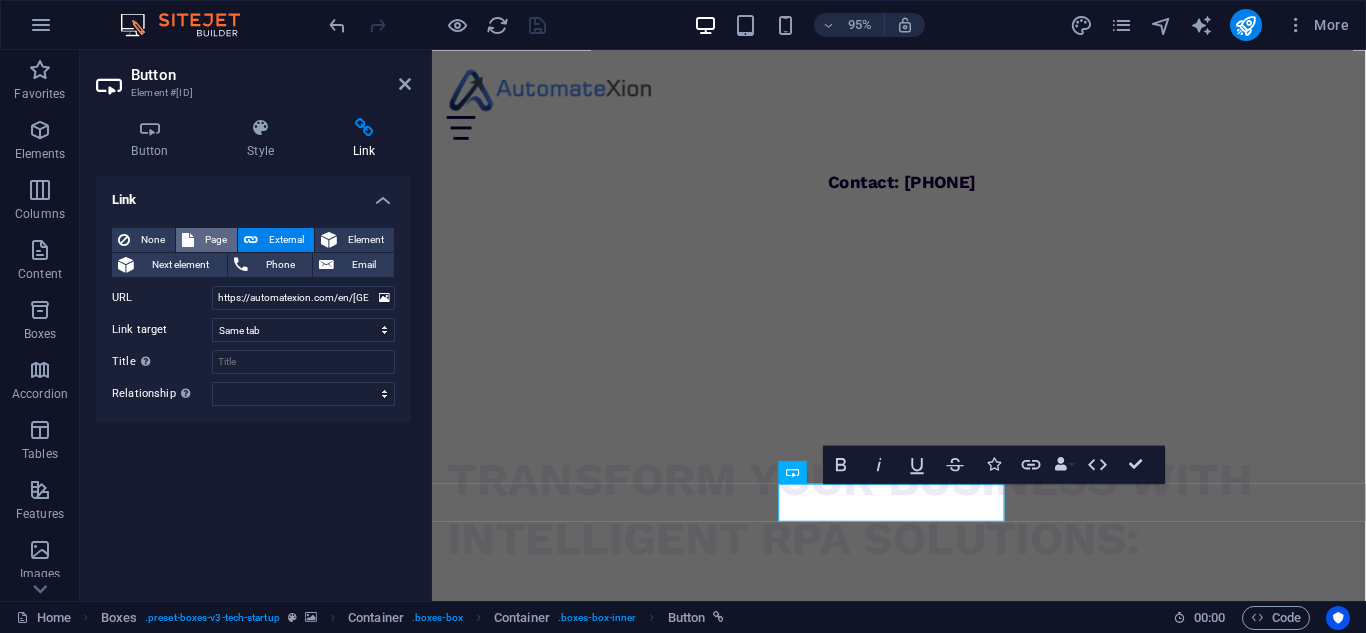 click on "Page" at bounding box center [215, 240] 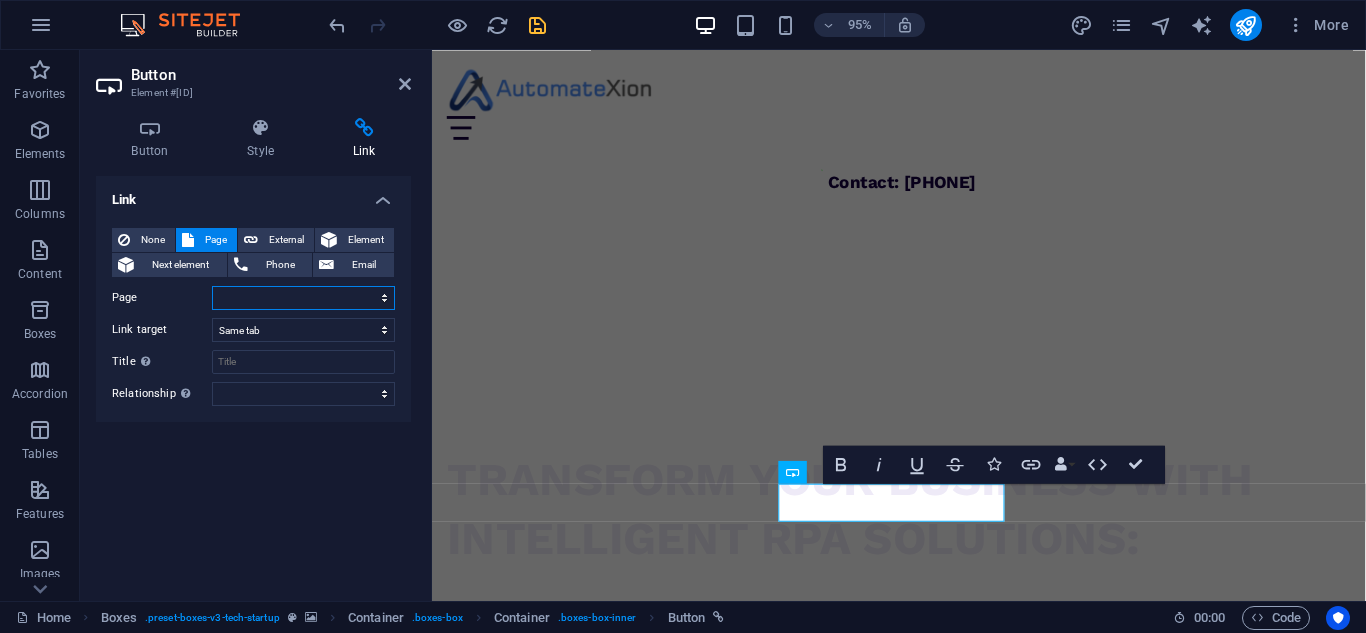 click on "[GENERAL_TERM] [GENERAL_TERM] [GENERAL_TERM]" at bounding box center (303, 298) 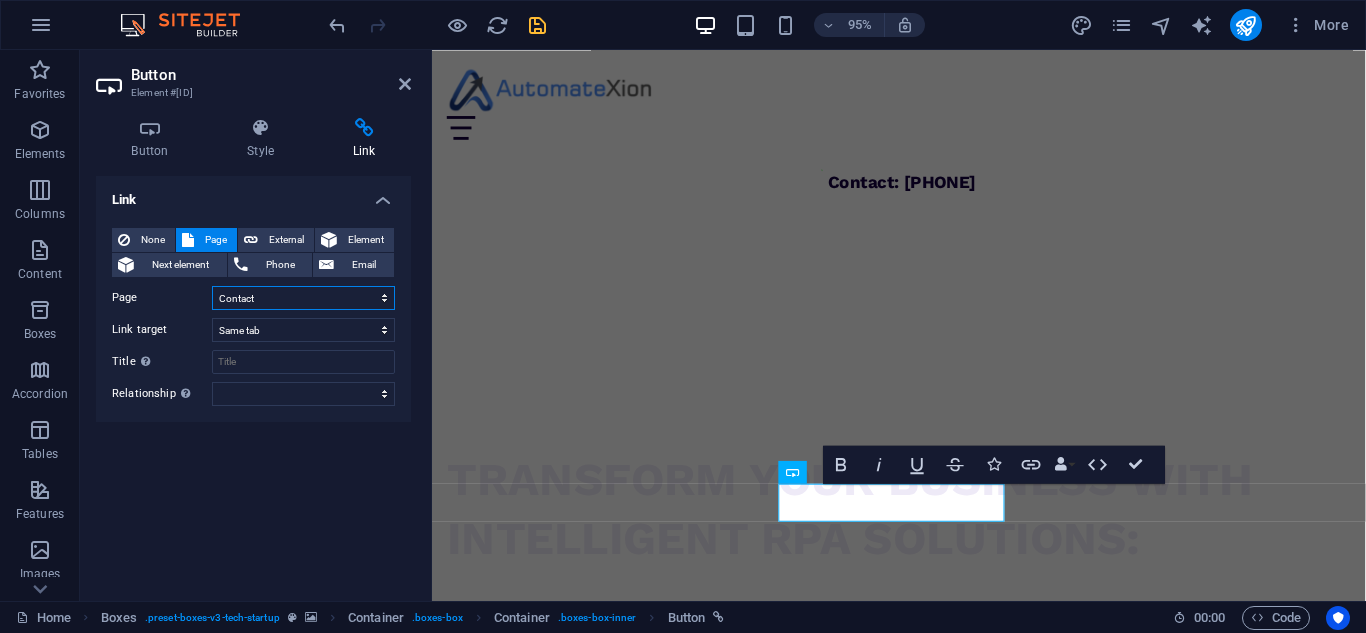 click on "[GENERAL_TERM] [GENERAL_TERM] [GENERAL_TERM]" at bounding box center (303, 298) 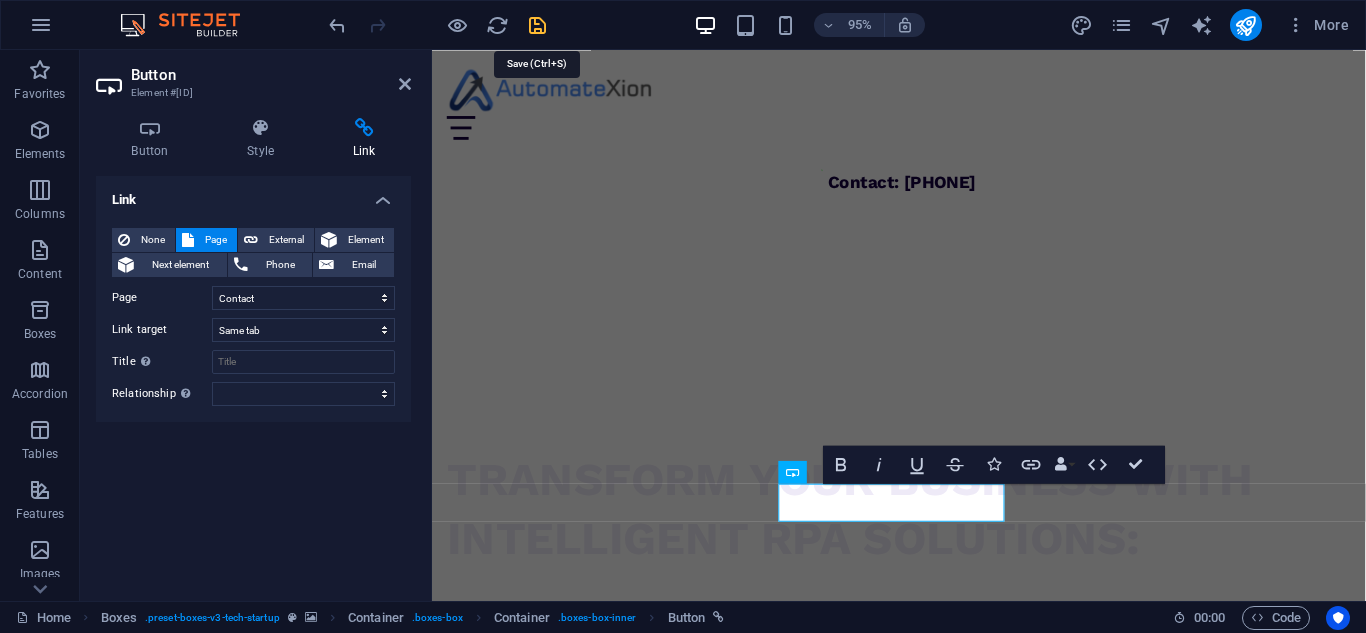 click at bounding box center [537, 25] 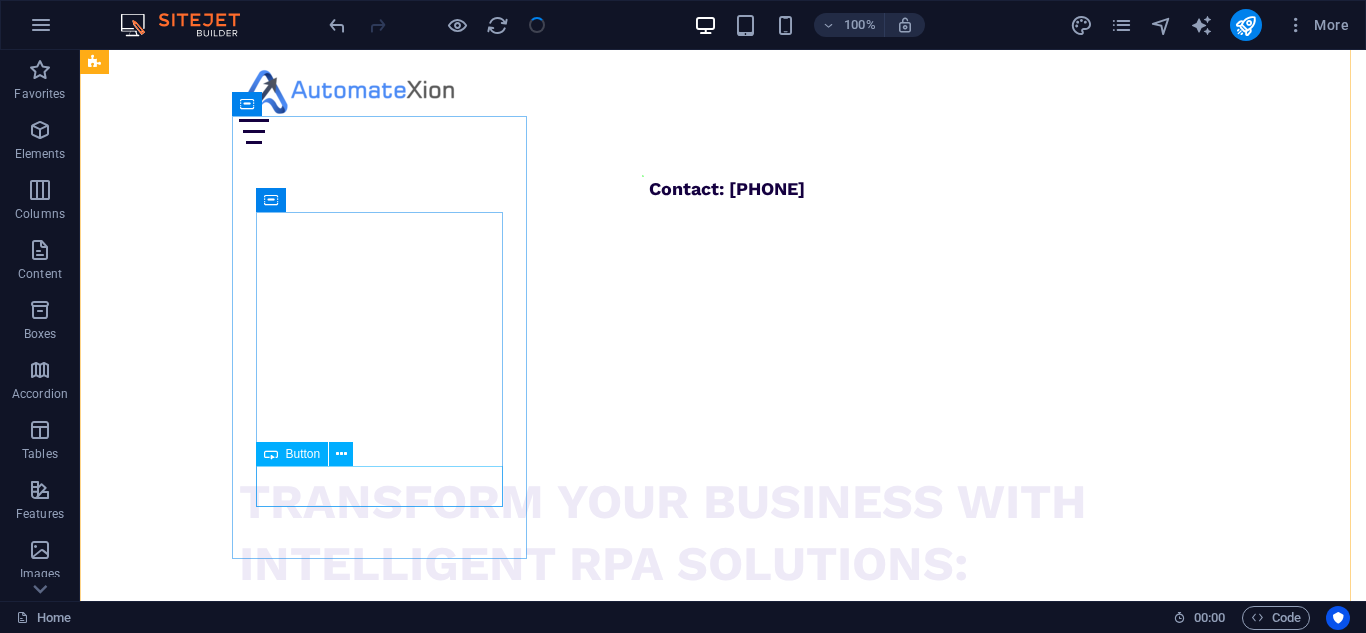 click on "​ ​ Learn more   " at bounding box center (244, 3732) 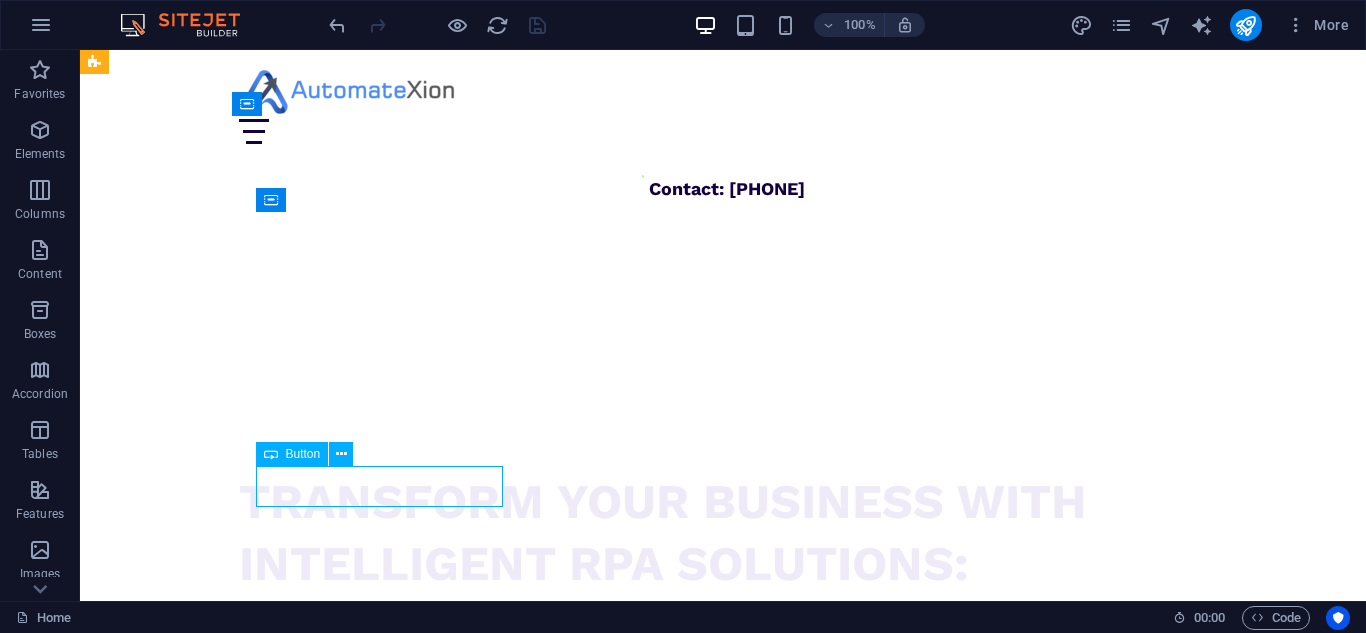 click on "​ ​ Learn more   " at bounding box center (244, 3732) 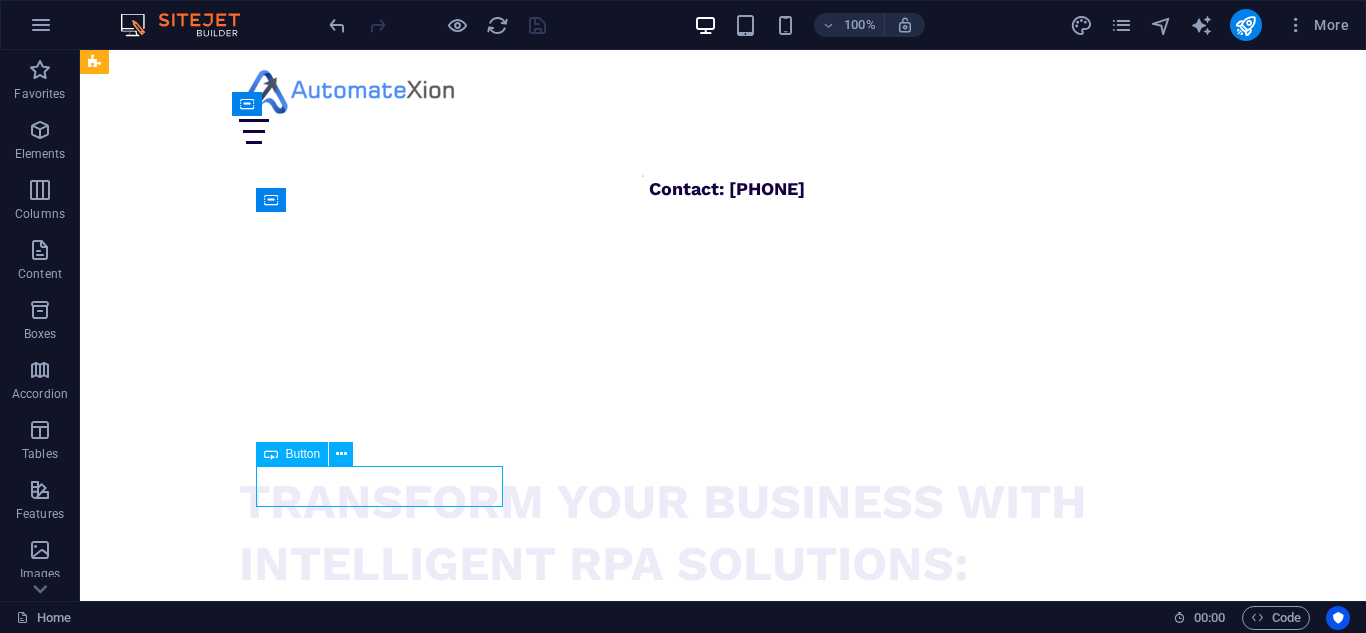 select 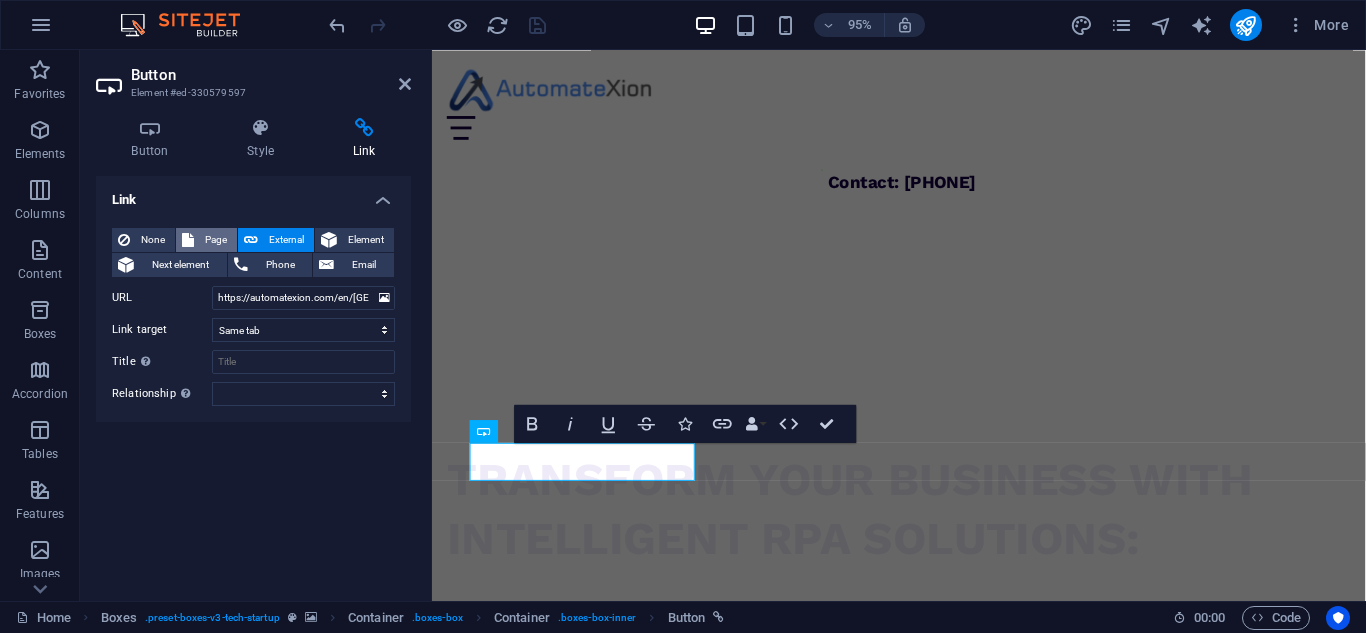 click on "Page" at bounding box center (215, 240) 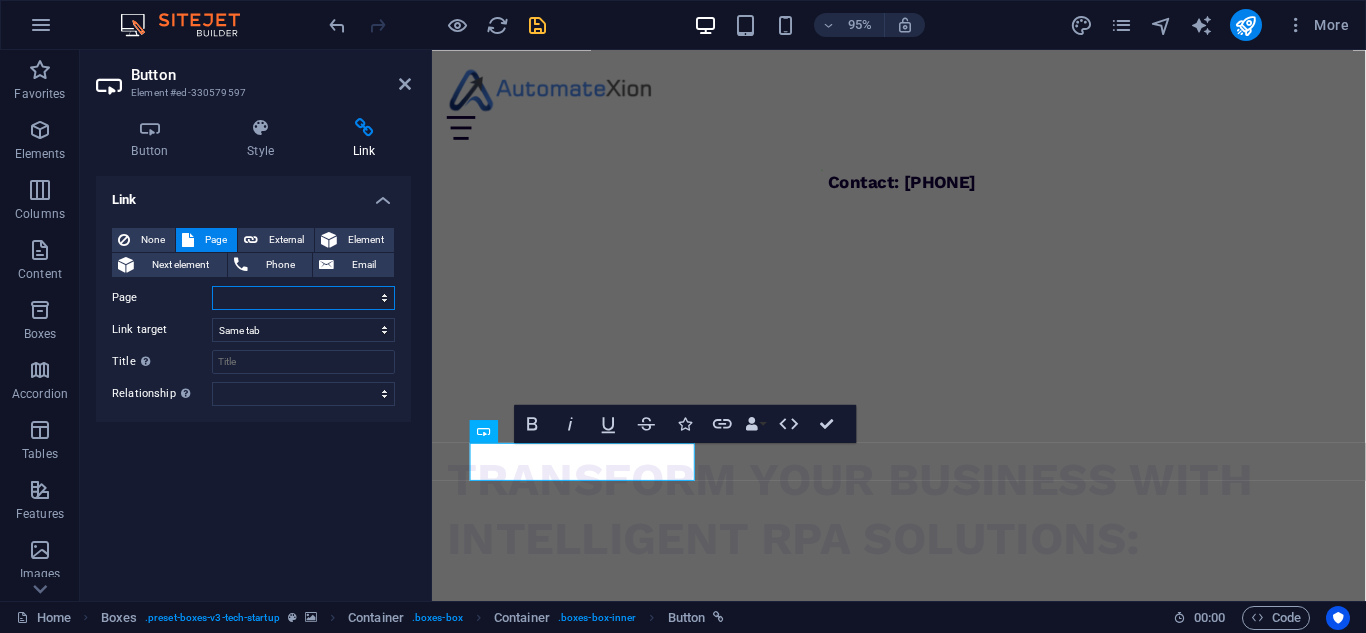 click on "[GENERAL_TERM] [GENERAL_TERM] [GENERAL_TERM]" at bounding box center [303, 298] 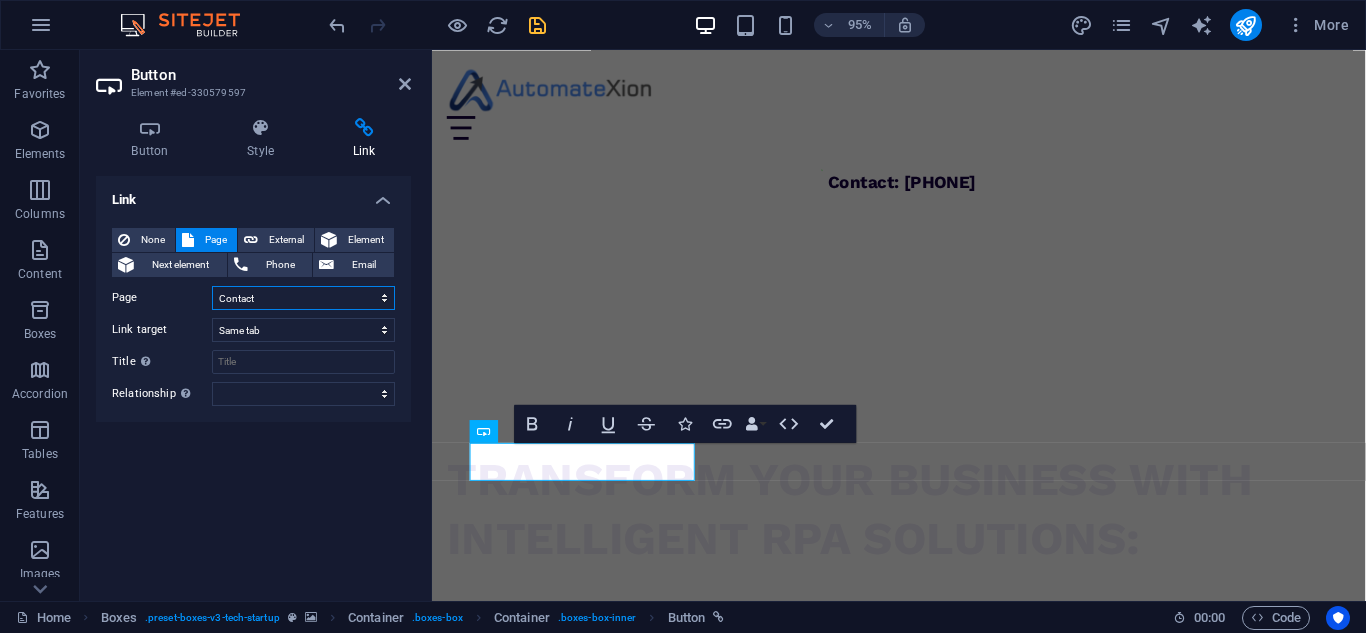 click on "[GENERAL_TERM] [GENERAL_TERM] [GENERAL_TERM]" at bounding box center [303, 298] 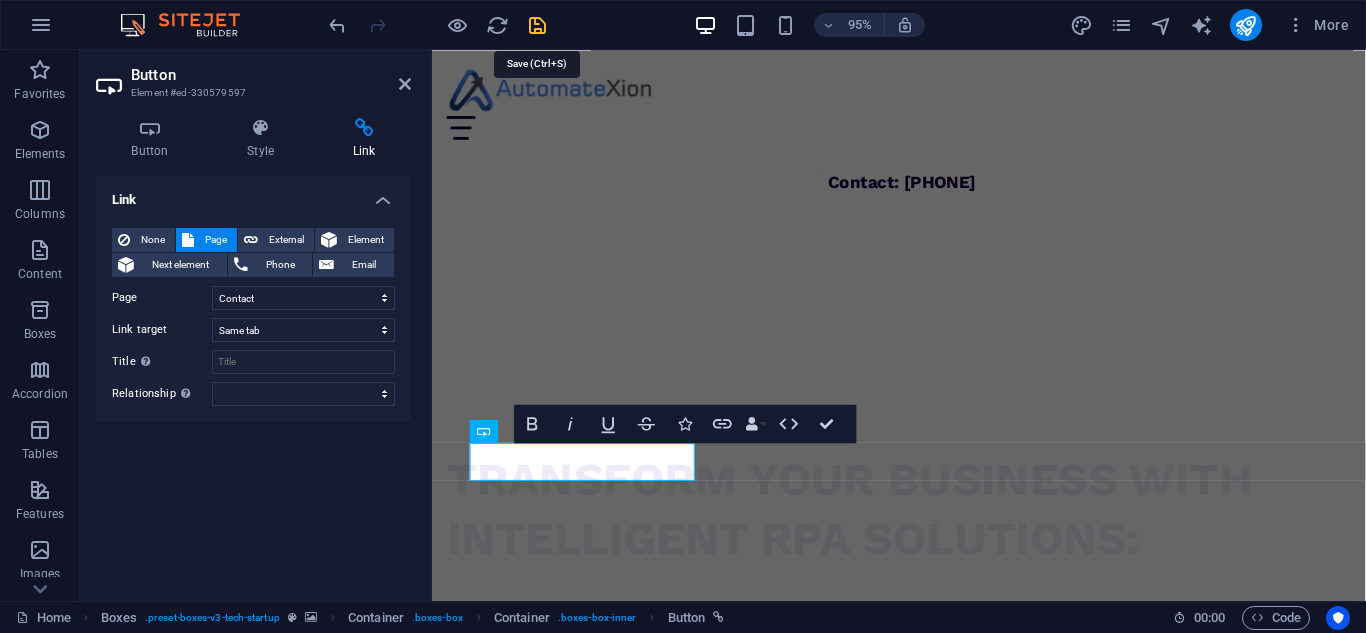 click at bounding box center [537, 25] 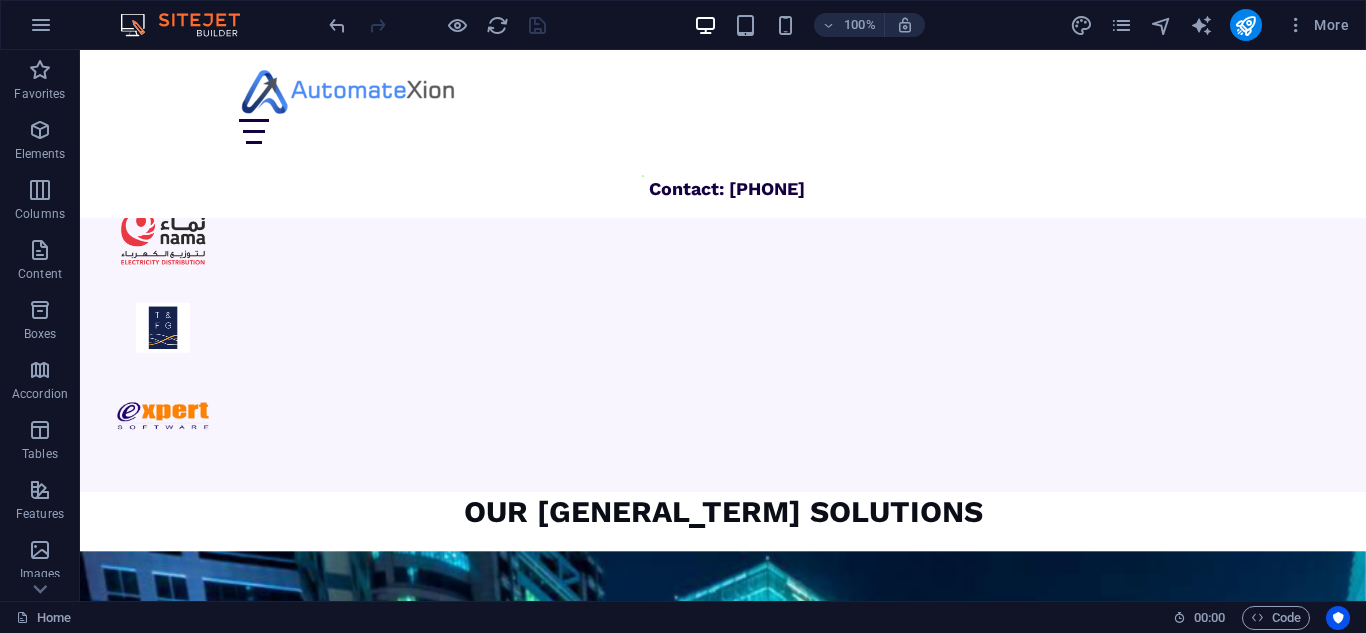 scroll, scrollTop: 2208, scrollLeft: 0, axis: vertical 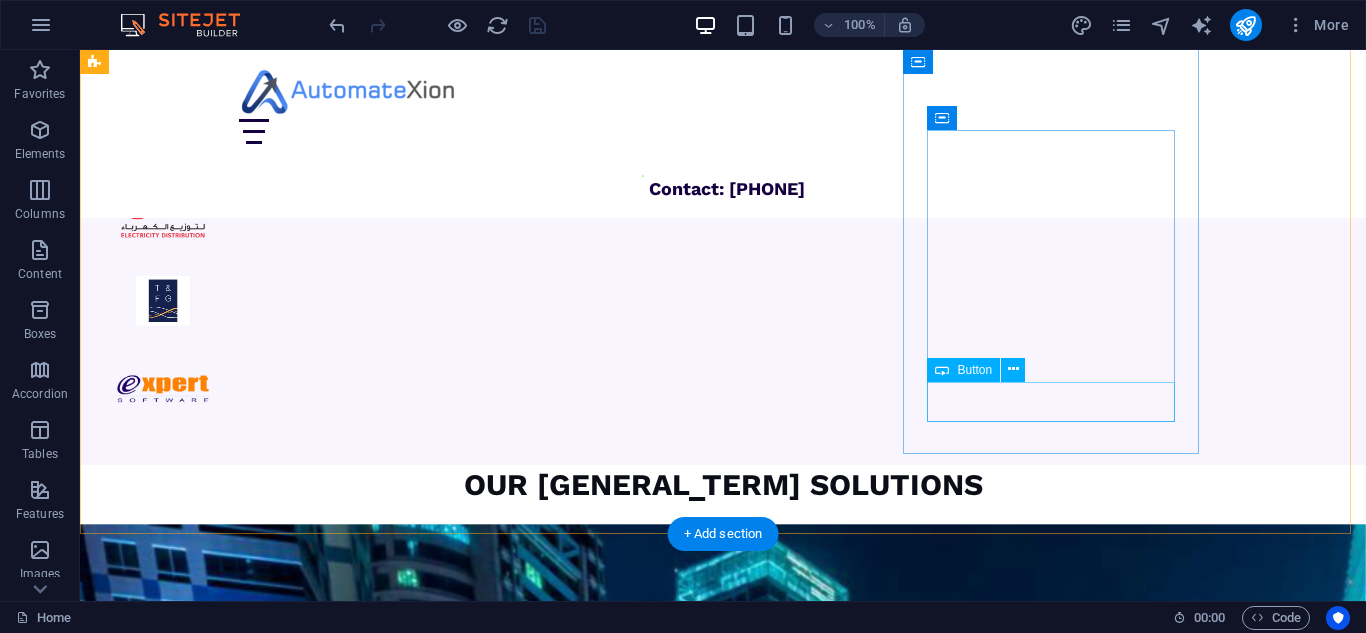 click on "Learn more   " at bounding box center (244, 6374) 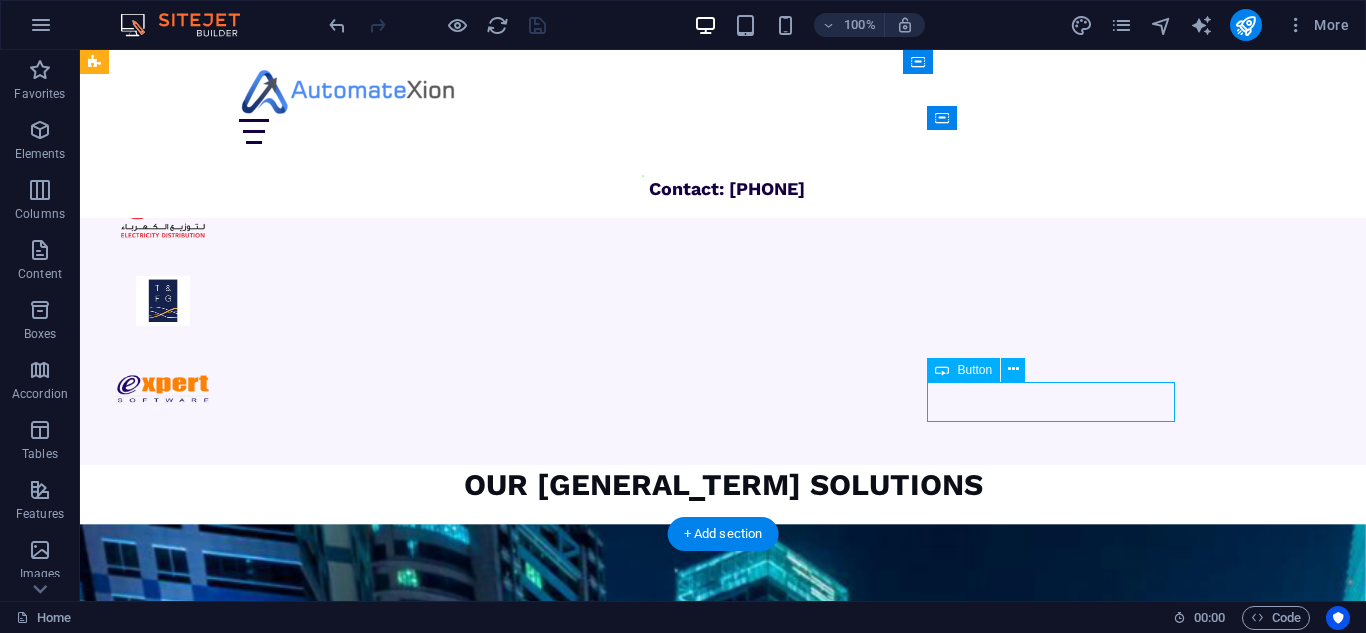 click on "Learn more   " at bounding box center (244, 6374) 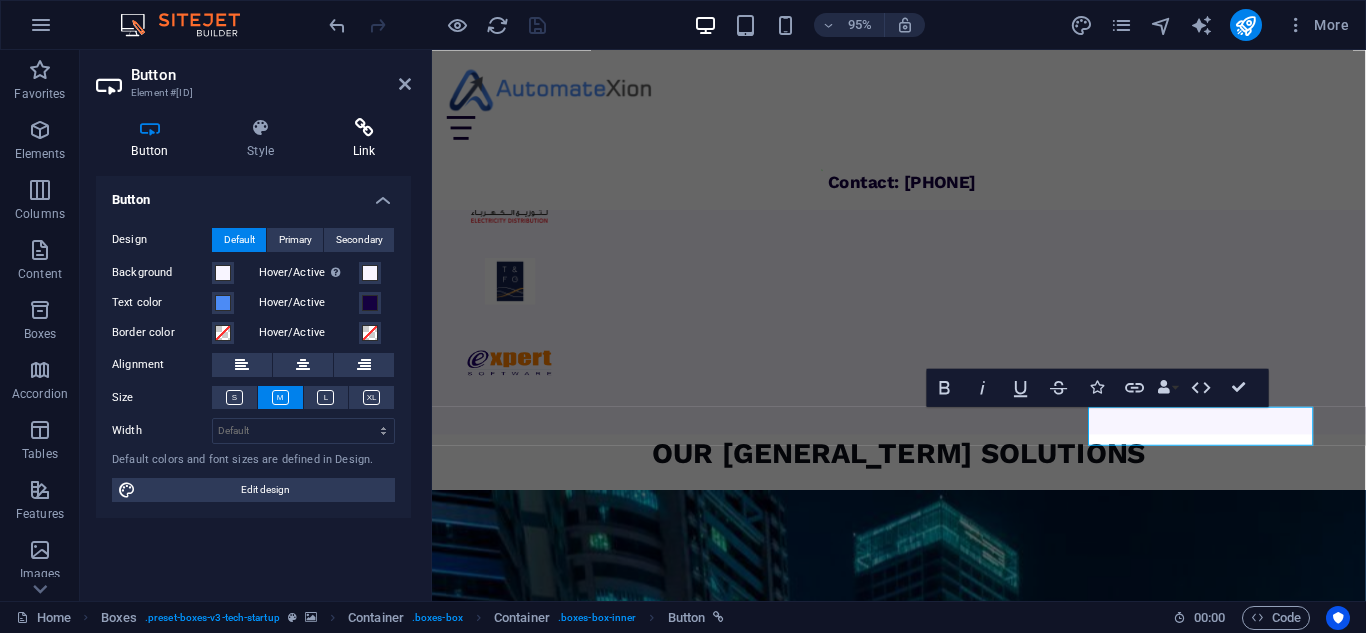 click at bounding box center [364, 128] 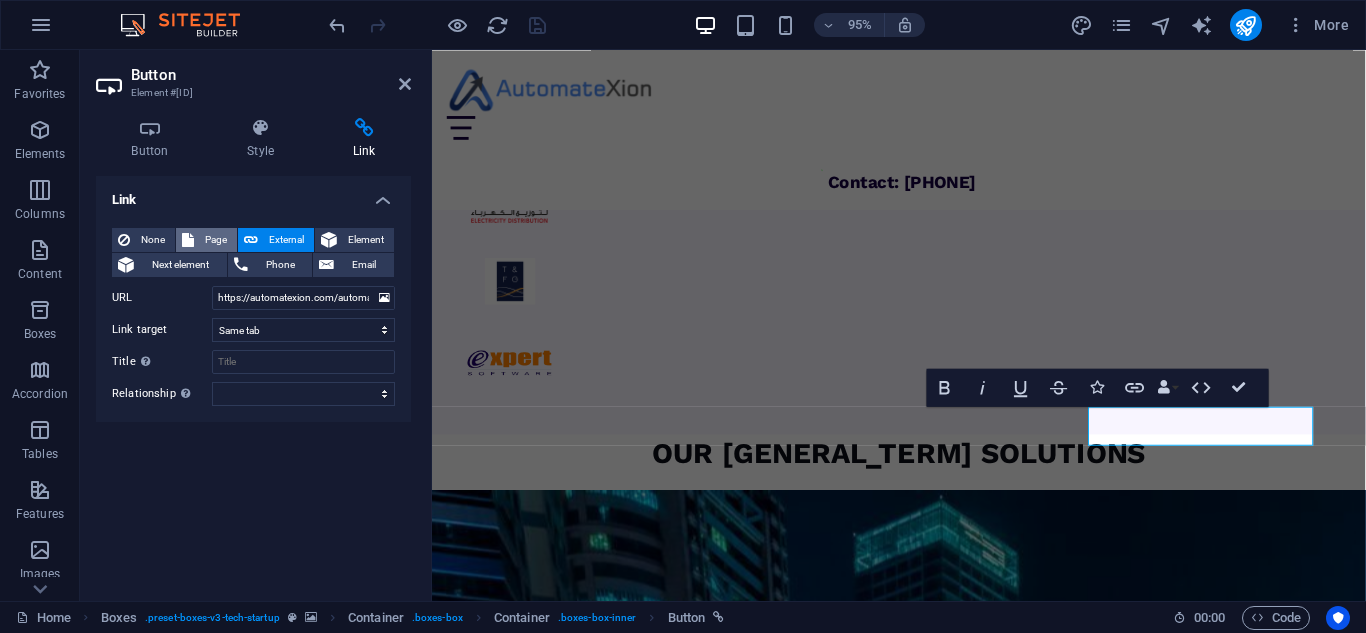 click at bounding box center [188, 240] 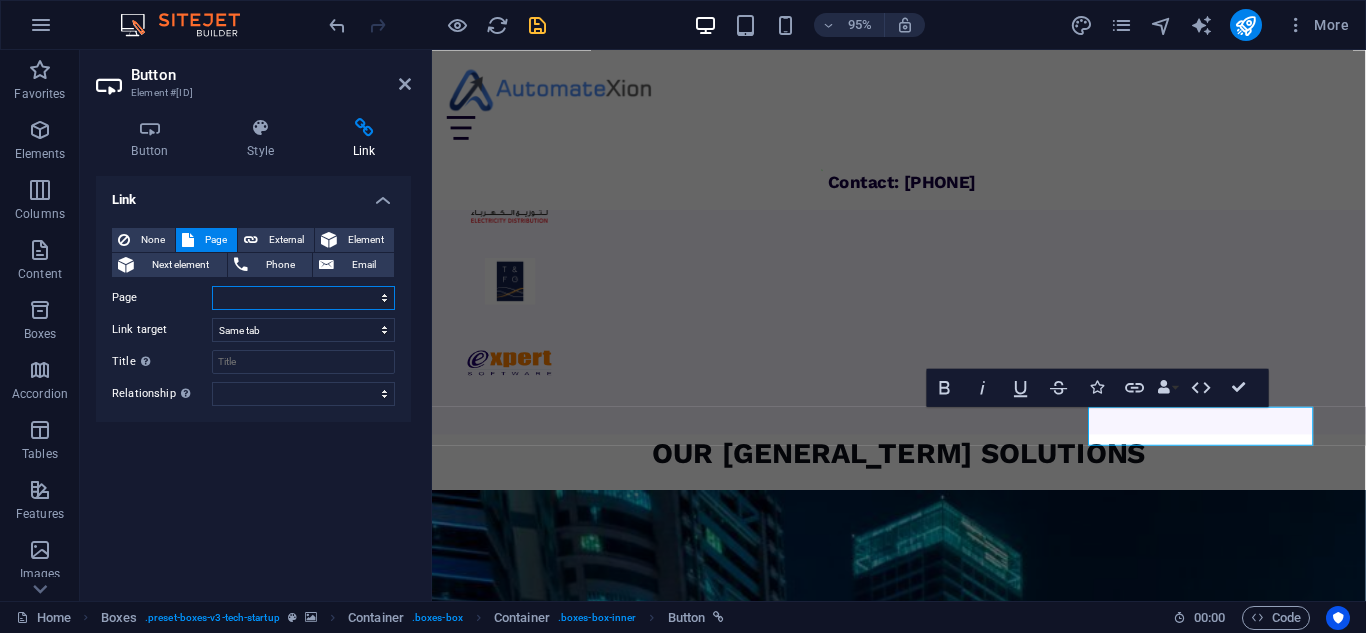click on "[GENERAL_TERM] [GENERAL_TERM] [GENERAL_TERM]" at bounding box center [303, 298] 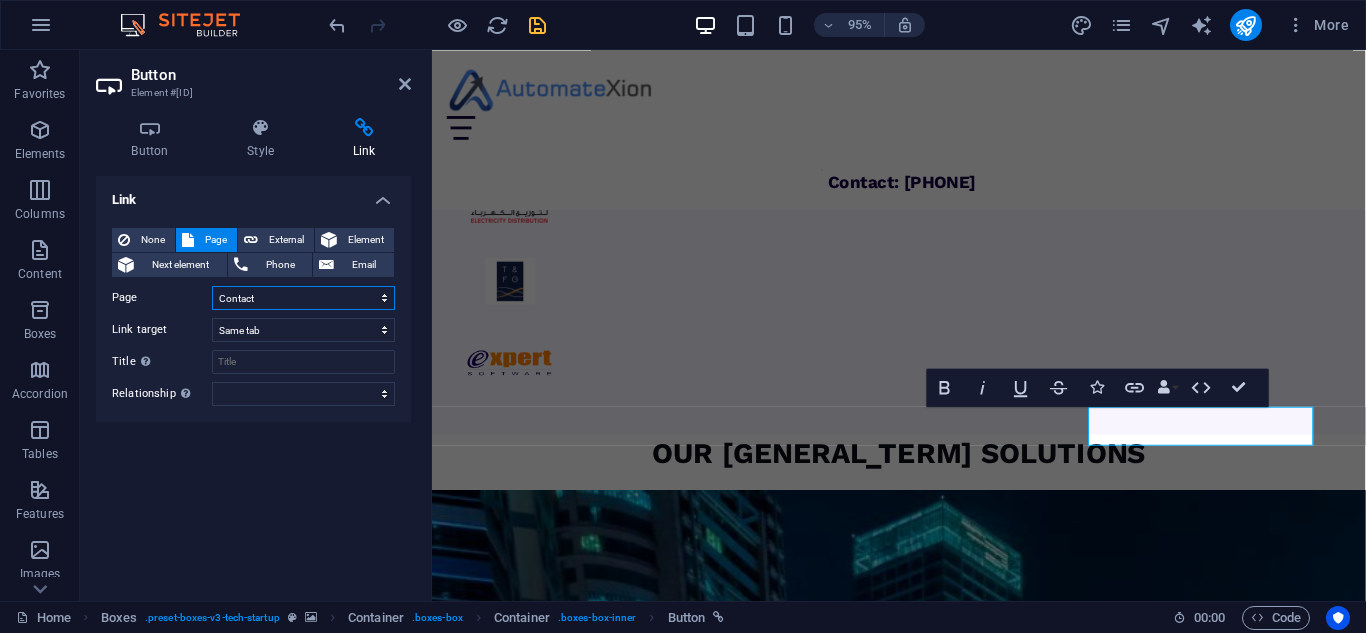click on "[GENERAL_TERM] [GENERAL_TERM] [GENERAL_TERM]" at bounding box center [303, 298] 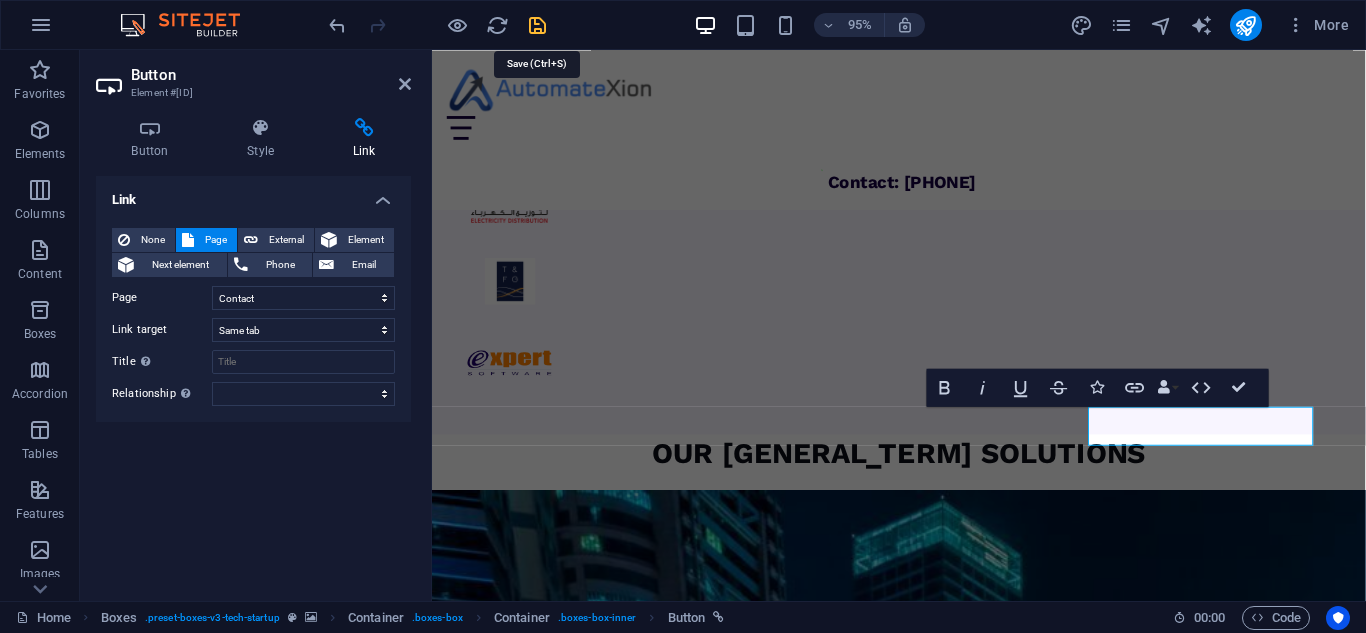 click at bounding box center (537, 25) 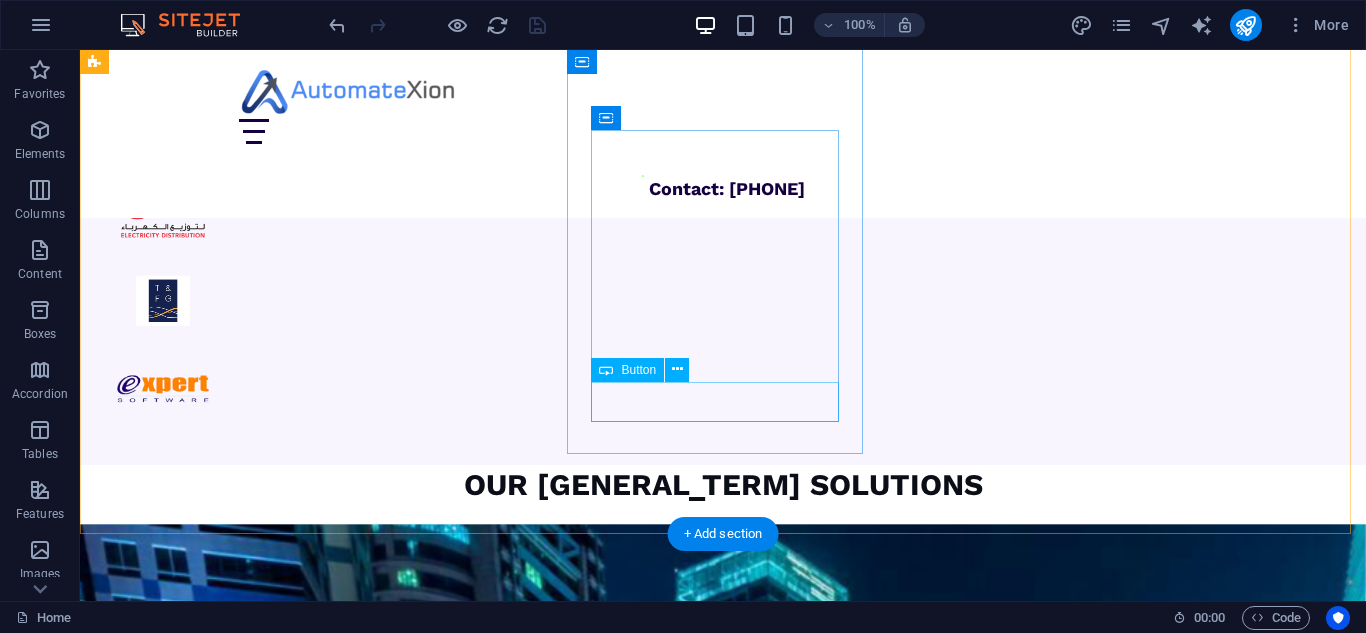 click on "Learn more   " at bounding box center [244, 5909] 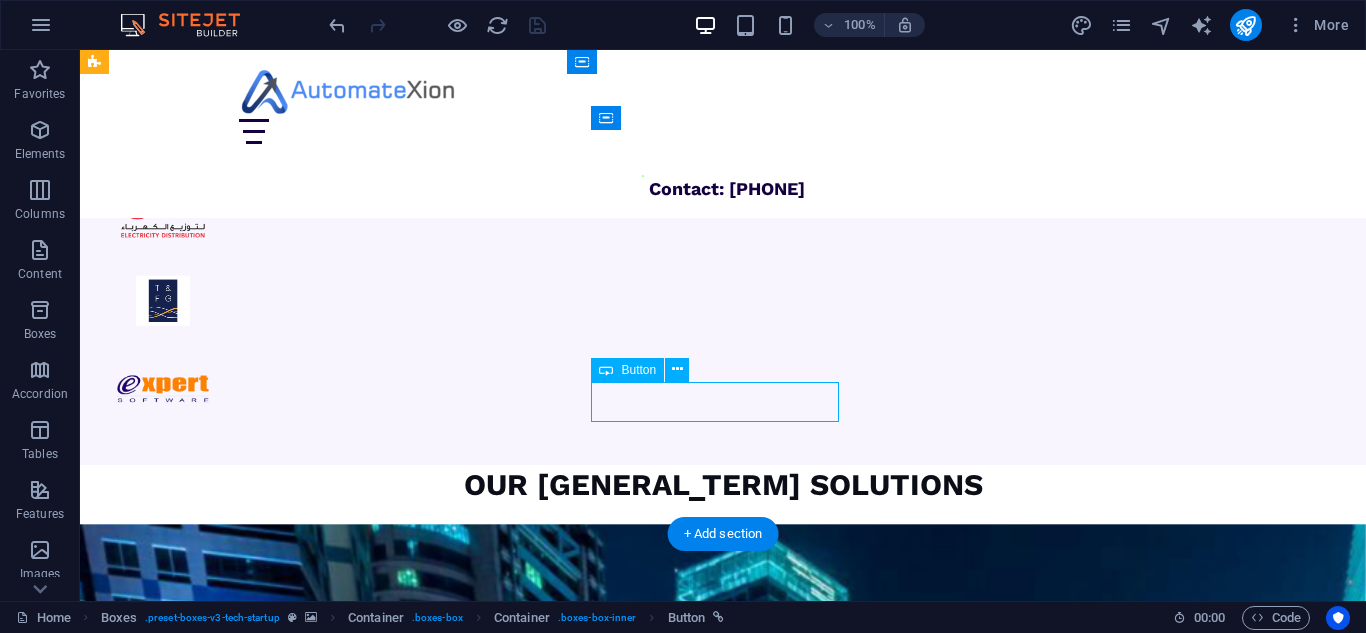 click on "Learn more   " at bounding box center (244, 5909) 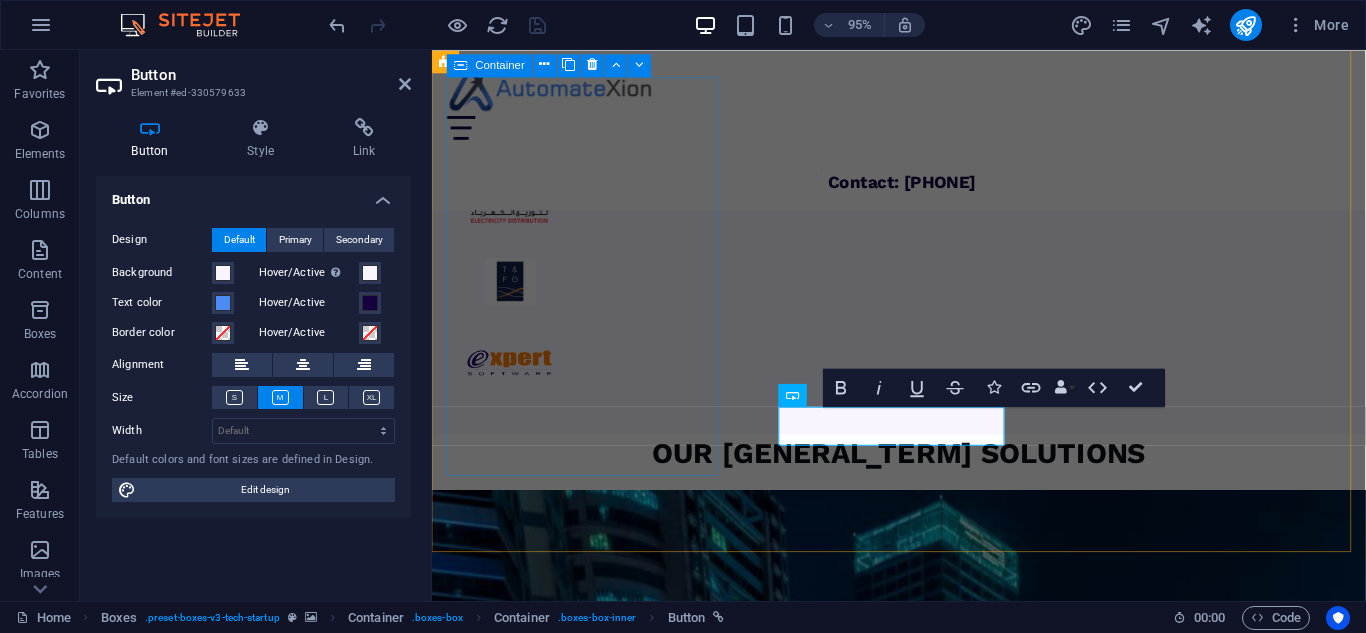 click on "ERP System Enterprise excellence, streamlining operations, enhancing visibility, and driving data-driven decision-making. Optimize resource allocation, reduce costs, and achieve unparalleled business agility with a unified ERP solution.   Learn more   " at bounding box center (593, 5288) 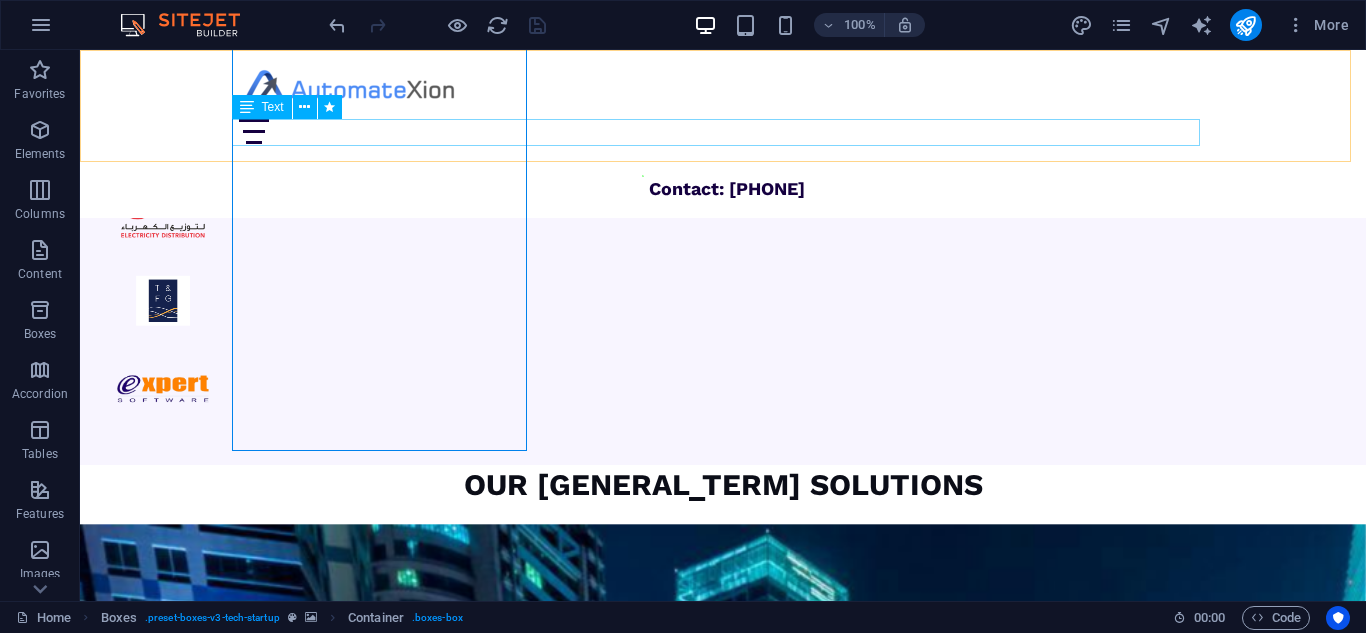 scroll, scrollTop: 2211, scrollLeft: 0, axis: vertical 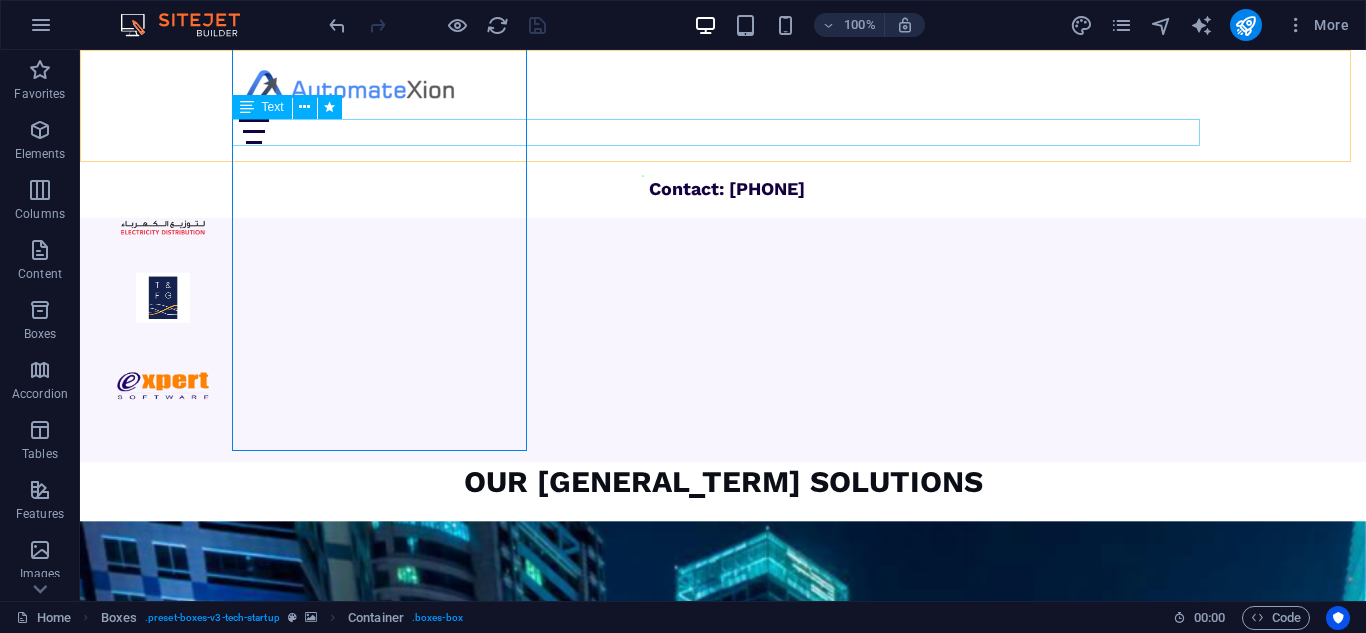 click on "Contact: [PHONE]" at bounding box center [723, 173] 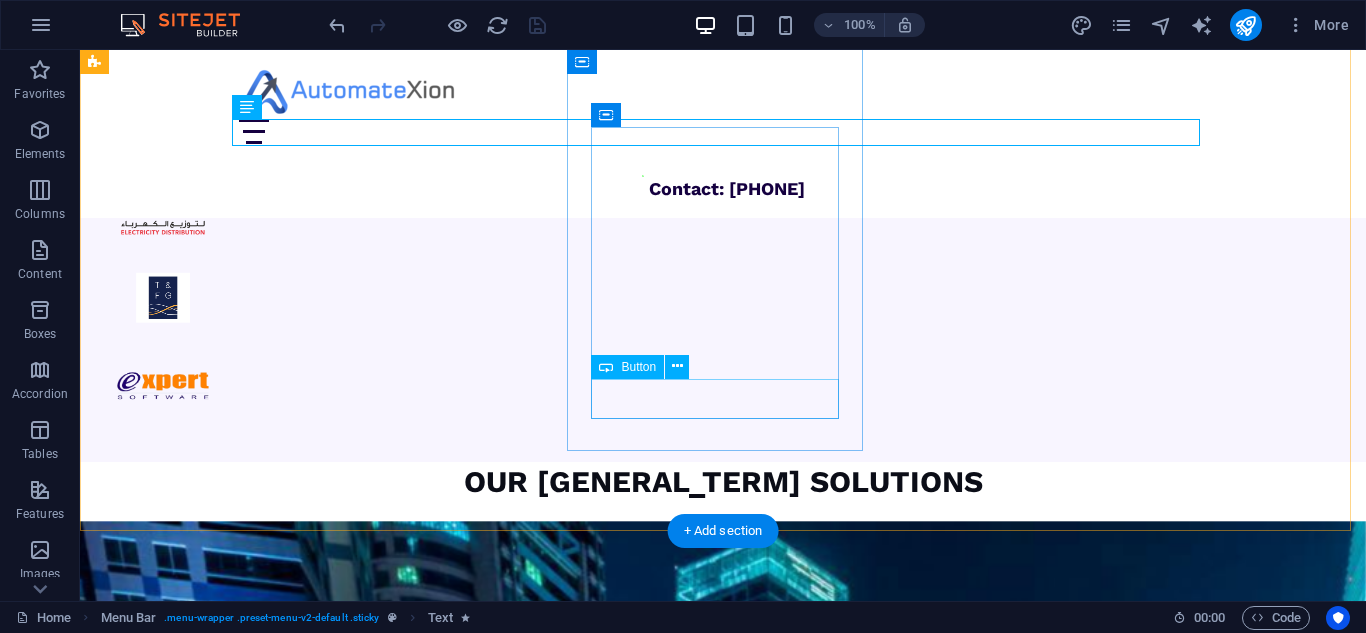 click on "Learn more   " at bounding box center (244, 5906) 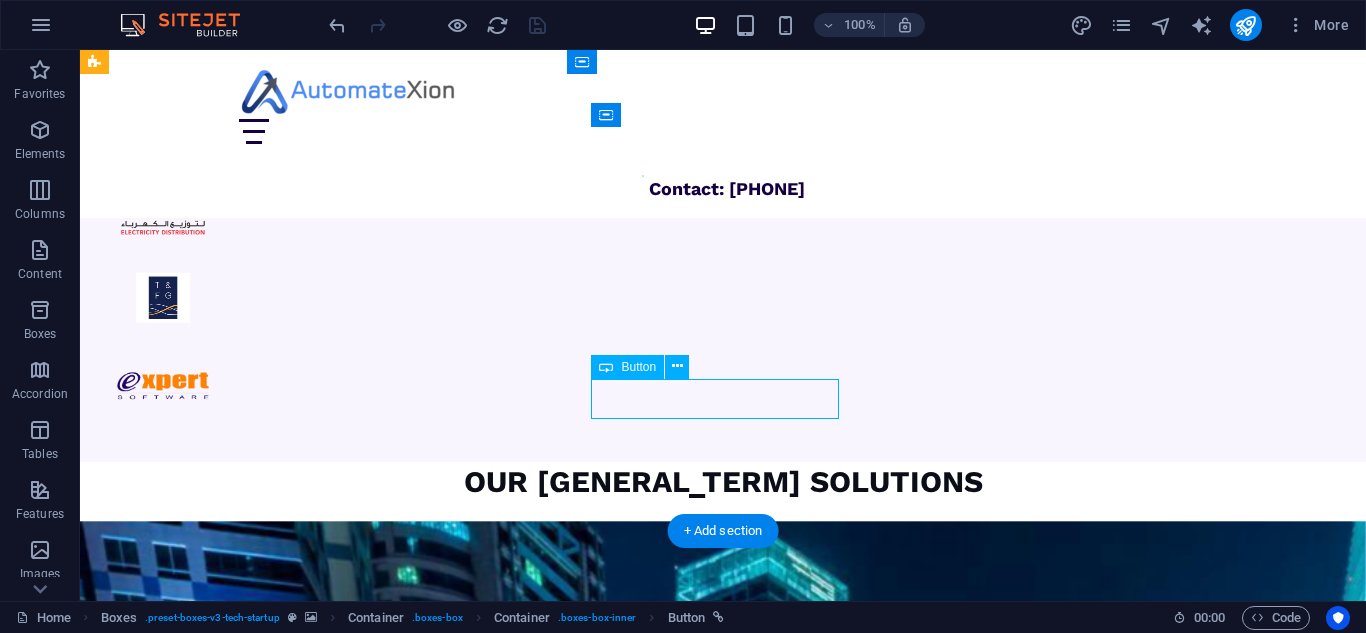 click on "Learn more   " at bounding box center (244, 5906) 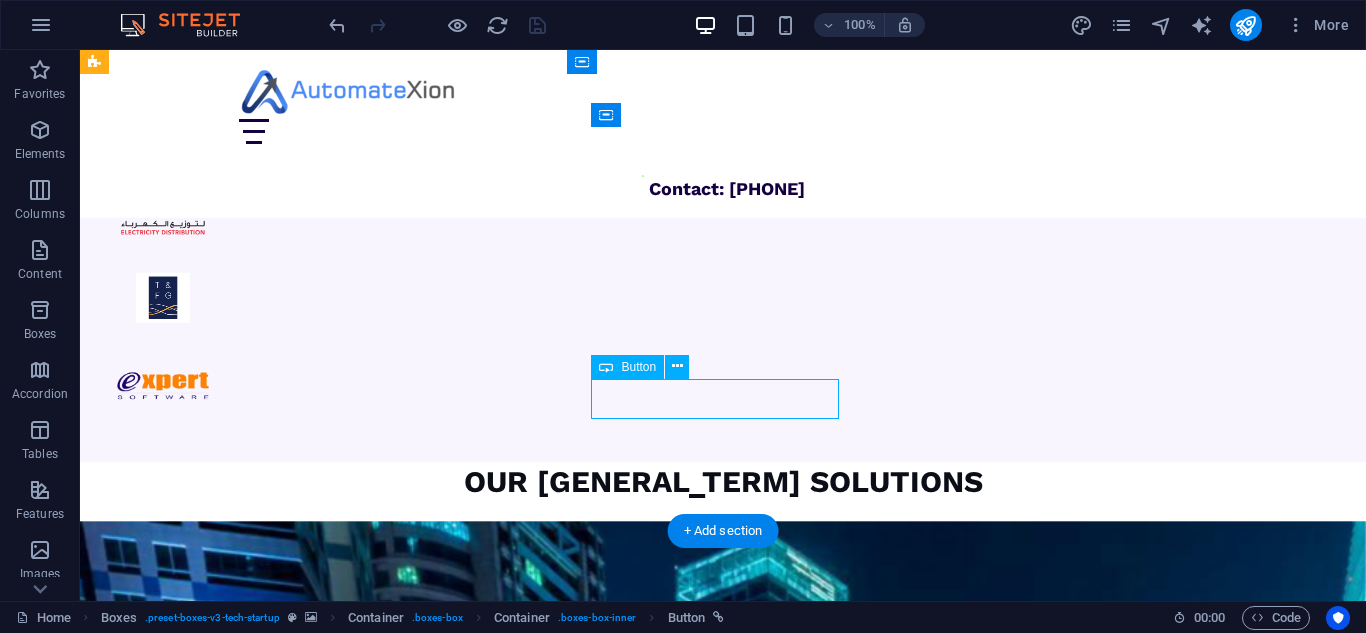 select 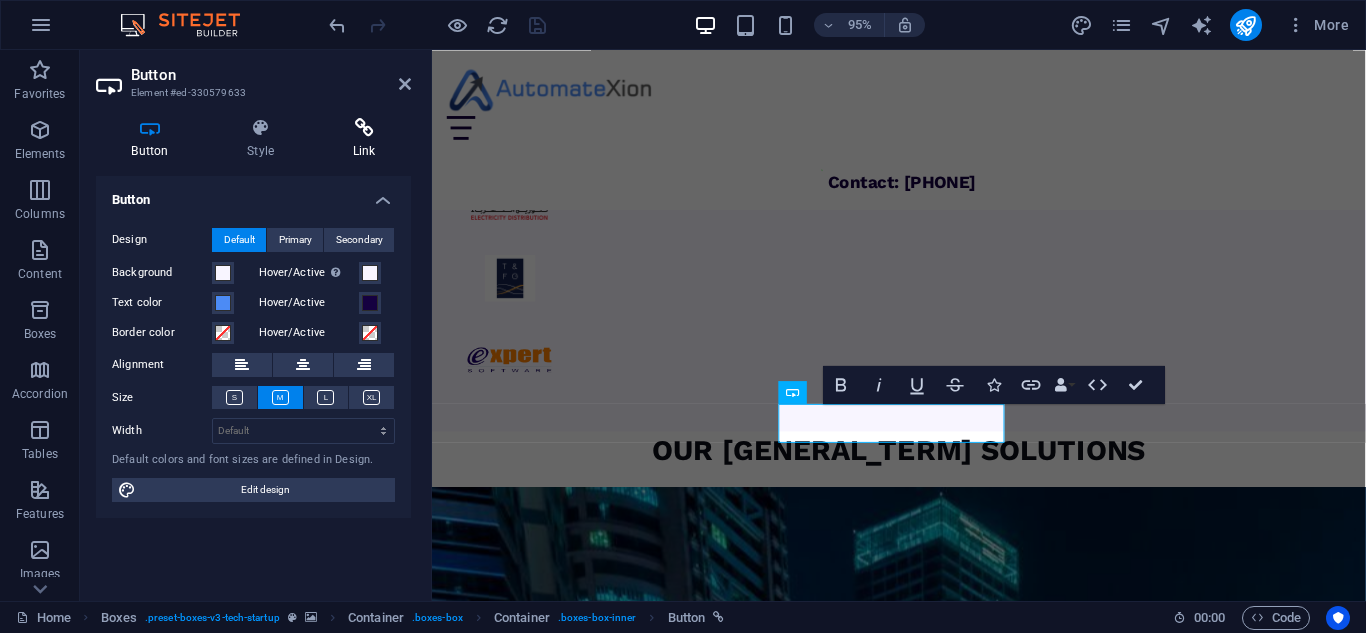 click at bounding box center (364, 128) 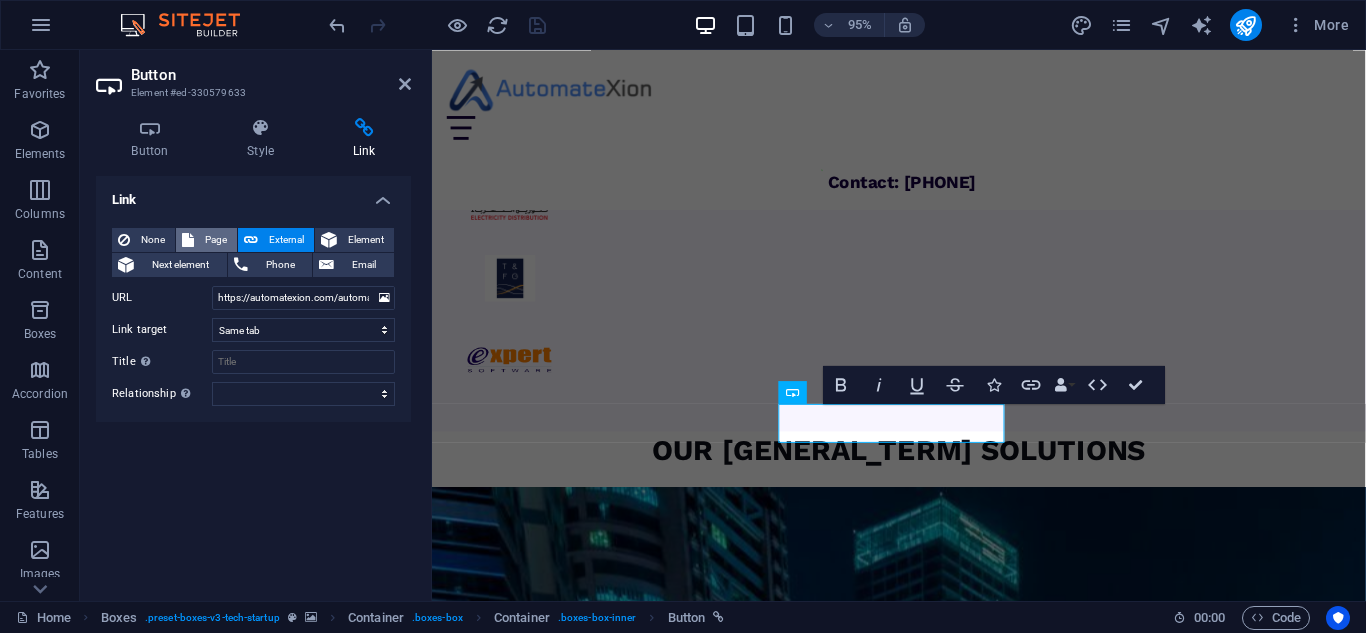 click on "Page" at bounding box center (215, 240) 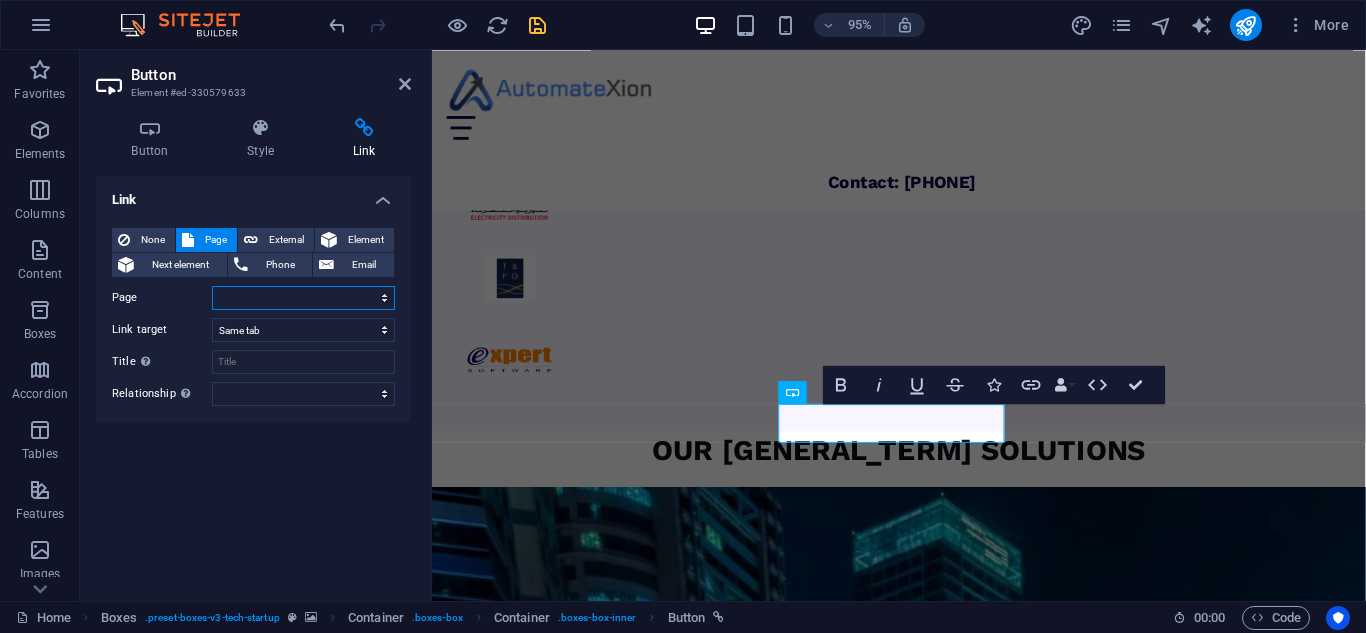 click on "[GENERAL_TERM] [GENERAL_TERM] [GENERAL_TERM]" at bounding box center [303, 298] 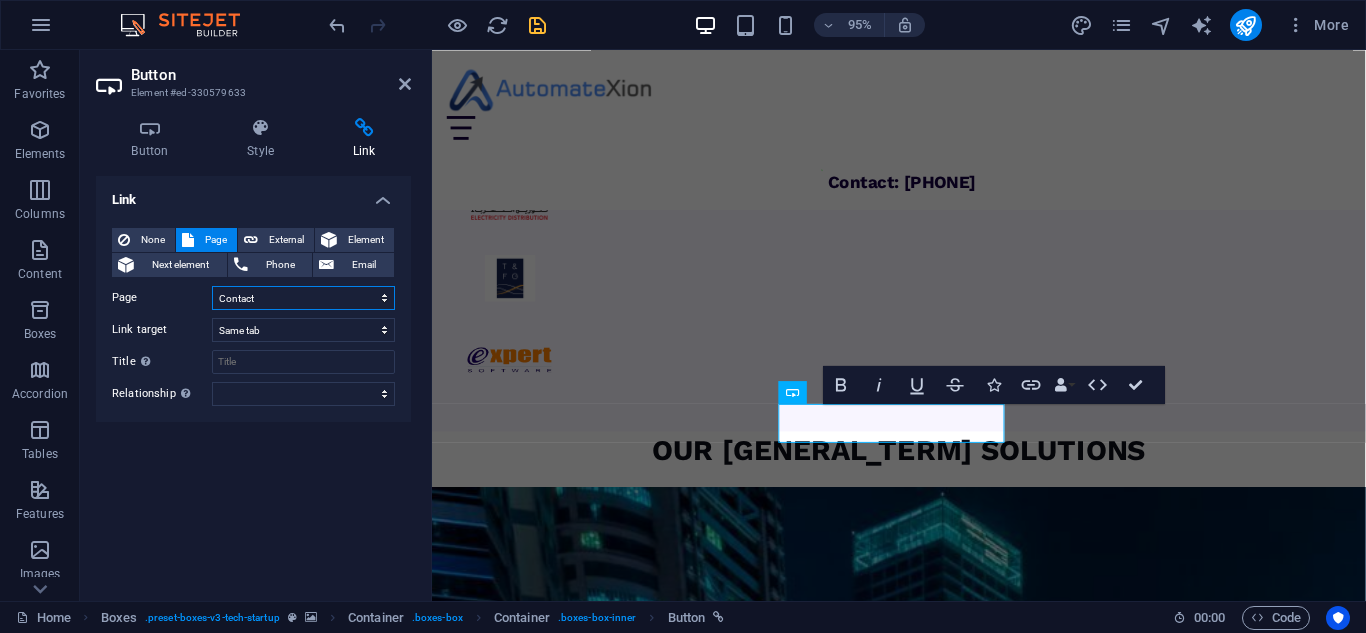 click on "[GENERAL_TERM] [GENERAL_TERM] [GENERAL_TERM]" at bounding box center [303, 298] 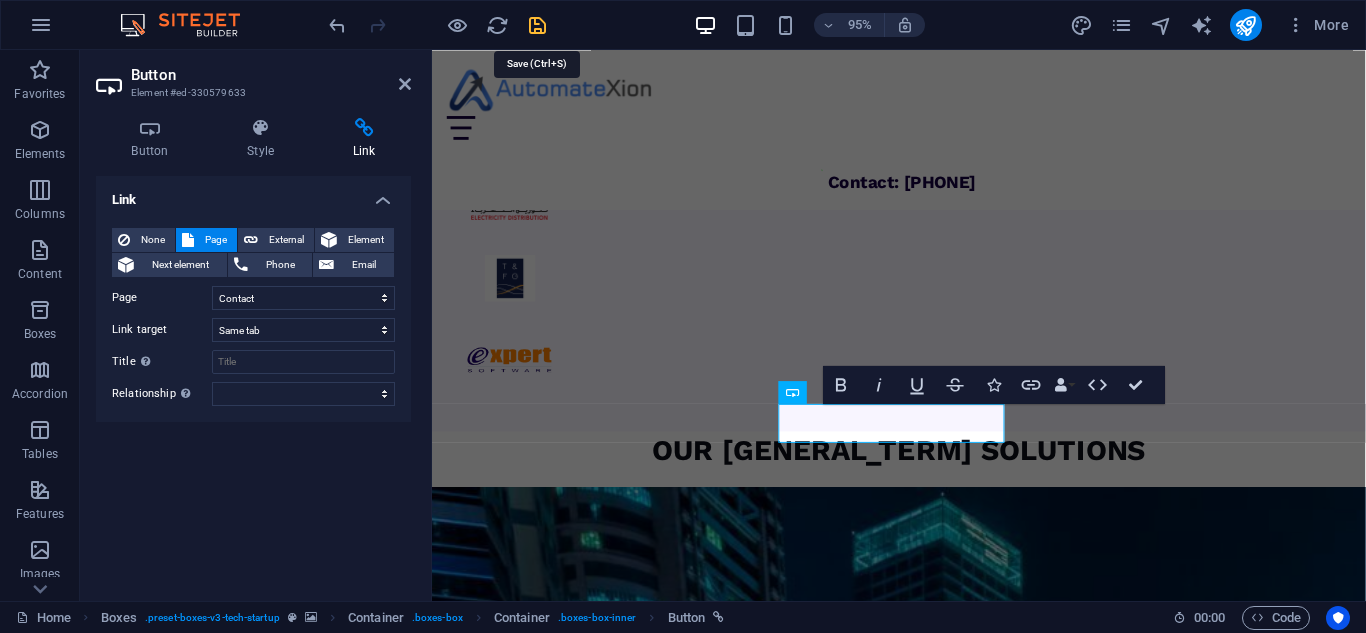 click at bounding box center [537, 25] 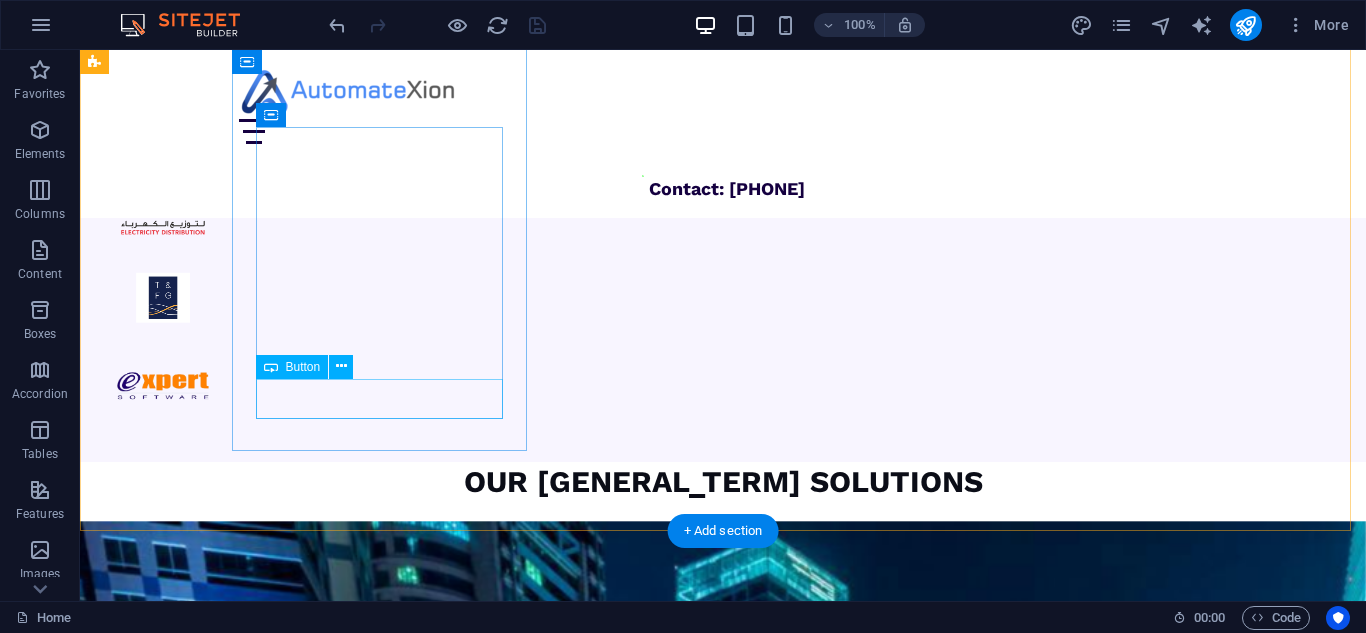 click on "Learn more   " at bounding box center (244, 5466) 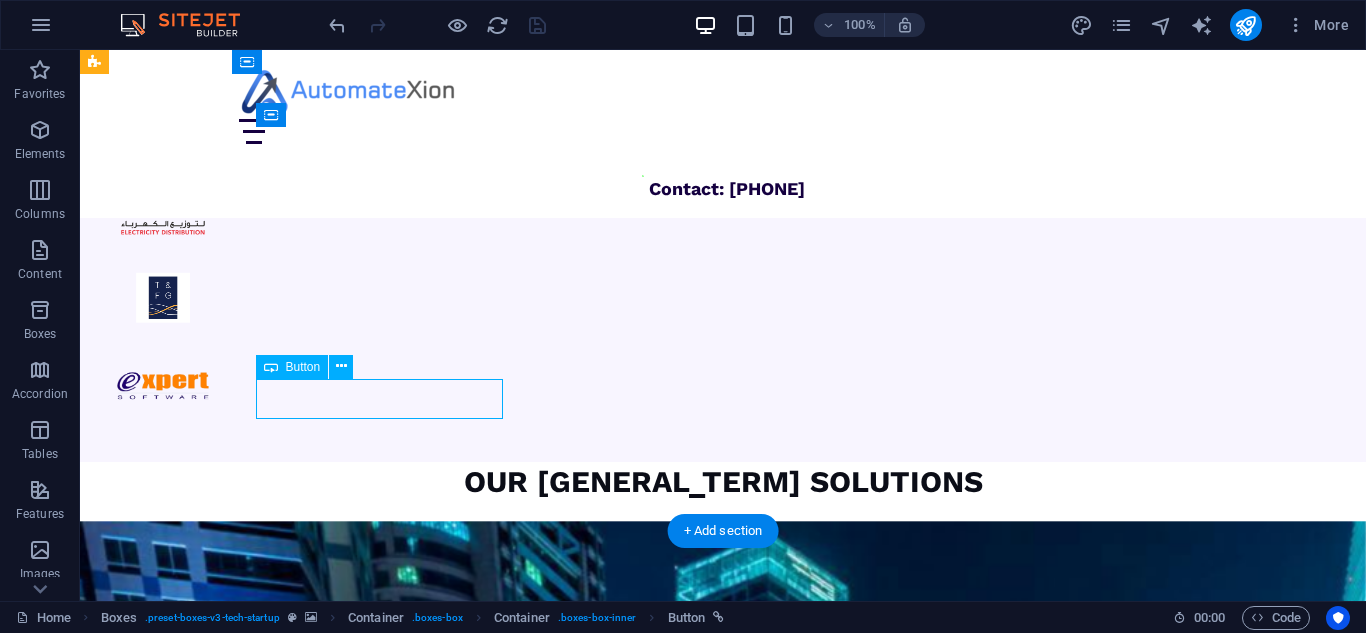 click on "Learn more   " at bounding box center (244, 5466) 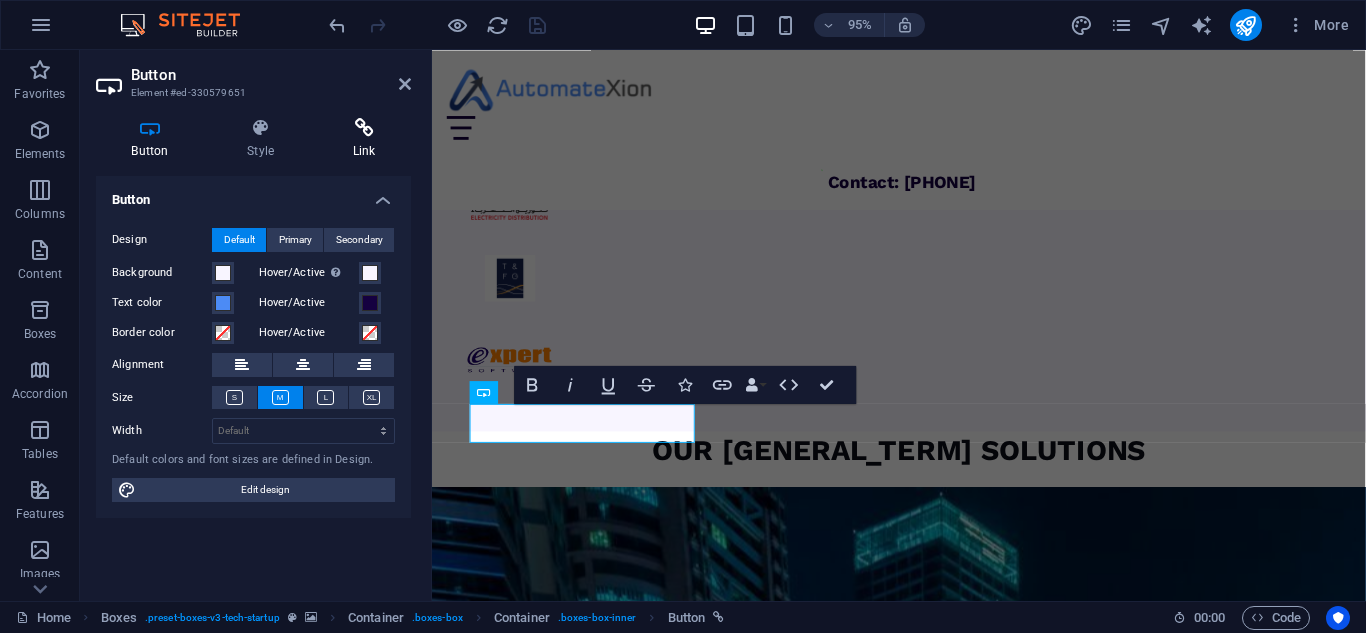 click at bounding box center [364, 128] 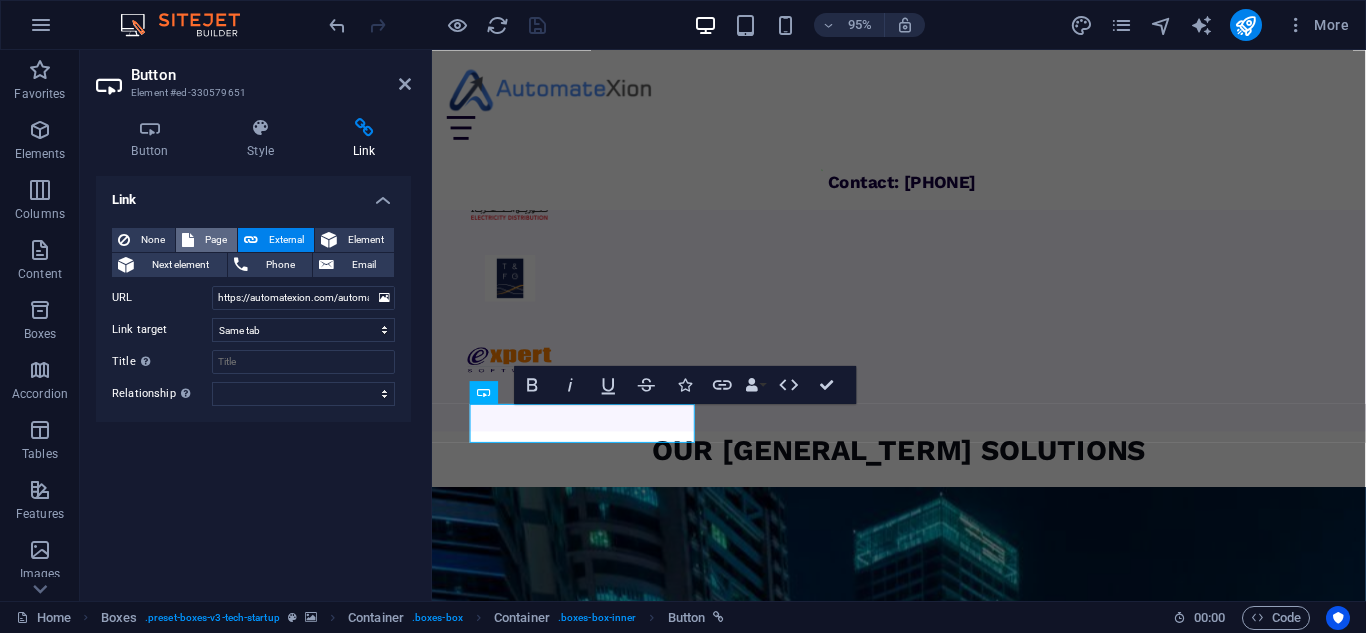 click on "Page" at bounding box center [215, 240] 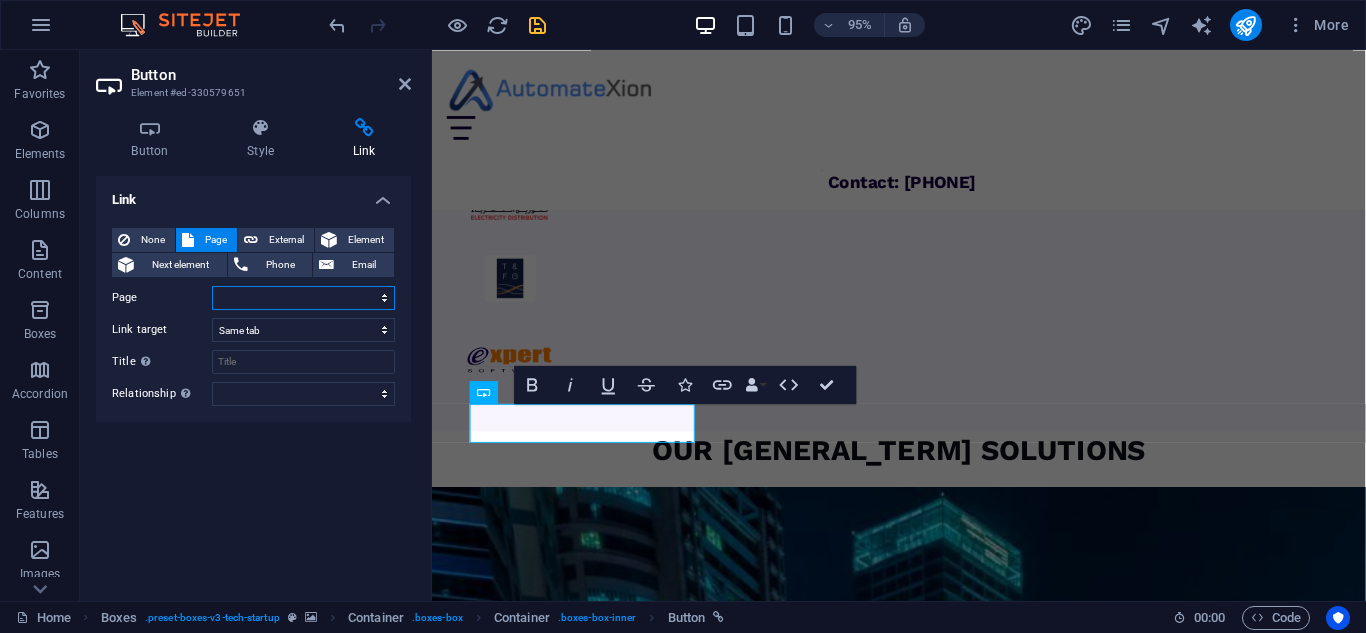click on "[GENERAL_TERM] [GENERAL_TERM] [GENERAL_TERM]" at bounding box center (303, 298) 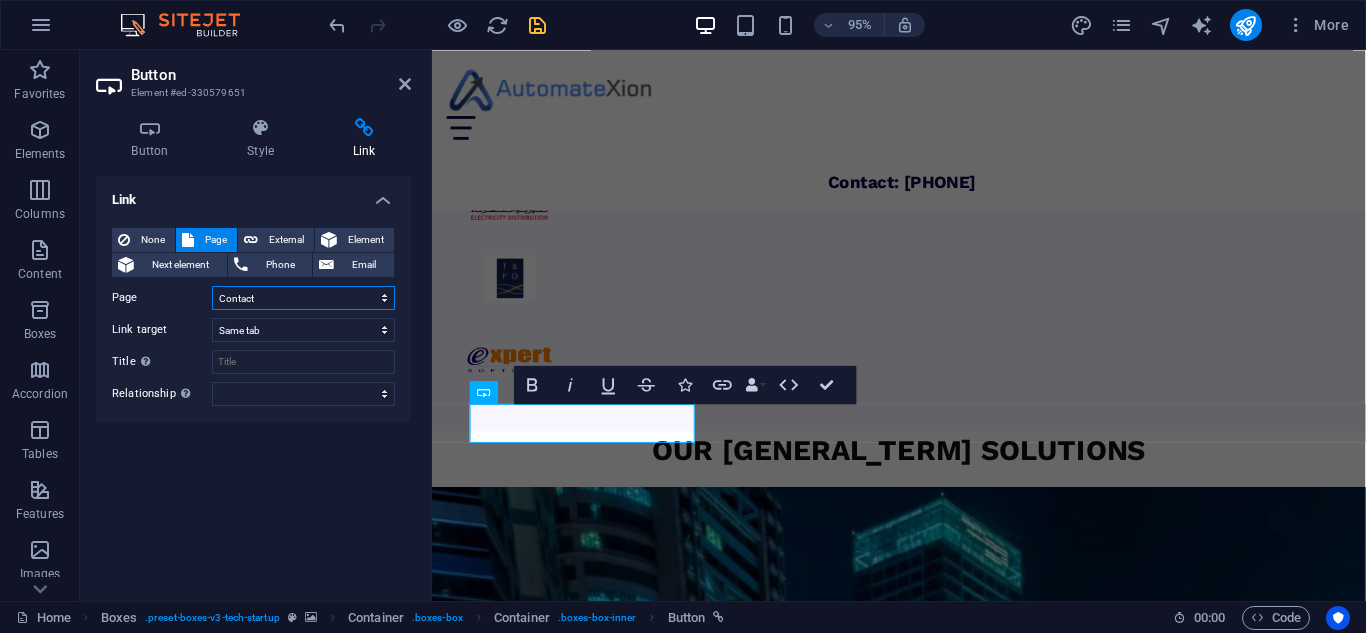 click on "[GENERAL_TERM] [GENERAL_TERM] [GENERAL_TERM]" at bounding box center (303, 298) 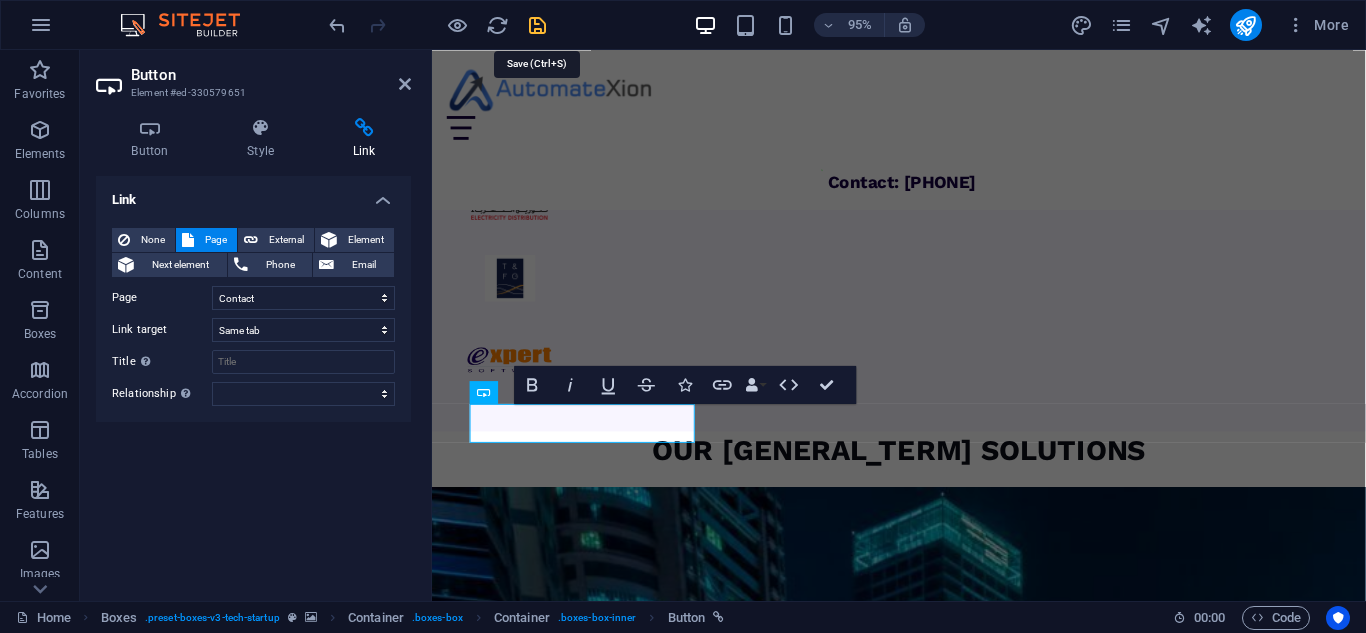 click at bounding box center (537, 25) 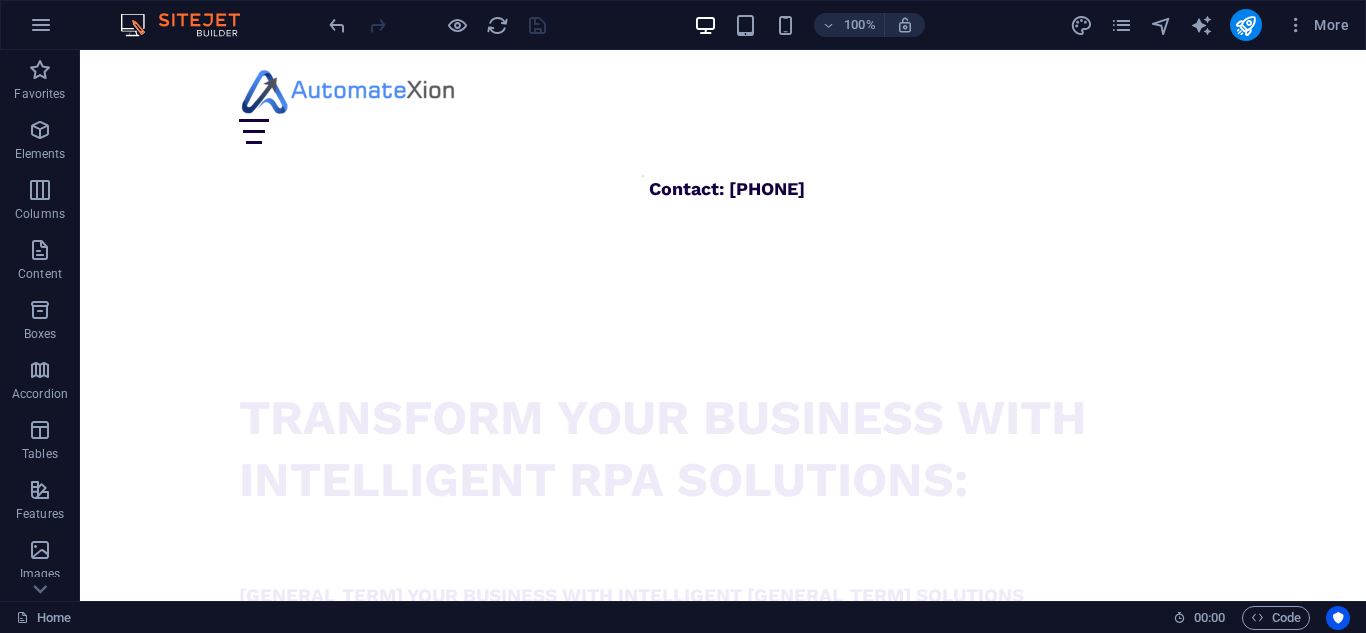 scroll, scrollTop: 1188, scrollLeft: 0, axis: vertical 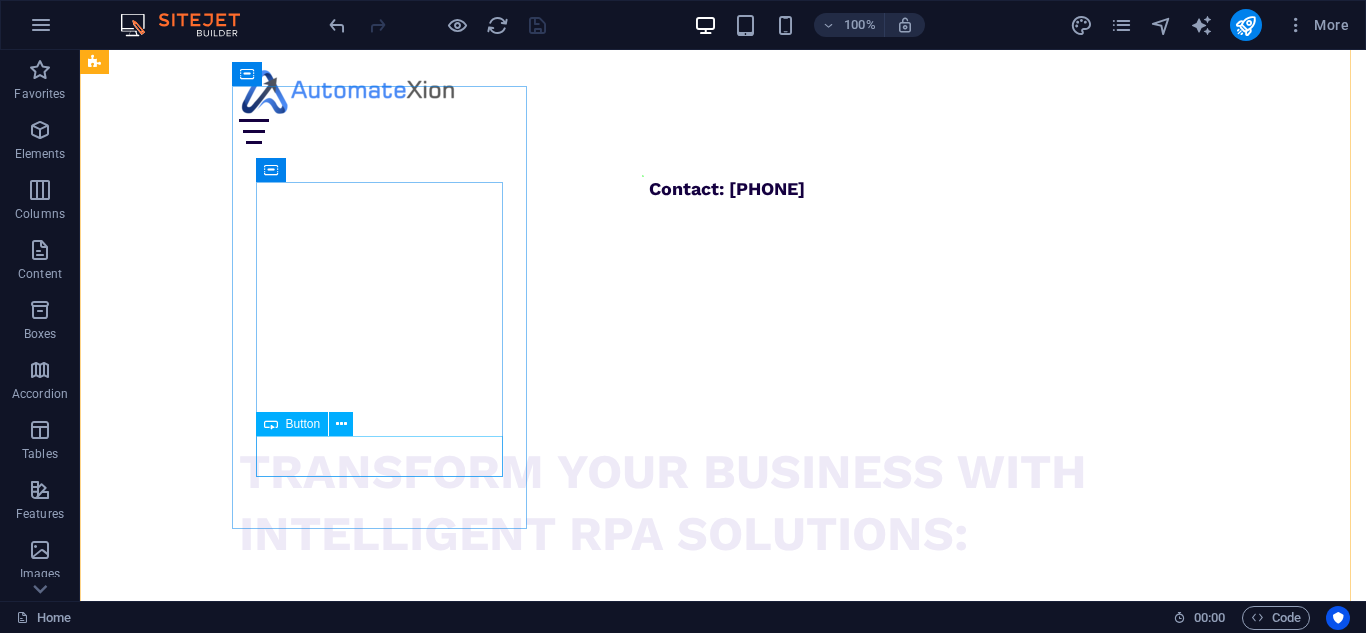 click on "" at bounding box center (285, 3702) 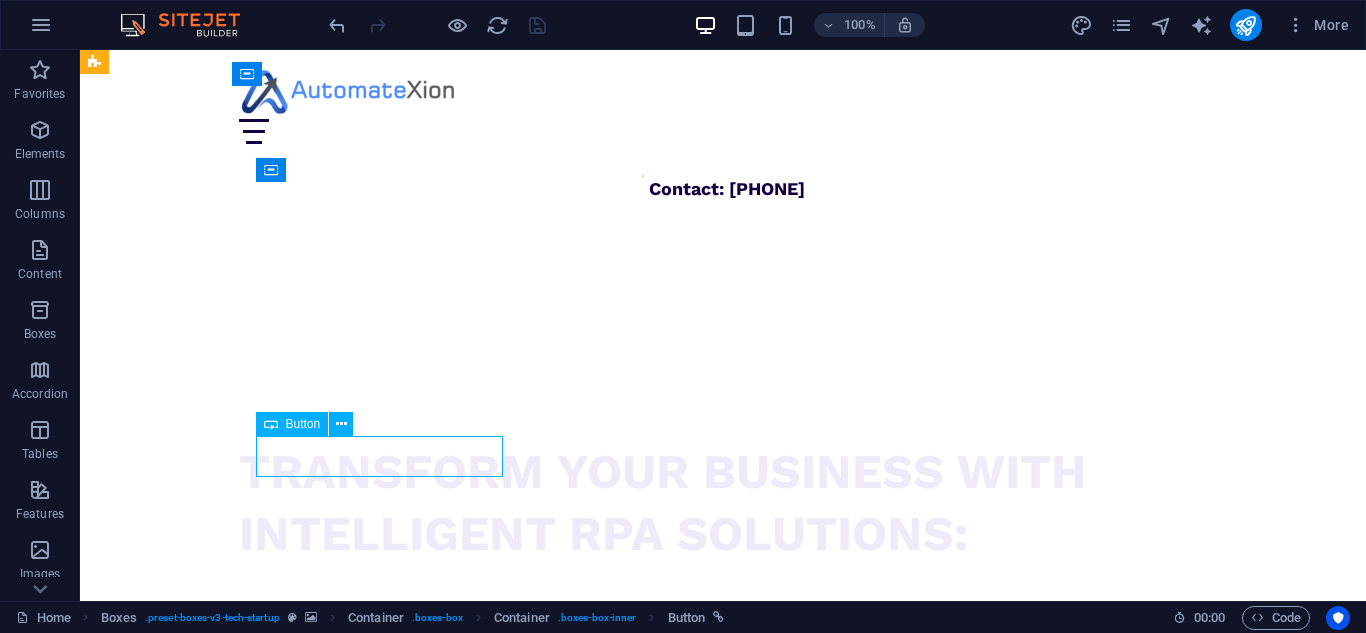 click on "" at bounding box center [285, 3702] 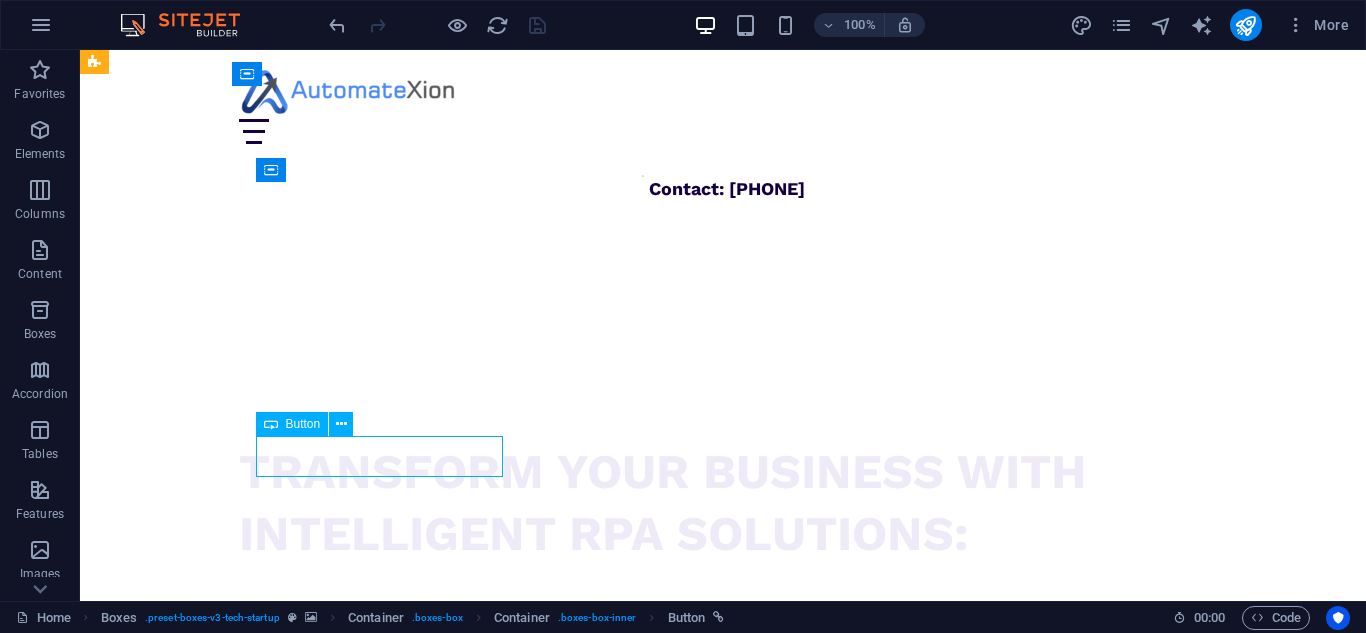select on "2" 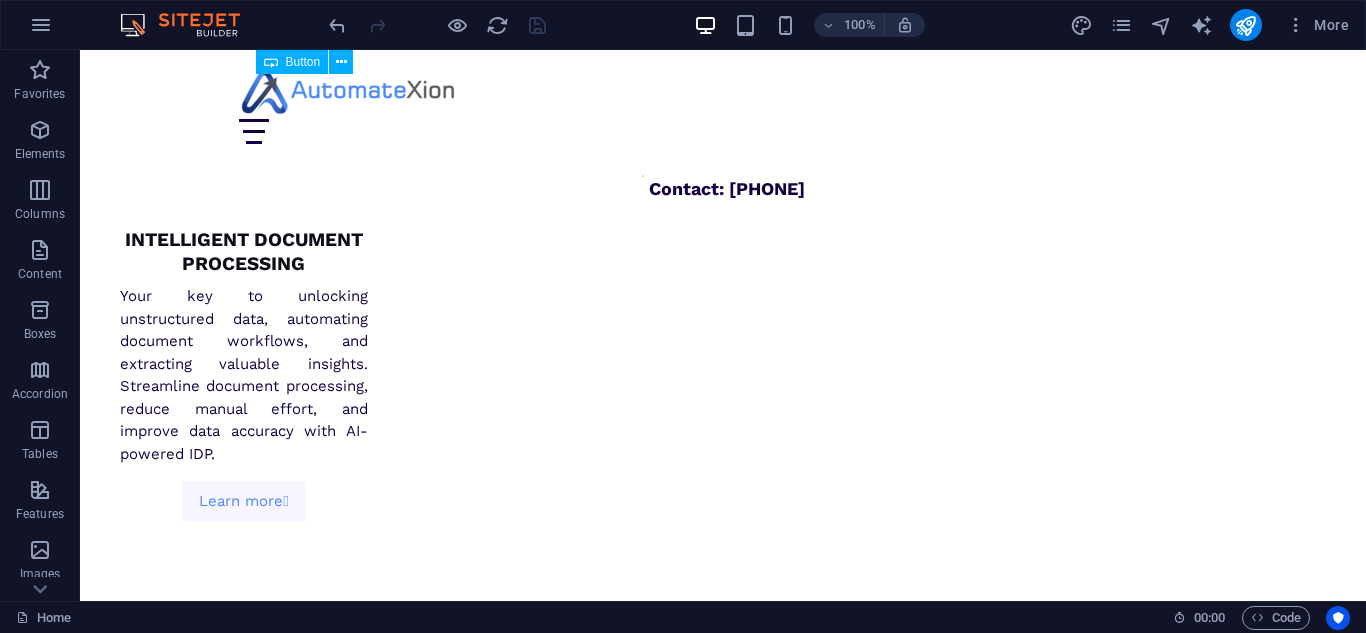 scroll, scrollTop: 6380, scrollLeft: 0, axis: vertical 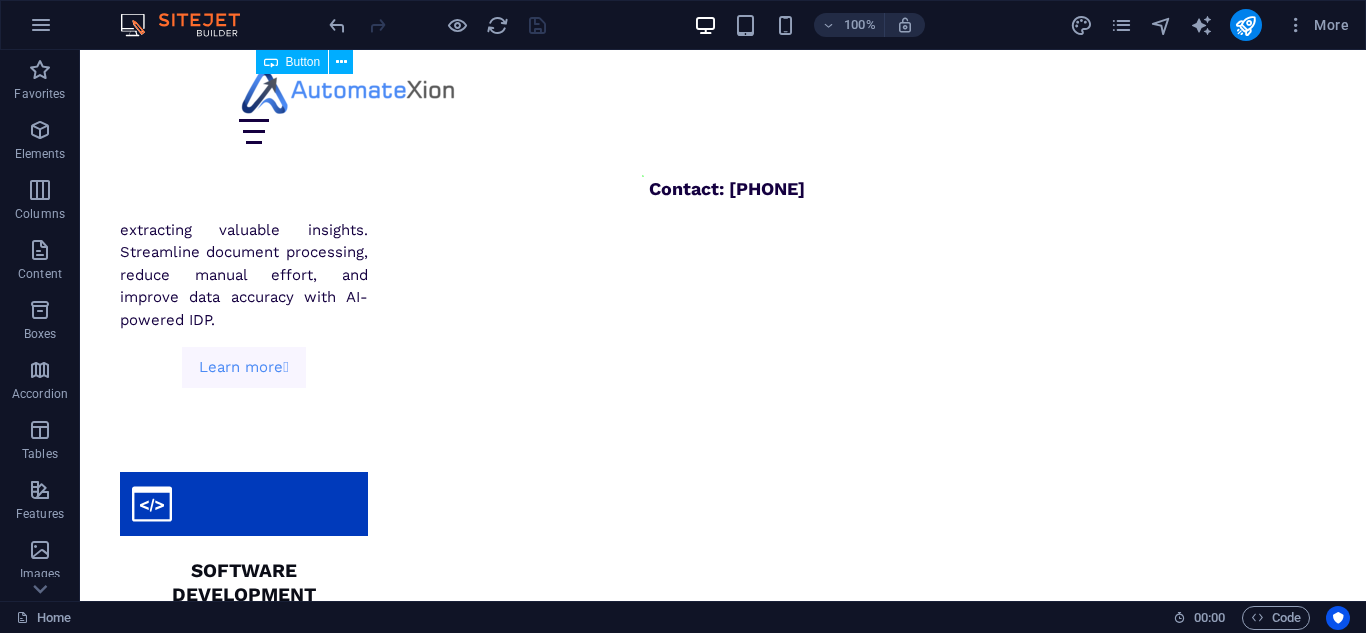 drag, startPoint x: 1365, startPoint y: 571, endPoint x: 947, endPoint y: 483, distance: 427.16272 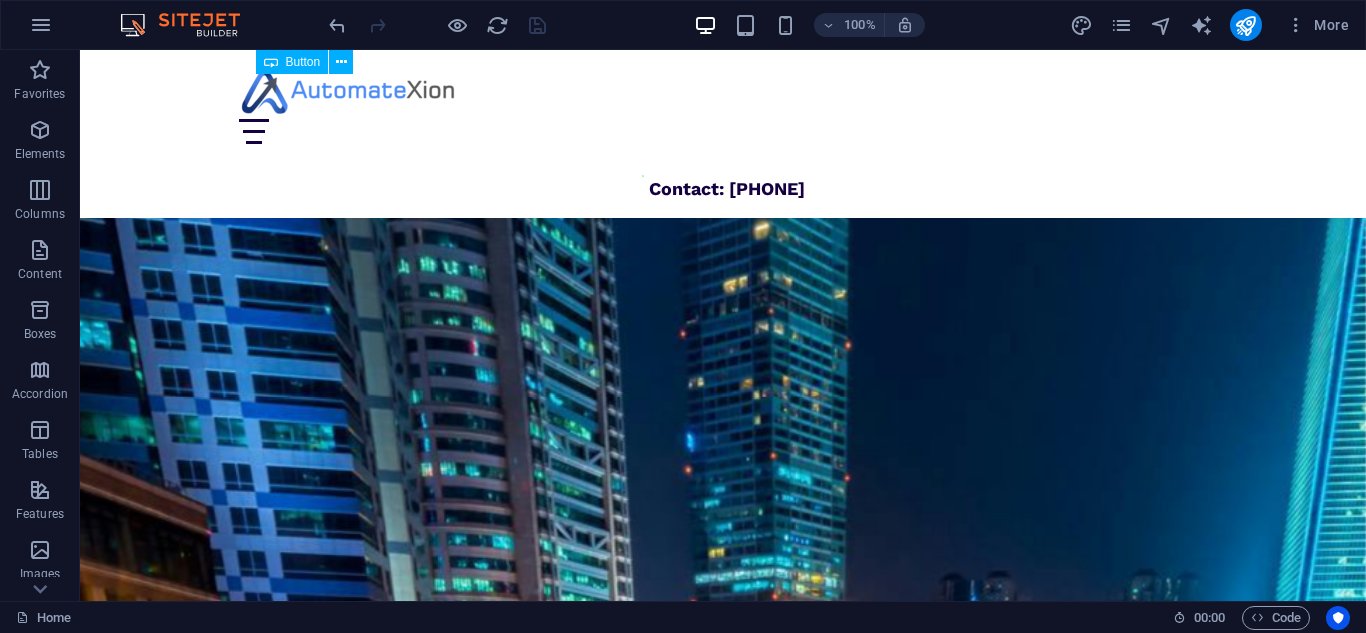 scroll, scrollTop: 2652, scrollLeft: 0, axis: vertical 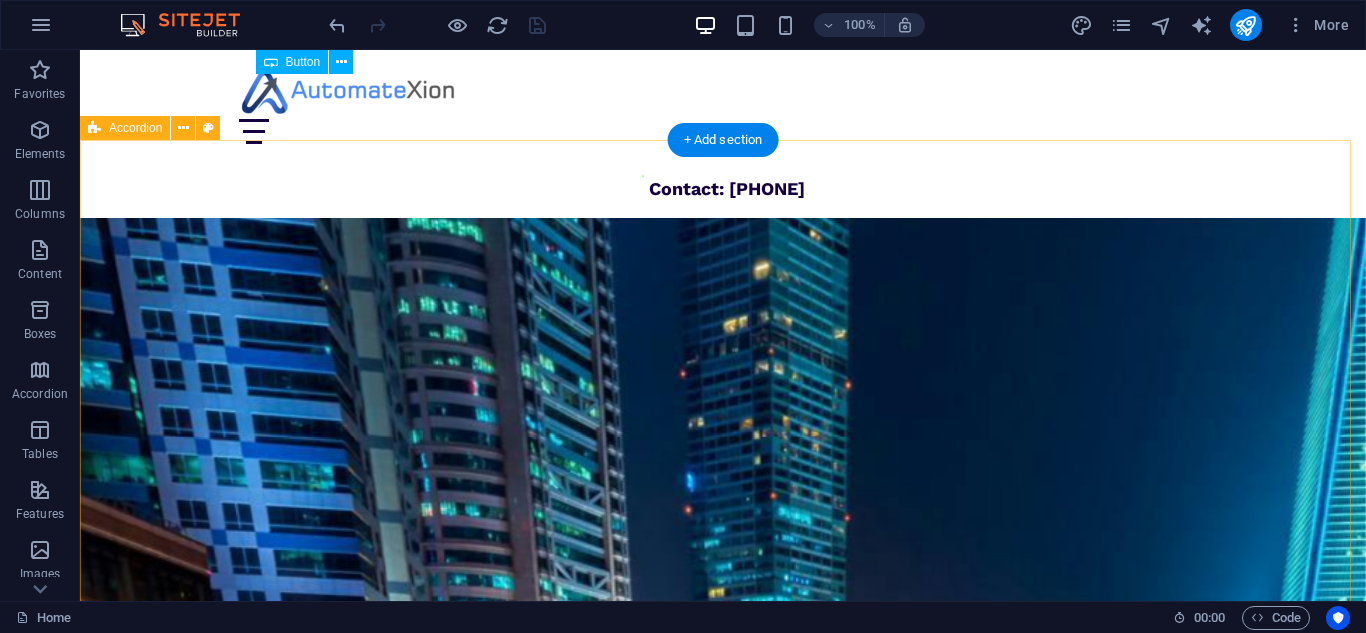 click on "Philosophy Customer centric innovation! We believe that true innovation stems from a deep understanding of our customers' needs and aspirations.  We are committed to putting our customers at the heart of everything we do, from concept to creation. Our customer-centric approach means we don't just build solutions – we build relationships. We actively listen to your feedback, anticipate your challenges, and collaborate with you to develop tailor-made solutions that truly make a difference. We embrace a culture of continuous improvement, constantly seeking new ways to enhance our products and services to exceed your expectations.  Our philosophy is more than just words – it's the driving force behind our passion for delivering innovative, customer-focused solutions that empower your business to reach new heights. About Us About Us Vision & Mission Our Vision & Mission Our vision Our mission" at bounding box center (723, 7064) 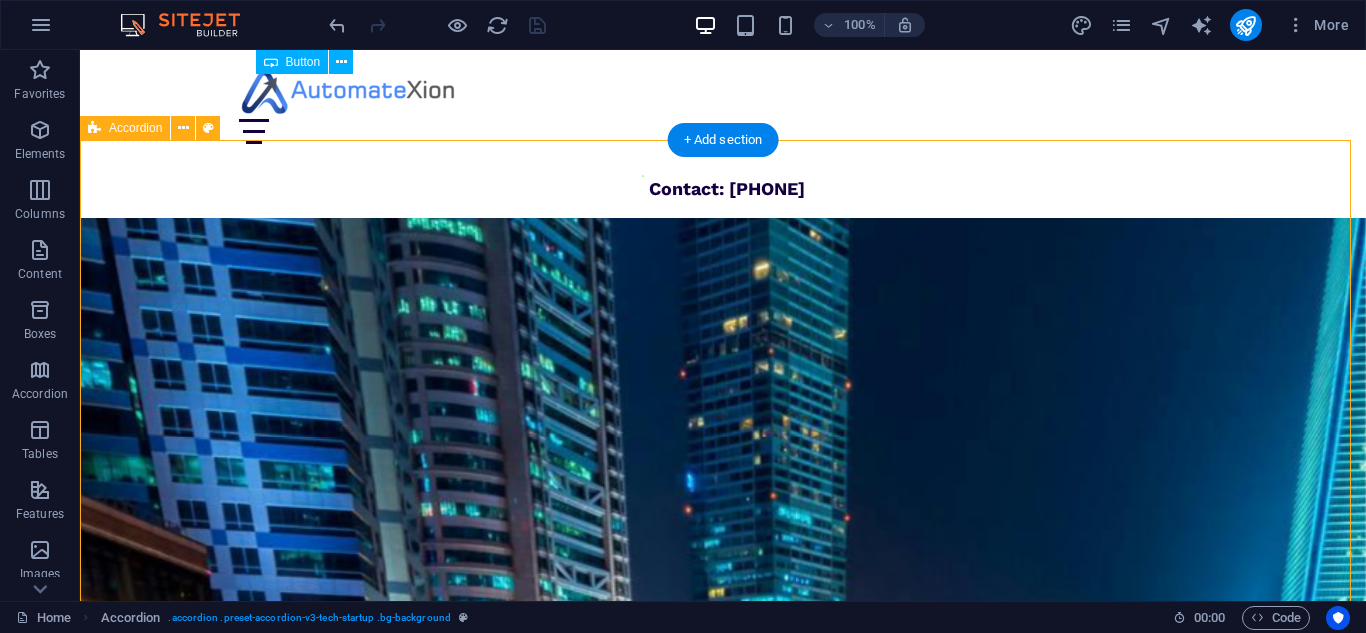 click on "Philosophy Customer centric innovation! We believe that true innovation stems from a deep understanding of our customers' needs and aspirations.  We are committed to putting our customers at the heart of everything we do, from concept to creation. Our customer-centric approach means we don't just build solutions – we build relationships. We actively listen to your feedback, anticipate your challenges, and collaborate with you to develop tailor-made solutions that truly make a difference. We embrace a culture of continuous improvement, constantly seeking new ways to enhance our products and services to exceed your expectations.  Our philosophy is more than just words – it's the driving force behind our passion for delivering innovative, customer-focused solutions that empower your business to reach new heights. About Us About Us Vision & Mission Our Vision & Mission Our vision Our mission" at bounding box center (723, 7064) 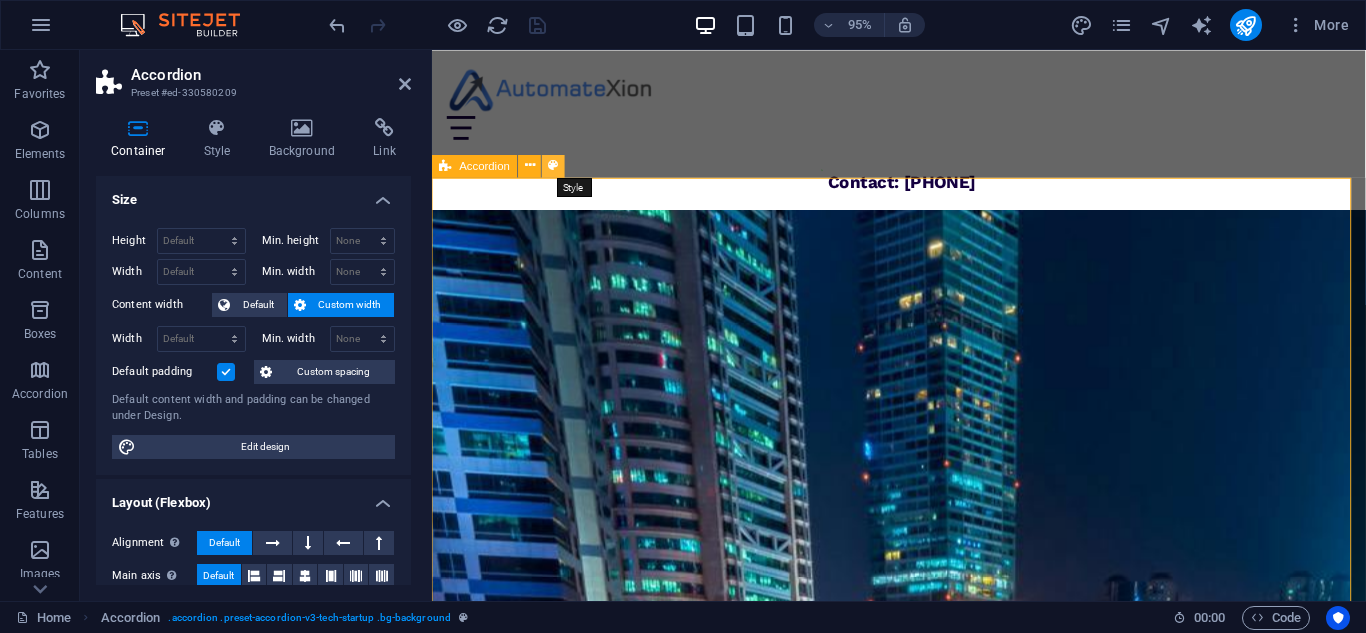 click at bounding box center [554, 166] 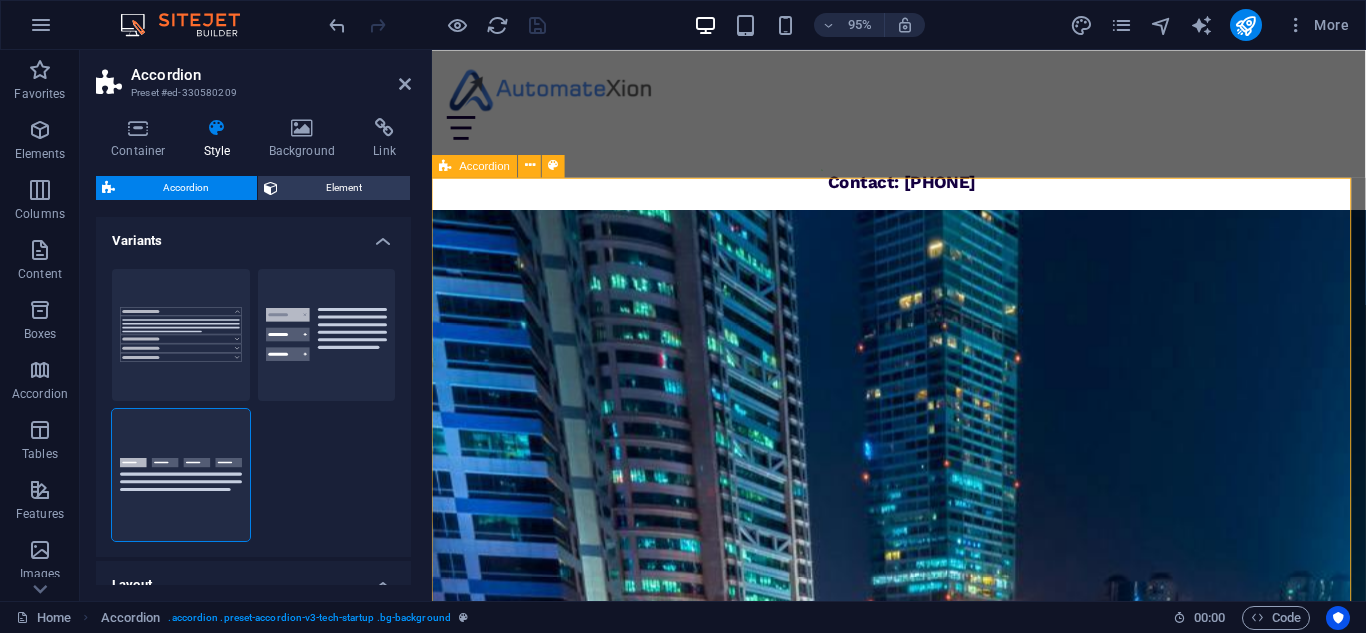 click on "Accordion" at bounding box center (485, 165) 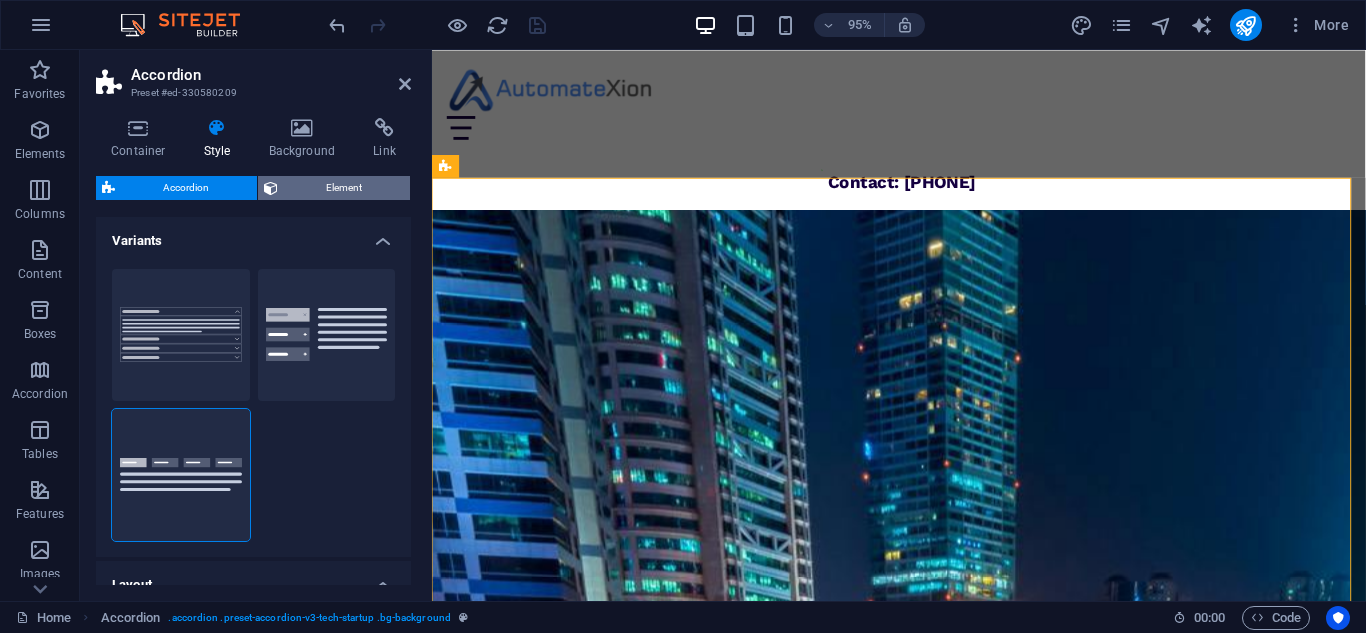click on "Element" at bounding box center (344, 188) 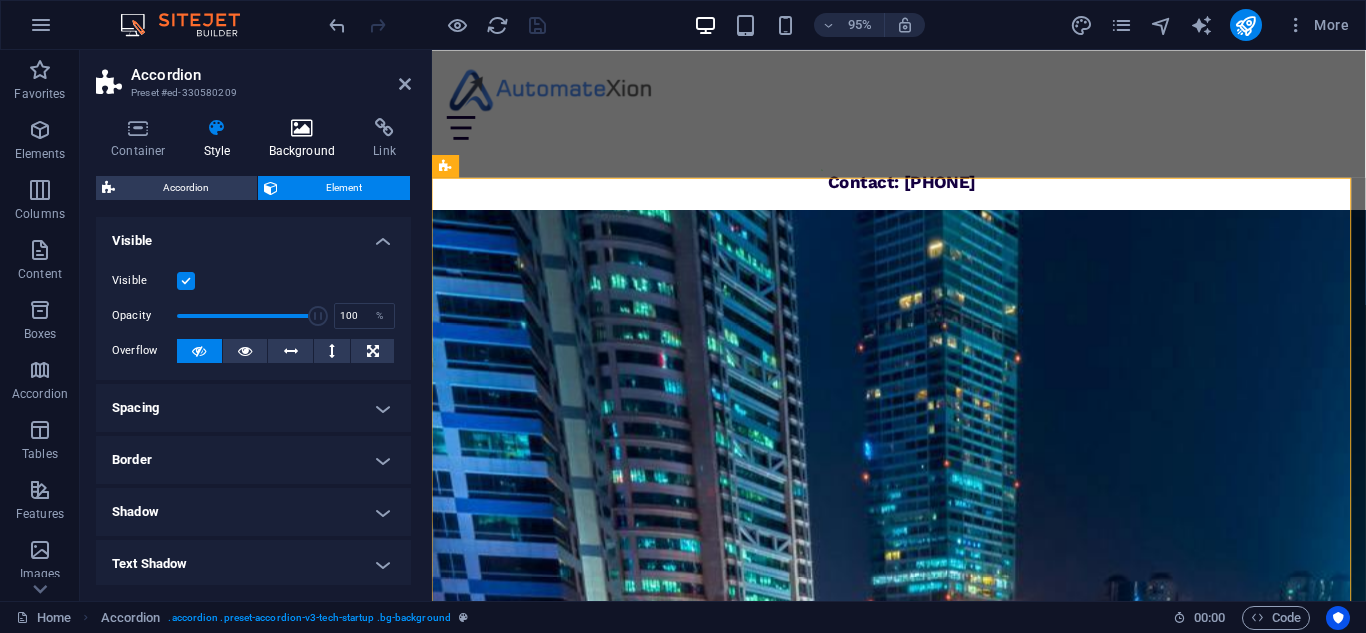 click on "Background" at bounding box center (306, 139) 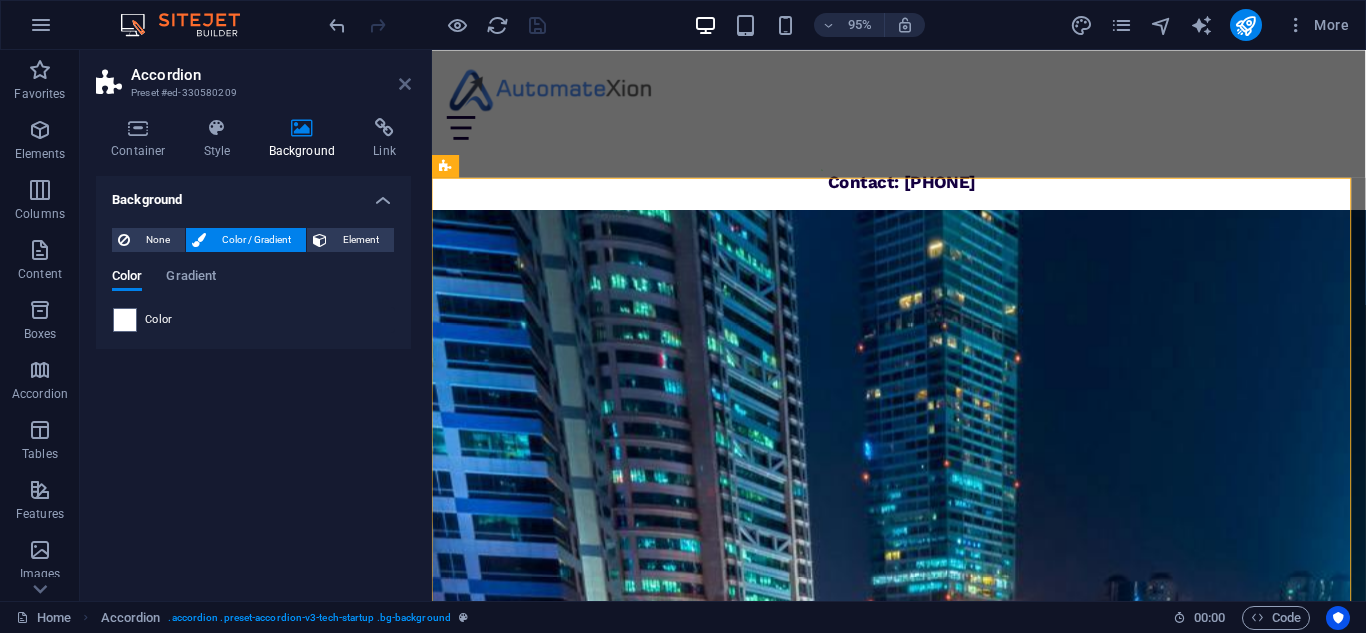 click at bounding box center (405, 84) 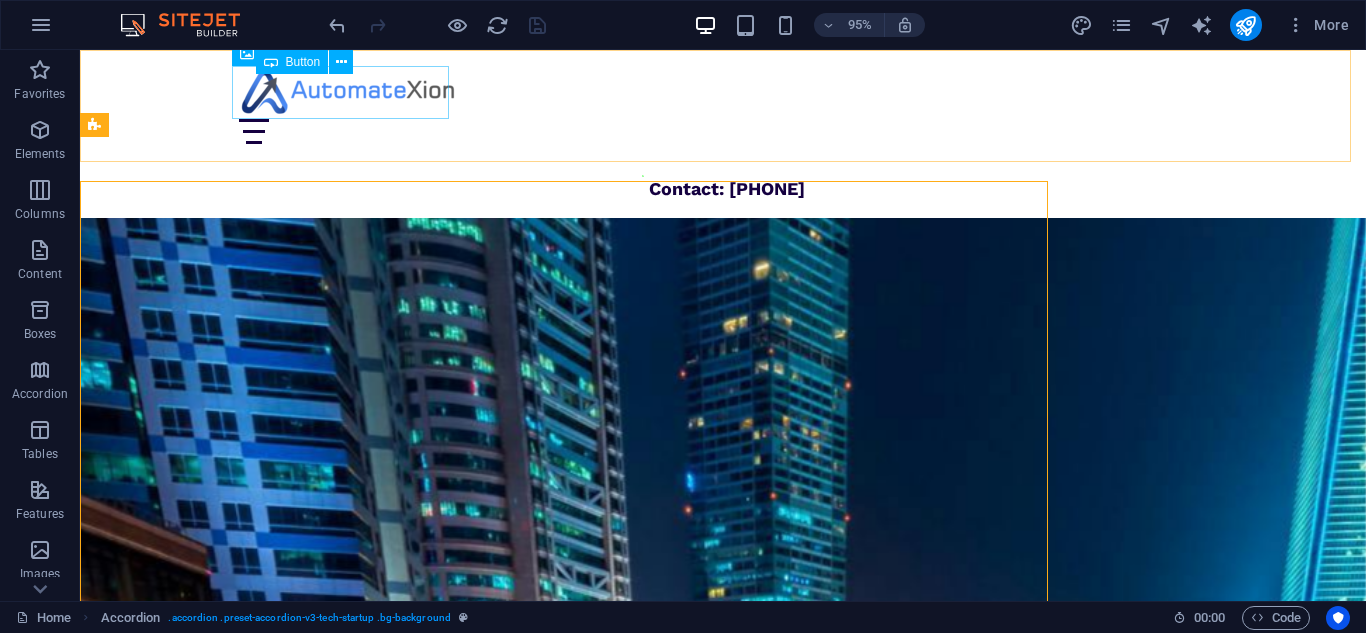 scroll, scrollTop: 2655, scrollLeft: 0, axis: vertical 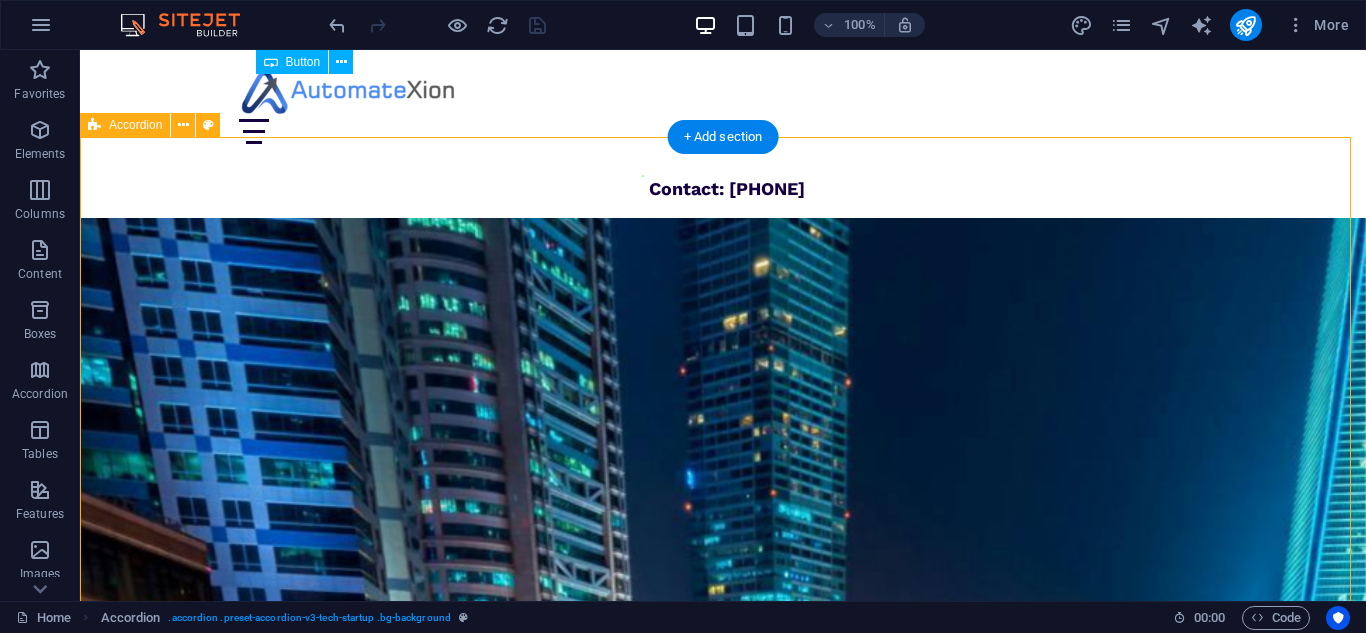 click on "Philosophy Customer centric innovation! We believe that true innovation stems from a deep understanding of our customers' needs and aspirations.  We are committed to putting our customers at the heart of everything we do, from concept to creation. Our customer-centric approach means we don't just build solutions – we build relationships. We actively listen to your feedback, anticipate your challenges, and collaborate with you to develop tailor-made solutions that truly make a difference. We embrace a culture of continuous improvement, constantly seeking new ways to enhance our products and services to exceed your expectations.  Our philosophy is more than just words – it's the driving force behind our passion for delivering innovative, customer-focused solutions that empower your business to reach new heights. About Us About Us Vision & Mission Our Vision & Mission Our vision Our mission" at bounding box center (723, 7061) 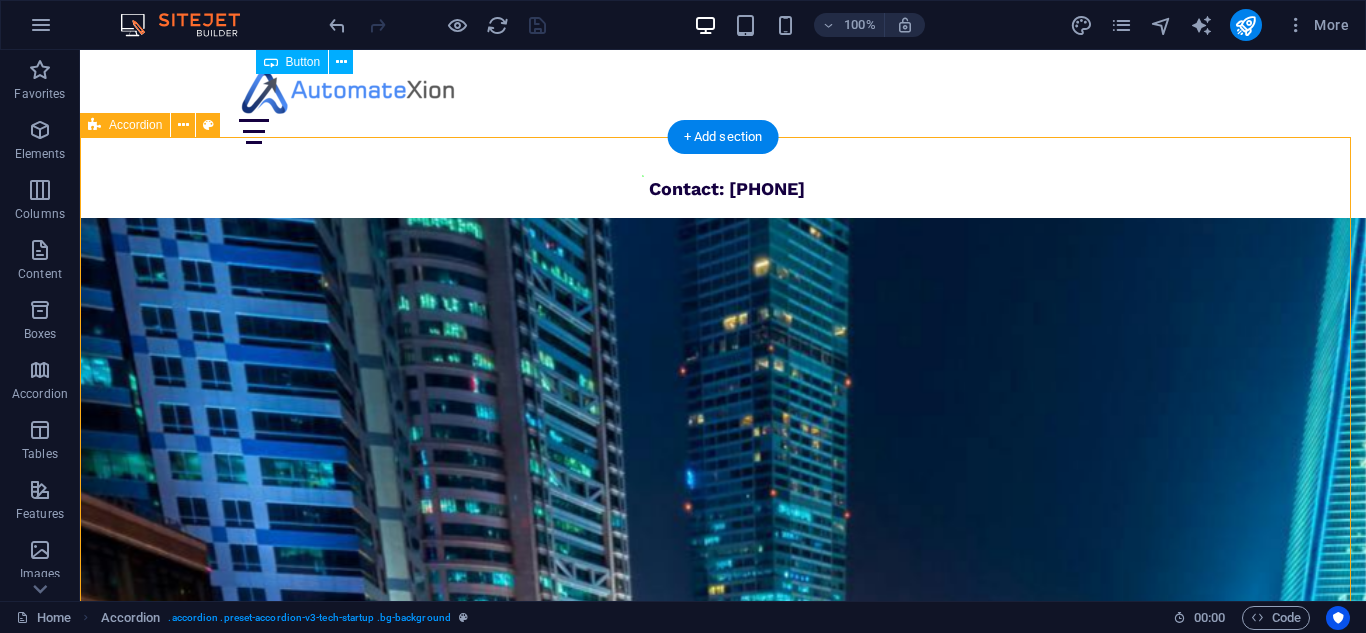 click on "Philosophy Customer centric innovation! We believe that true innovation stems from a deep understanding of our customers' needs and aspirations.  We are committed to putting our customers at the heart of everything we do, from concept to creation. Our customer-centric approach means we don't just build solutions – we build relationships. We actively listen to your feedback, anticipate your challenges, and collaborate with you to develop tailor-made solutions that truly make a difference. We embrace a culture of continuous improvement, constantly seeking new ways to enhance our products and services to exceed your expectations.  Our philosophy is more than just words – it's the driving force behind our passion for delivering innovative, customer-focused solutions that empower your business to reach new heights. About Us About Us Vision & Mission Our Vision & Mission Our vision Our mission" at bounding box center (723, 7061) 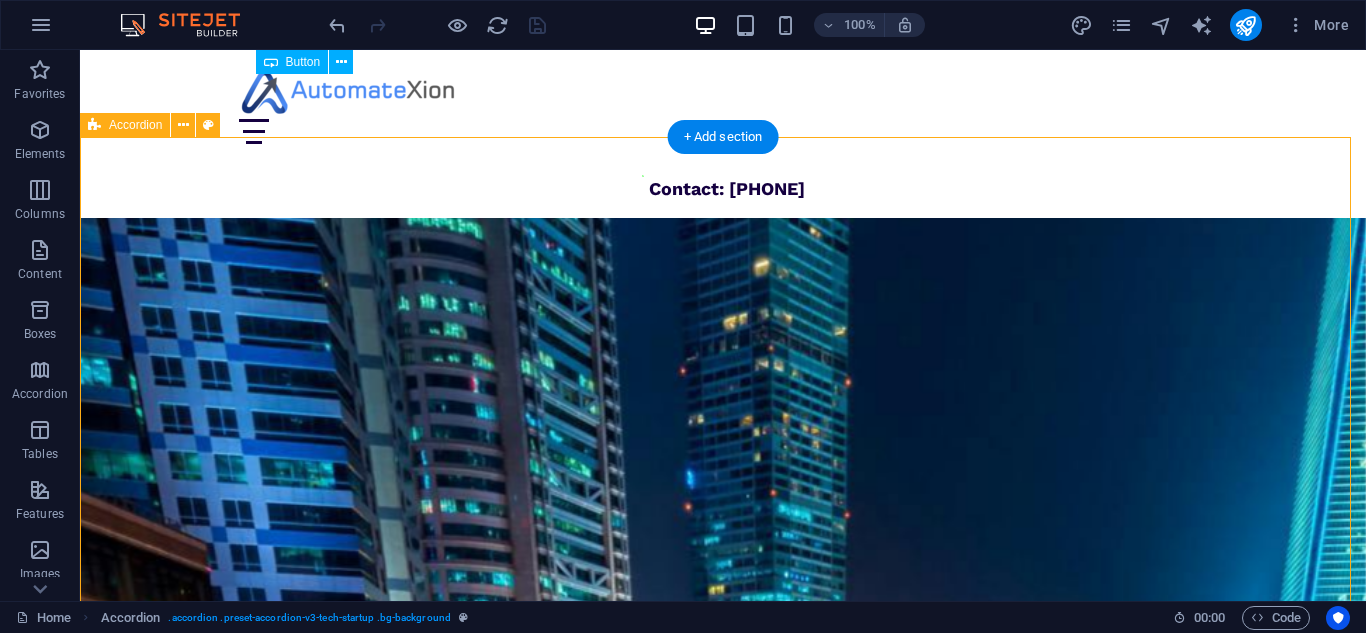 click on "Philosophy Customer centric innovation! We believe that true innovation stems from a deep understanding of our customers' needs and aspirations.  We are committed to putting our customers at the heart of everything we do, from concept to creation. Our customer-centric approach means we don't just build solutions – we build relationships. We actively listen to your feedback, anticipate your challenges, and collaborate with you to develop tailor-made solutions that truly make a difference. We embrace a culture of continuous improvement, constantly seeking new ways to enhance our products and services to exceed your expectations.  Our philosophy is more than just words – it's the driving force behind our passion for delivering innovative, customer-focused solutions that empower your business to reach new heights. About Us About Us Vision & Mission Our Vision & Mission Our vision Our mission" at bounding box center (723, 7061) 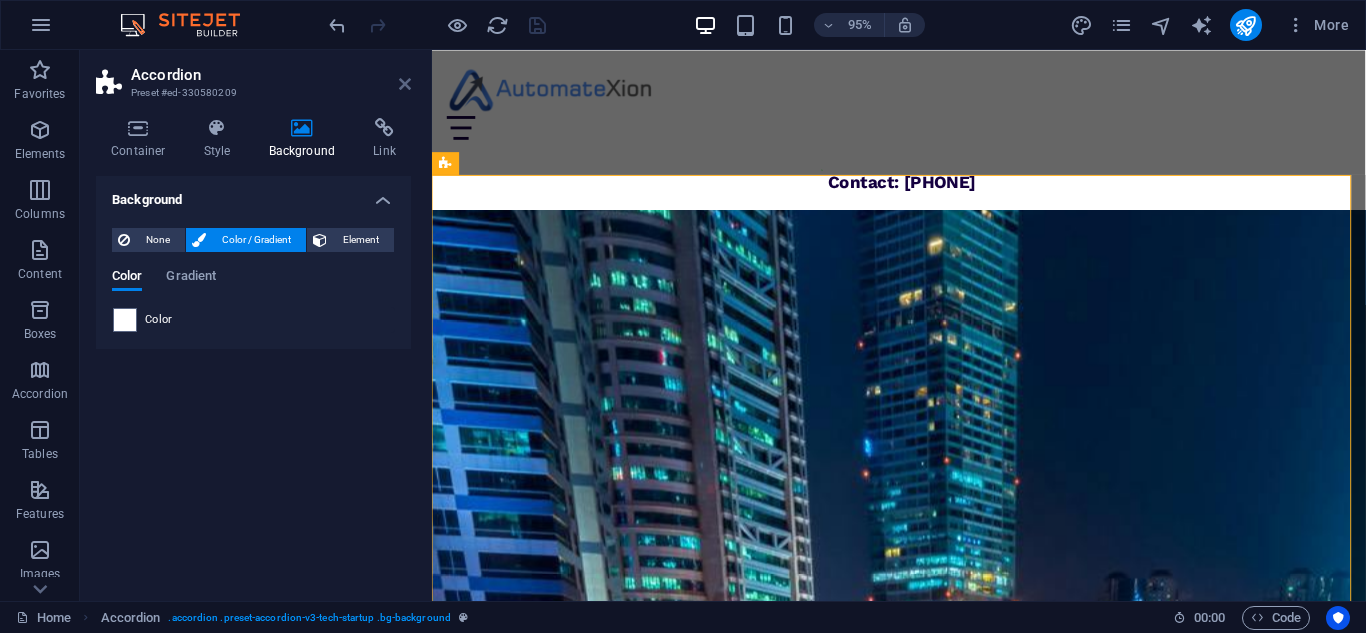 click at bounding box center (405, 84) 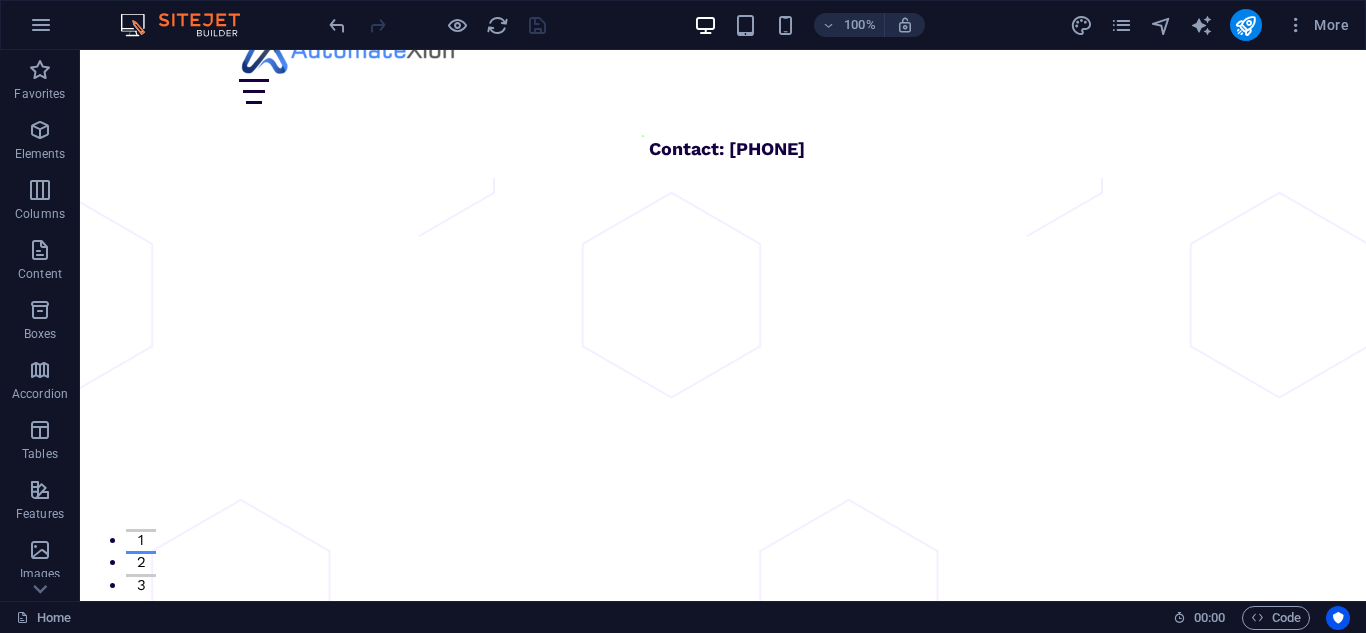 scroll, scrollTop: 0, scrollLeft: 0, axis: both 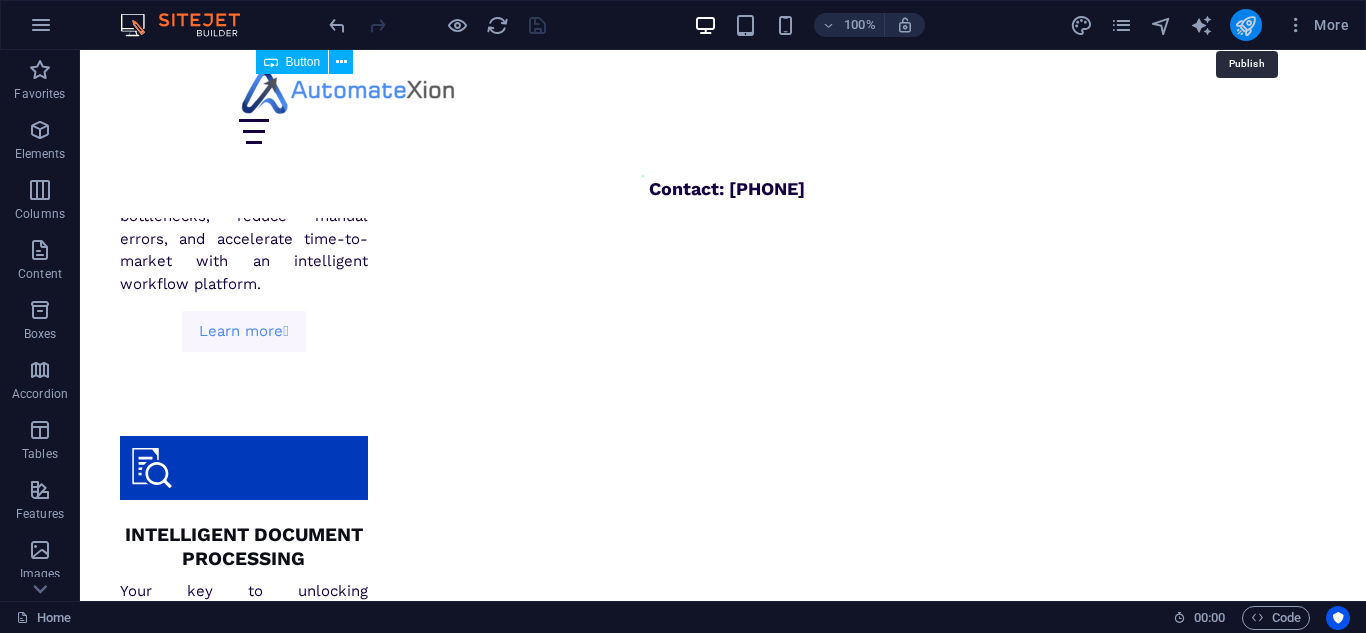 click at bounding box center (1245, 25) 